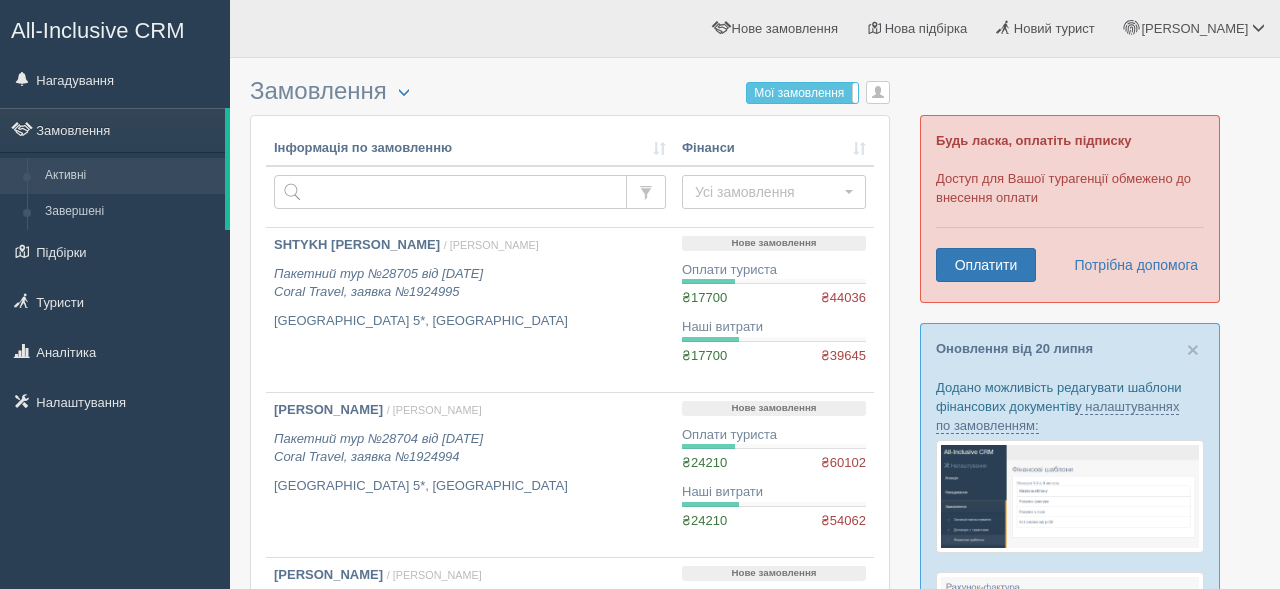 scroll, scrollTop: 0, scrollLeft: 0, axis: both 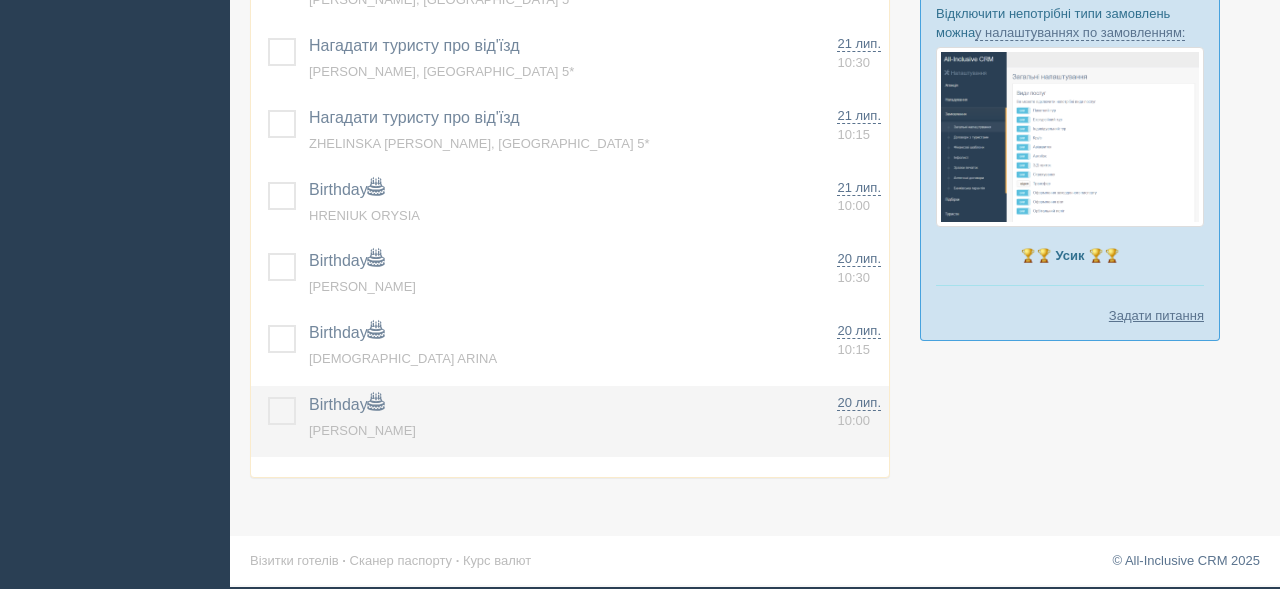 click at bounding box center (268, 397) 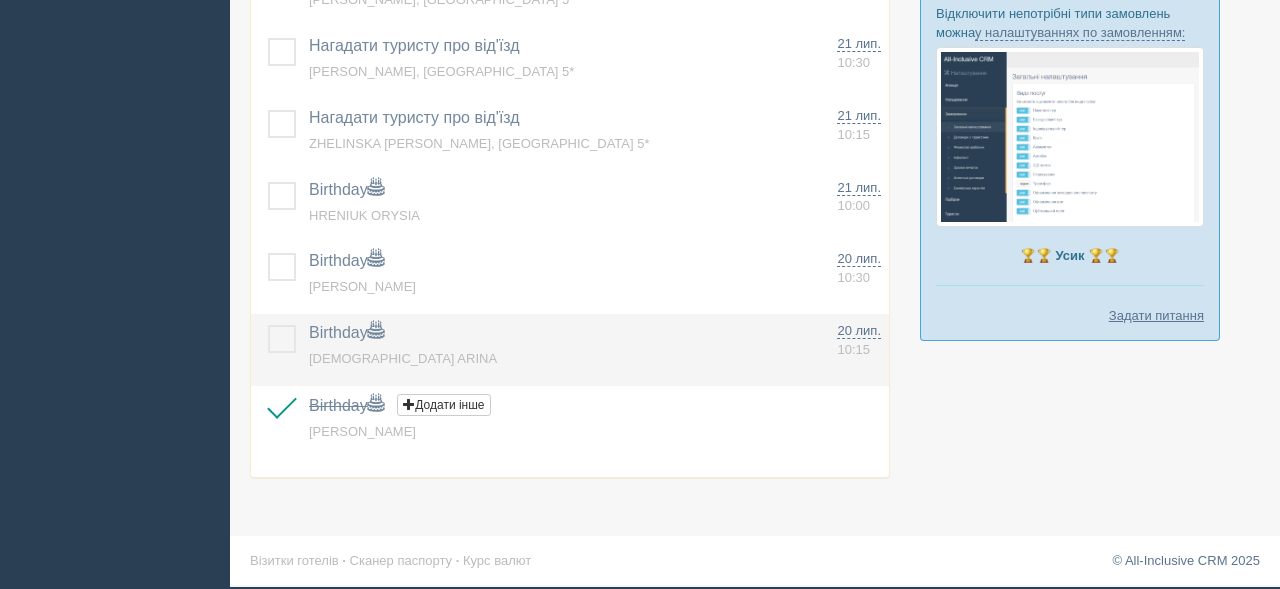 click at bounding box center (268, 325) 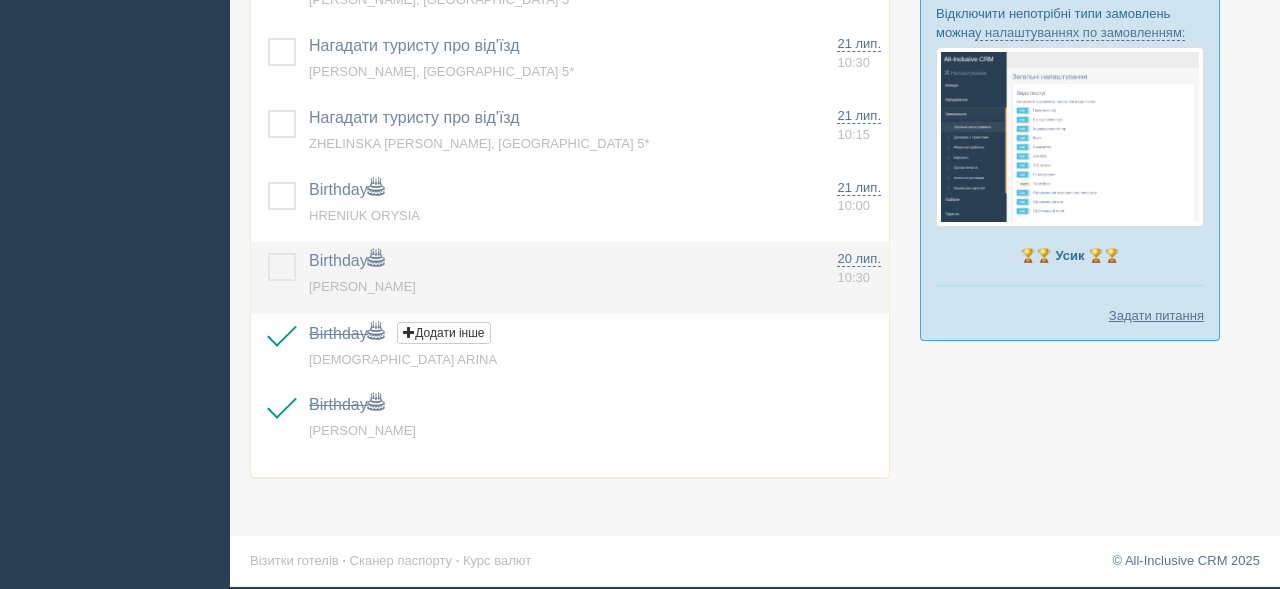 click at bounding box center [268, 253] 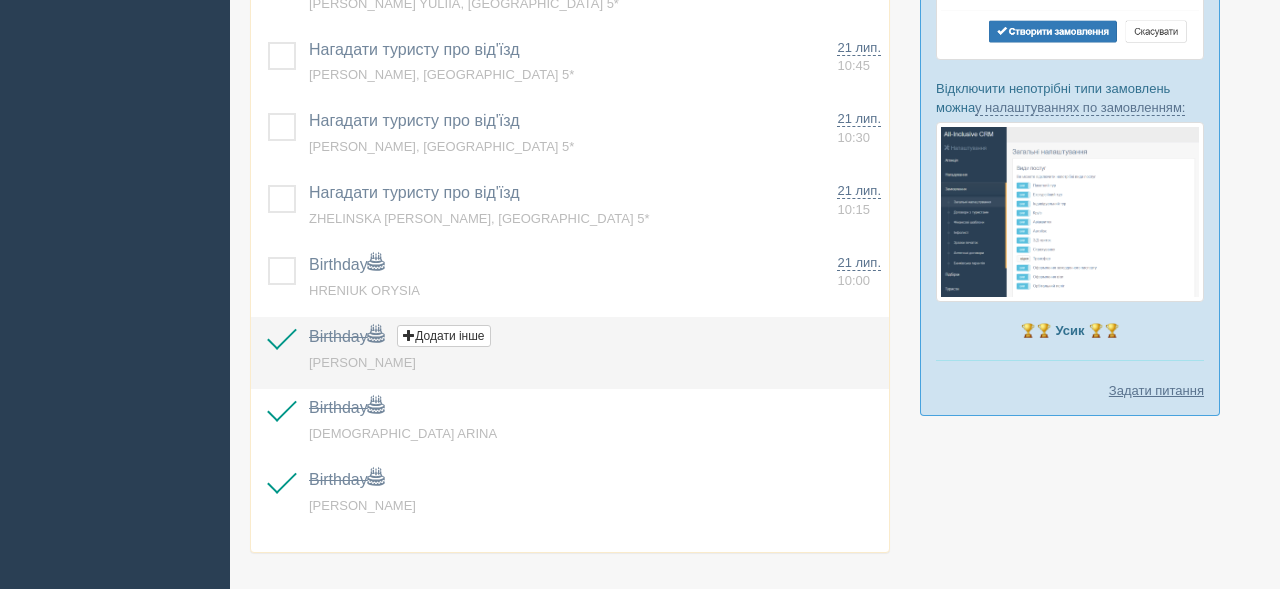 scroll, scrollTop: 1114, scrollLeft: 0, axis: vertical 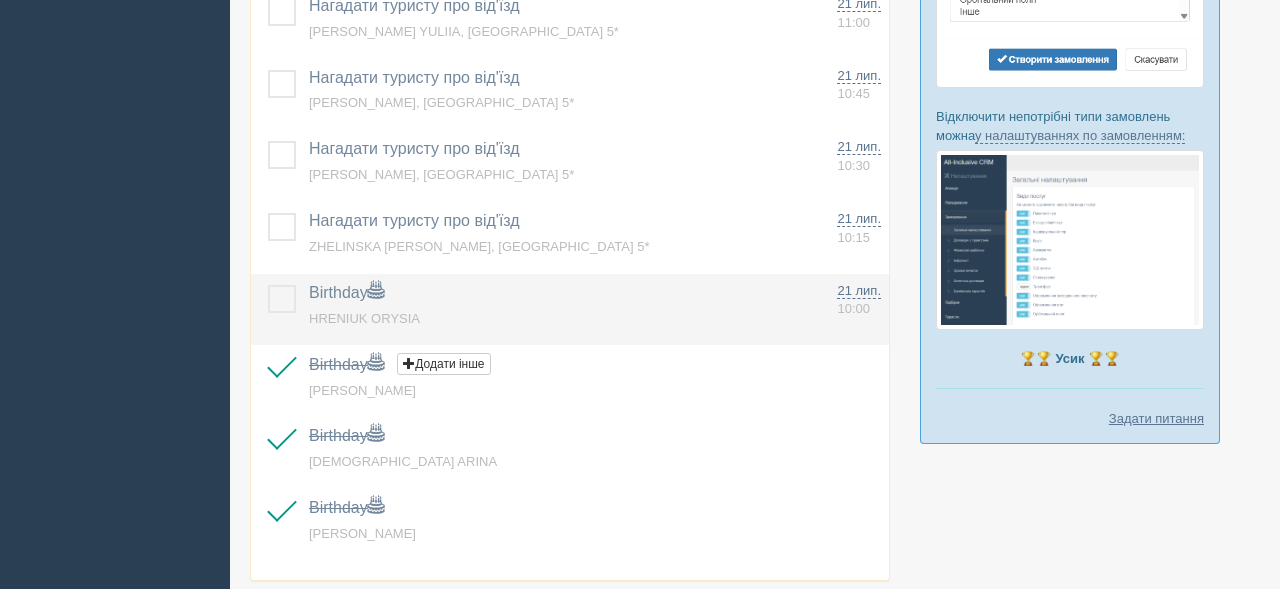 click at bounding box center (268, 285) 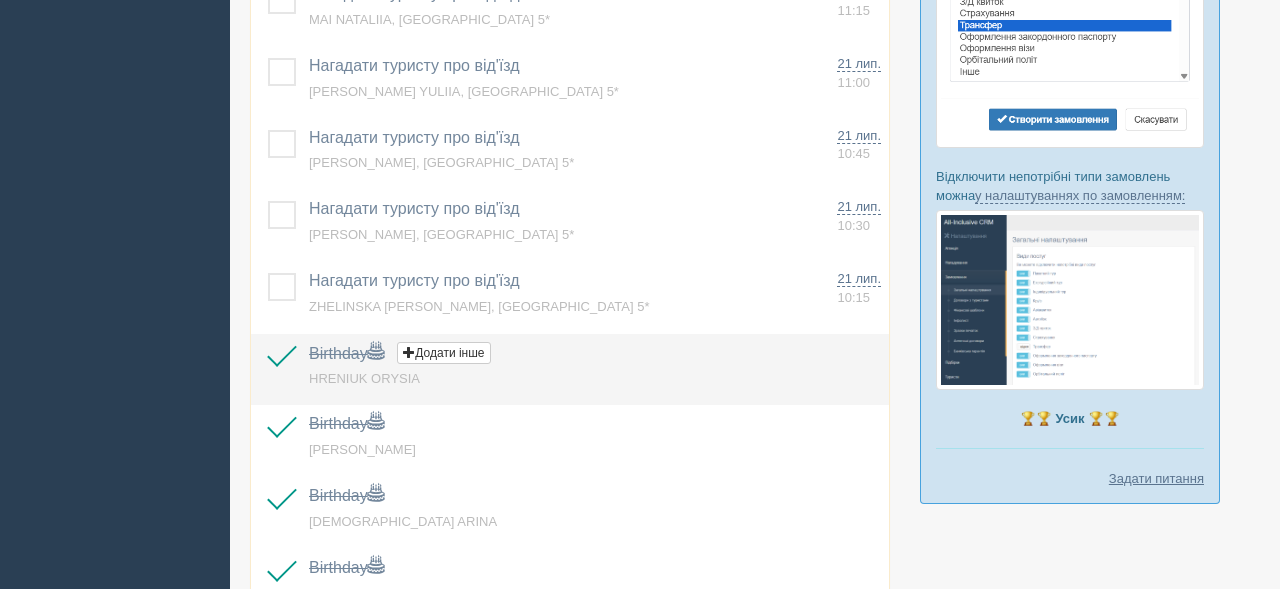 scroll, scrollTop: 1049, scrollLeft: 0, axis: vertical 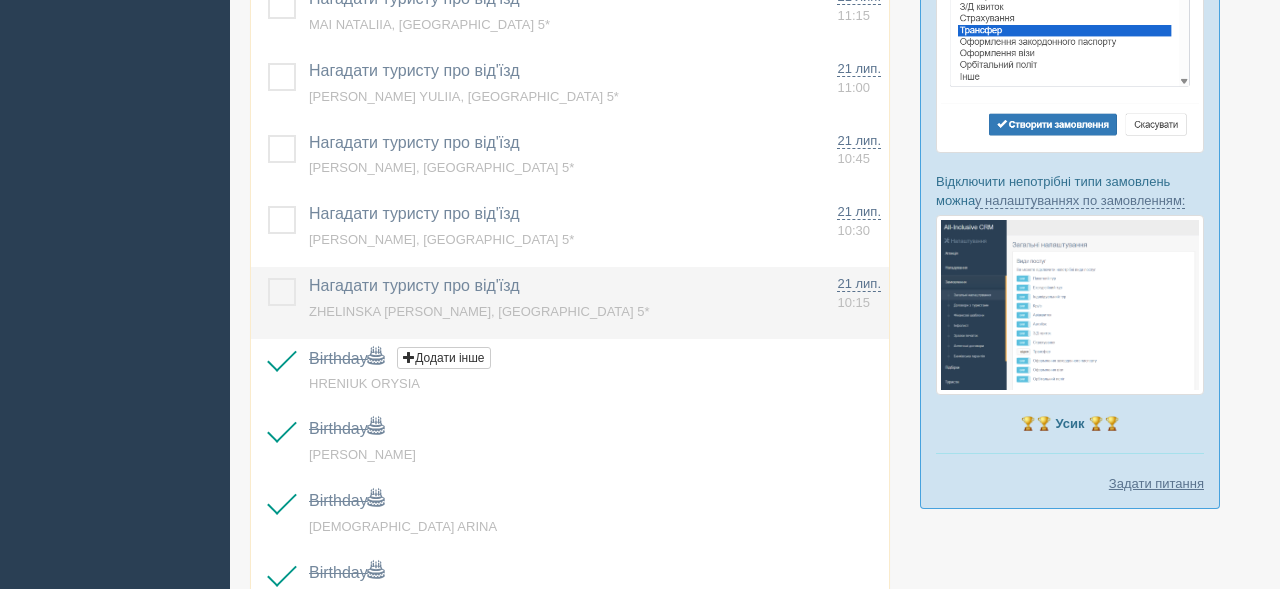 click at bounding box center [268, 278] 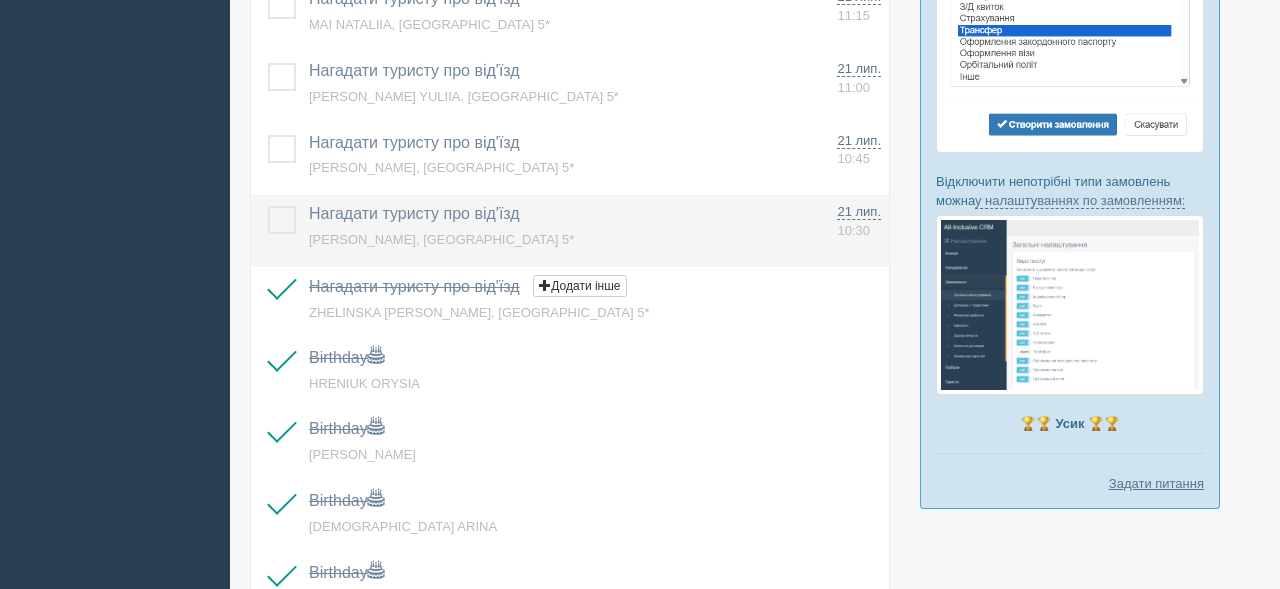 click at bounding box center [268, 206] 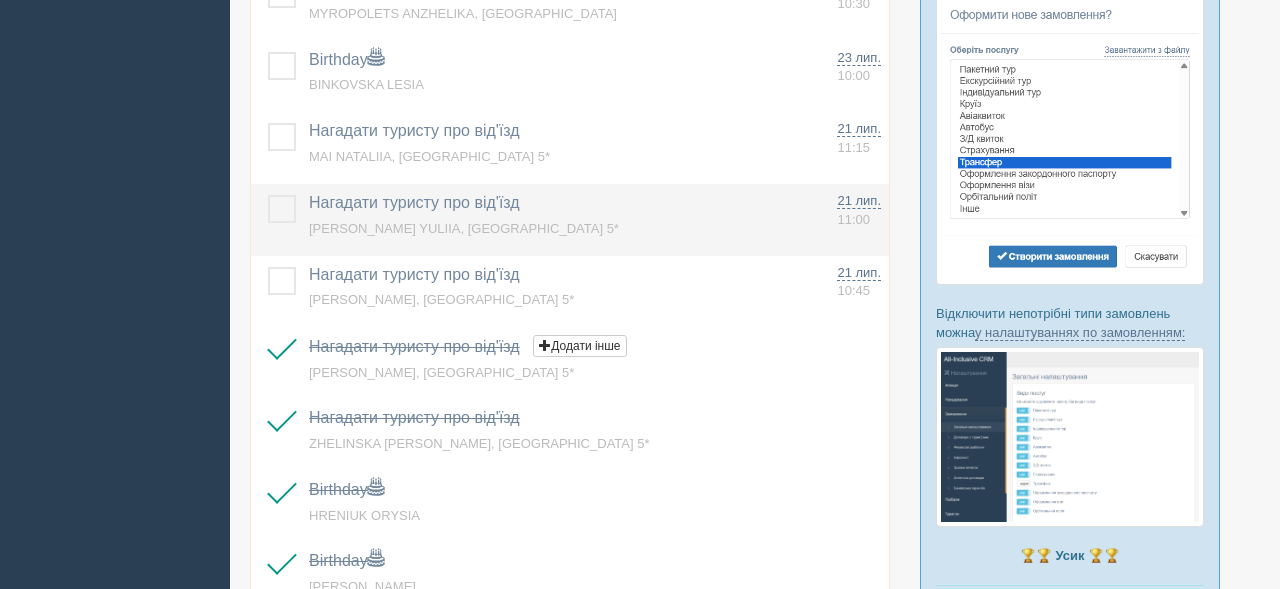 scroll, scrollTop: 916, scrollLeft: 0, axis: vertical 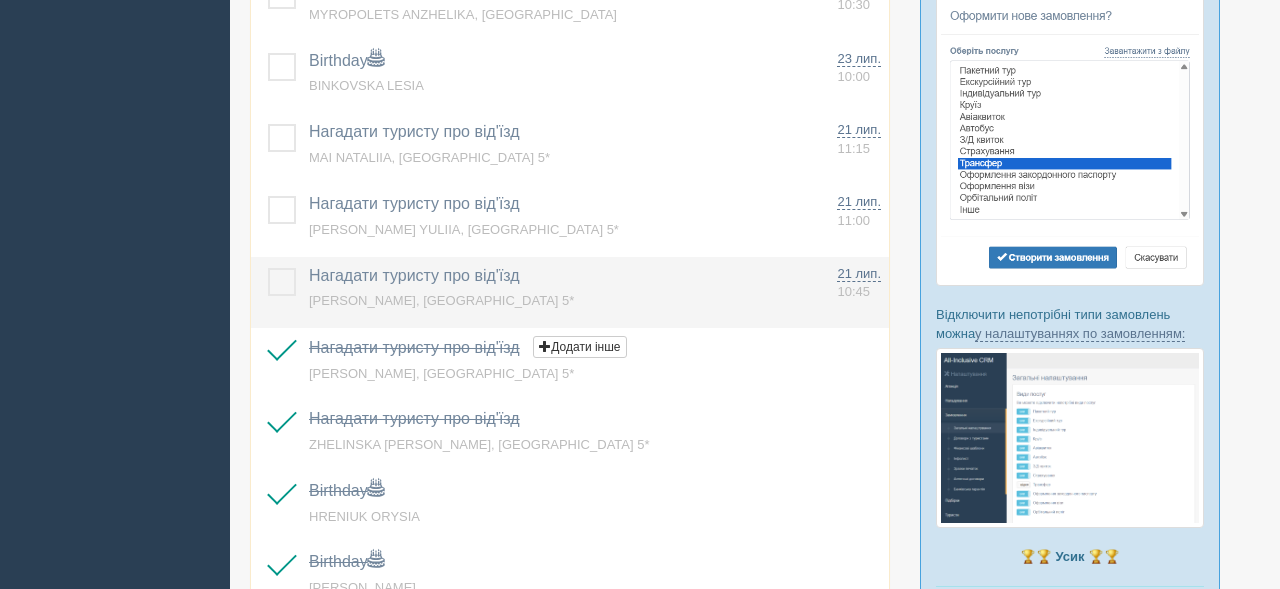 click at bounding box center (268, 268) 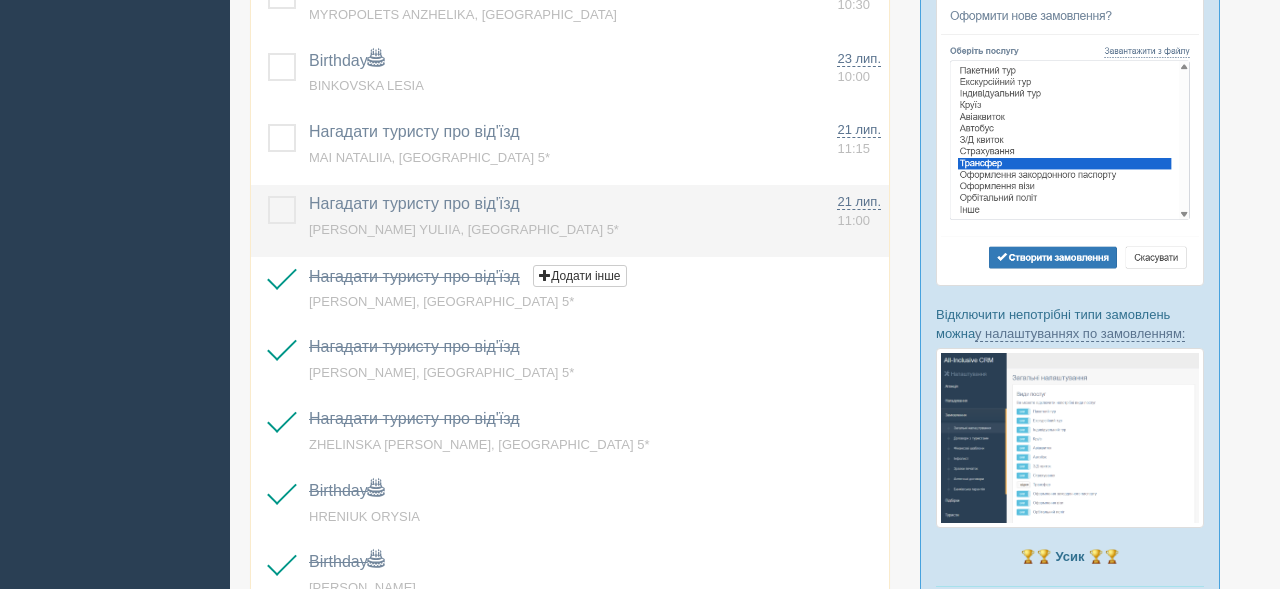 click at bounding box center (268, 196) 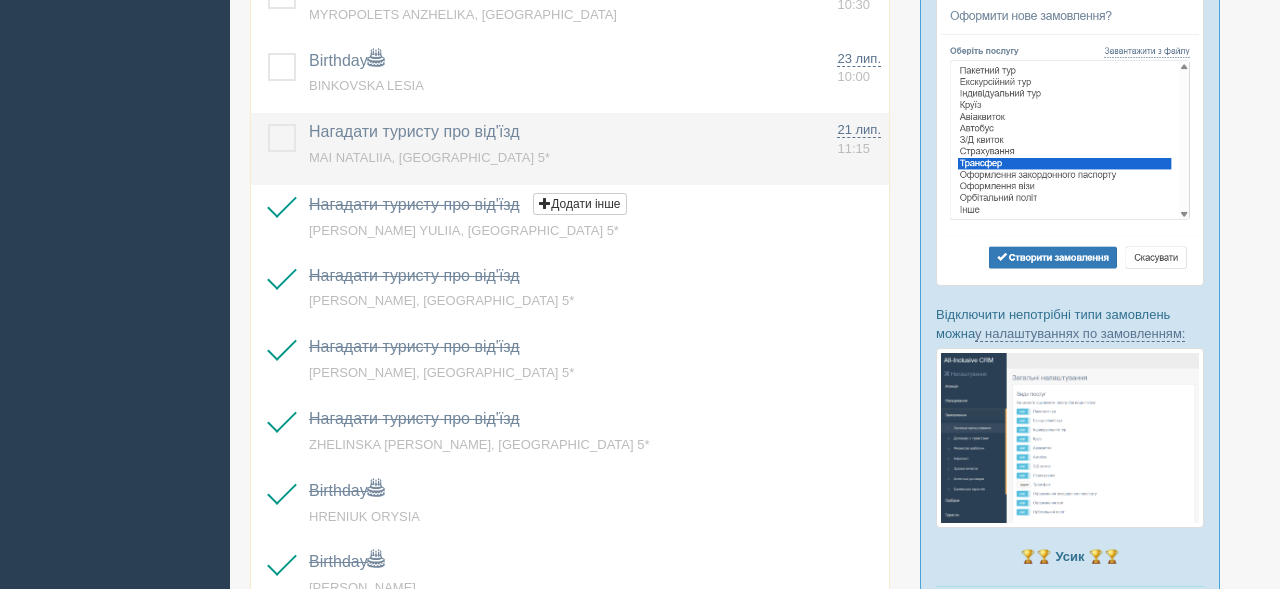 click at bounding box center (268, 124) 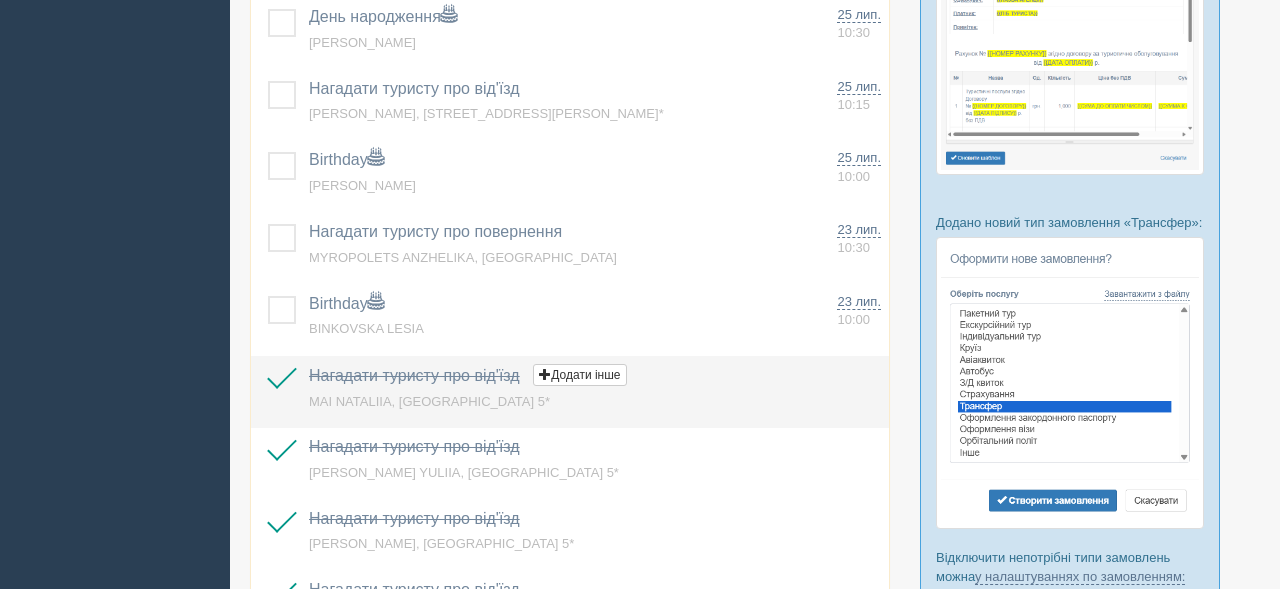 scroll, scrollTop: 665, scrollLeft: 0, axis: vertical 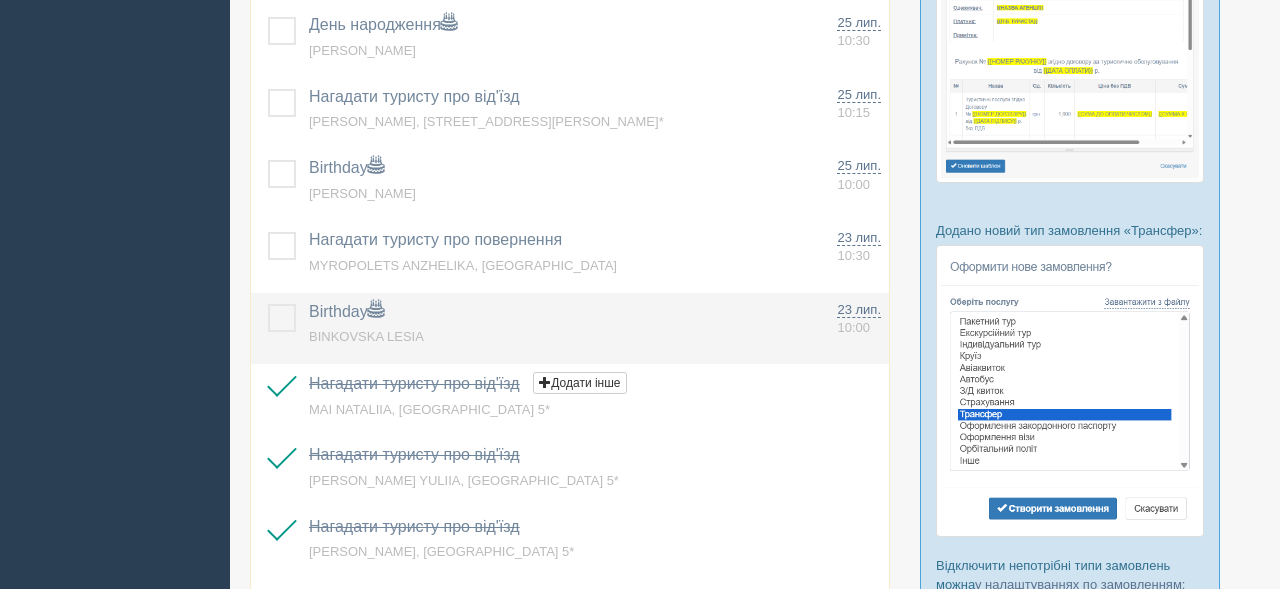 click at bounding box center [268, 304] 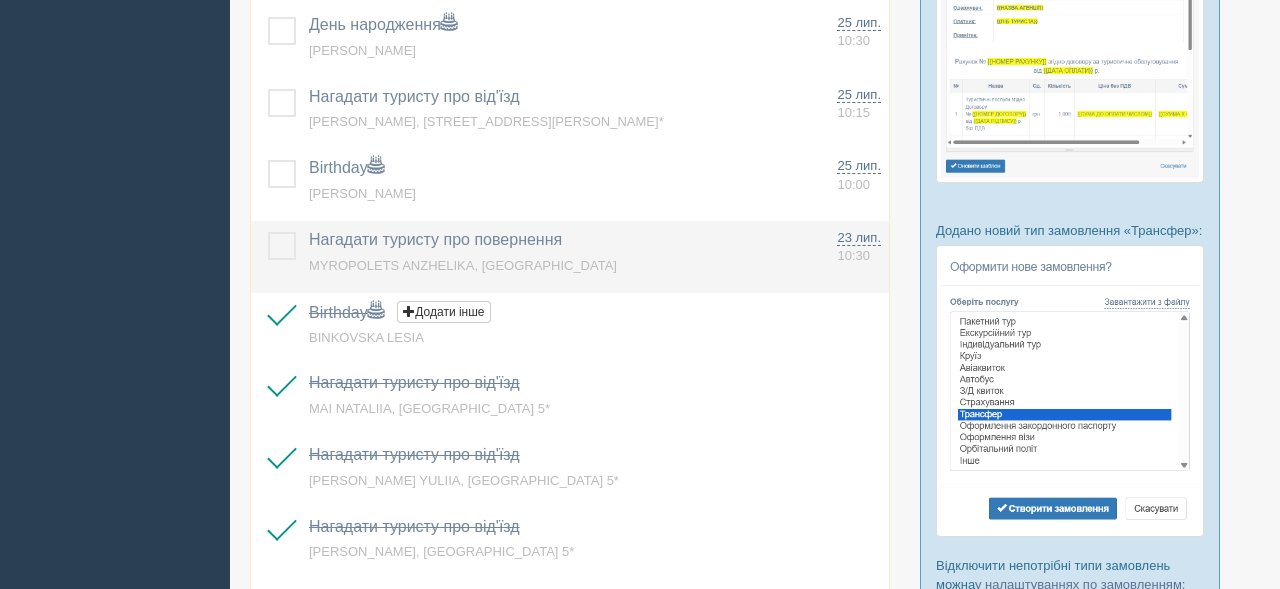 click at bounding box center (268, 232) 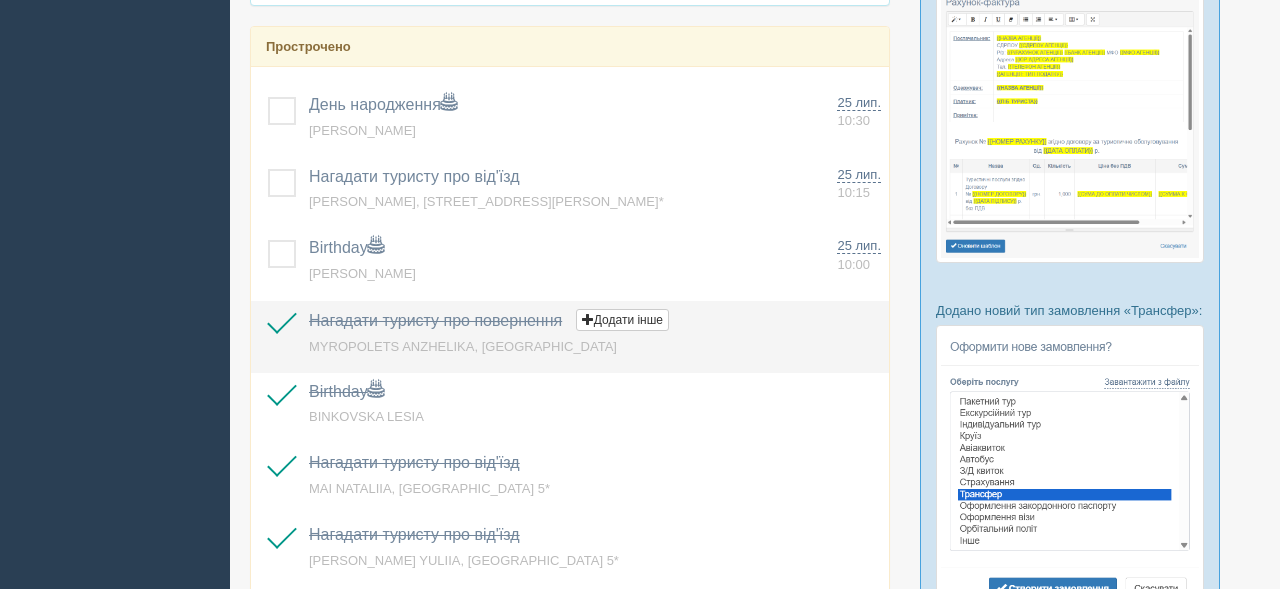 scroll, scrollTop: 573, scrollLeft: 0, axis: vertical 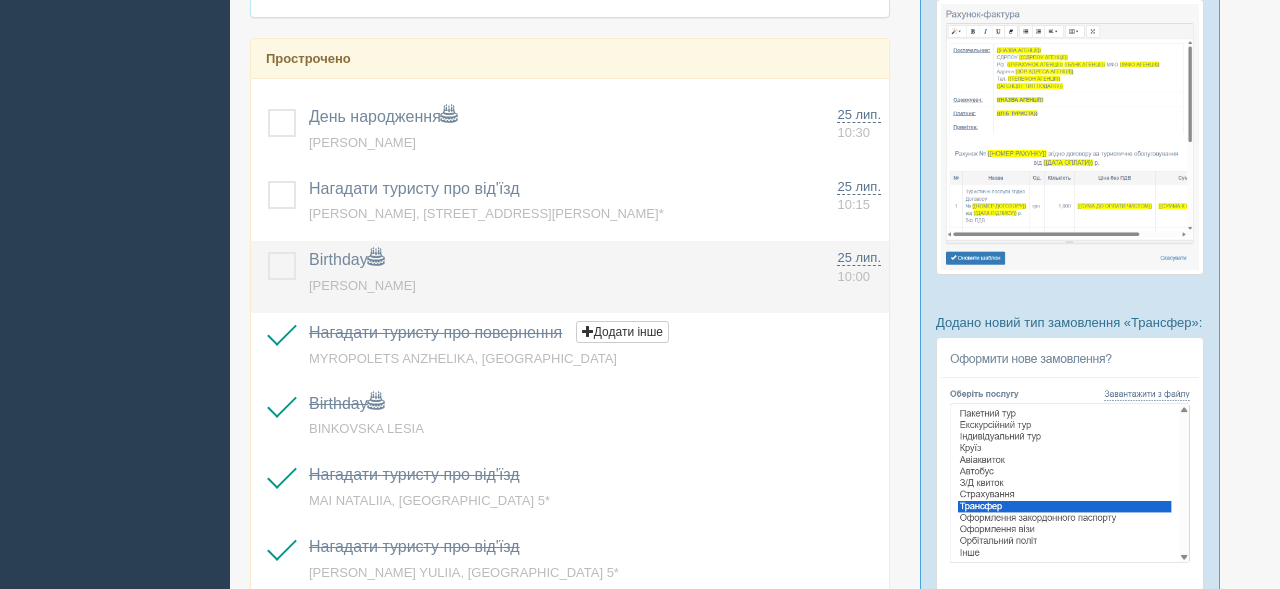 click at bounding box center (268, 252) 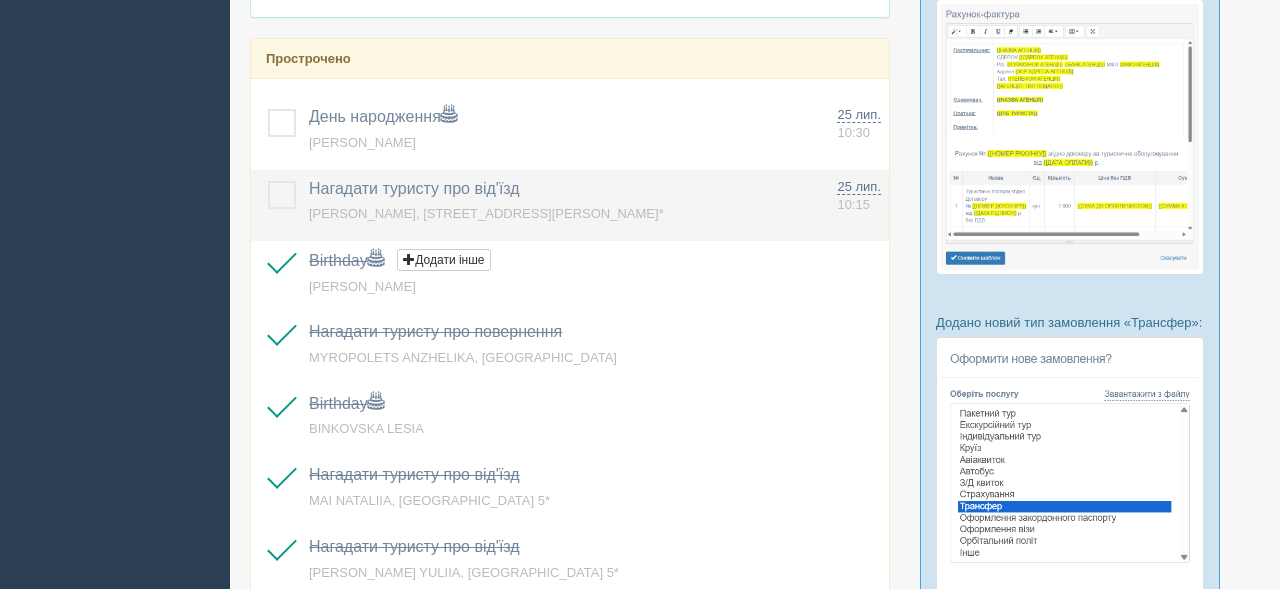 click at bounding box center [268, 181] 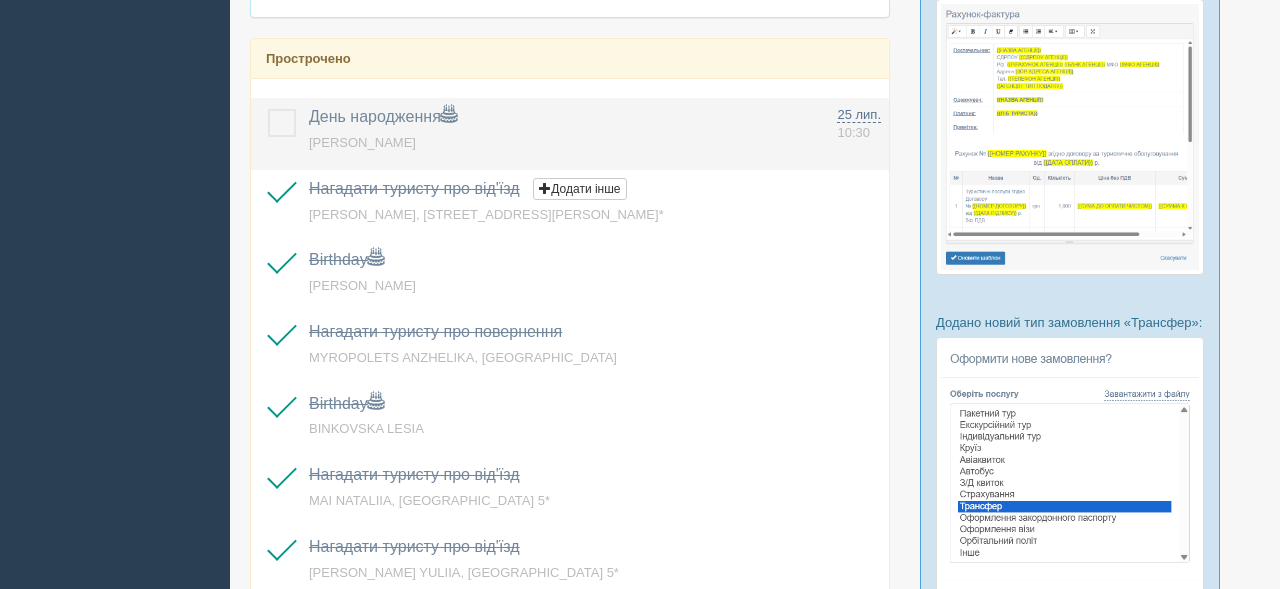 click at bounding box center [276, 134] 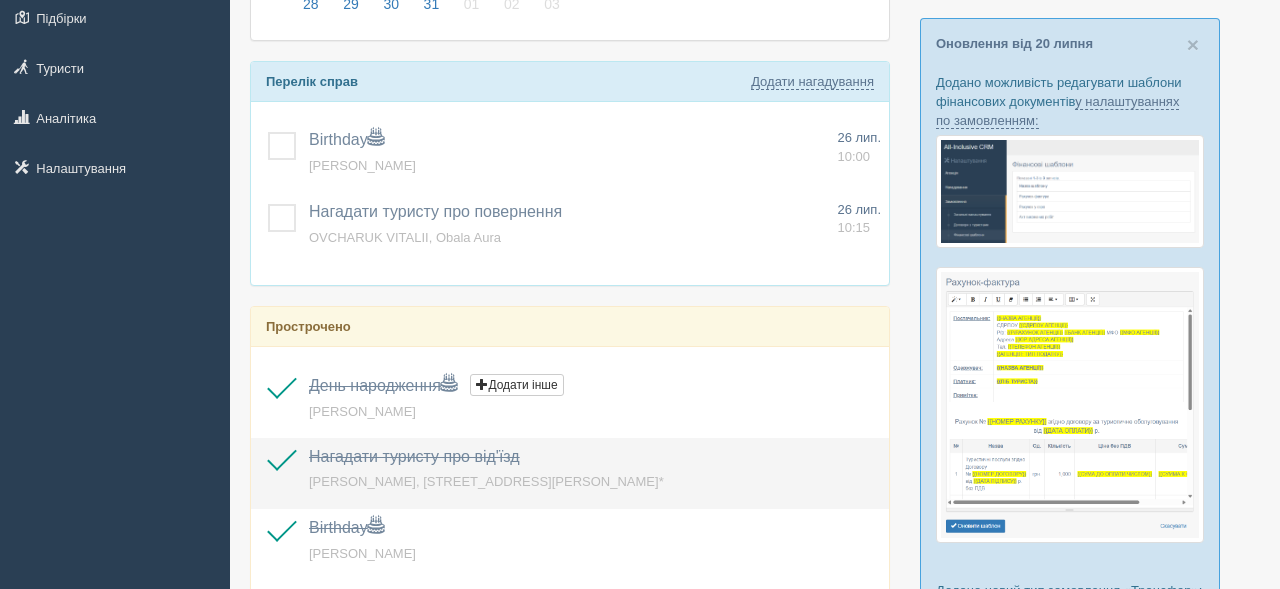 scroll, scrollTop: 249, scrollLeft: 0, axis: vertical 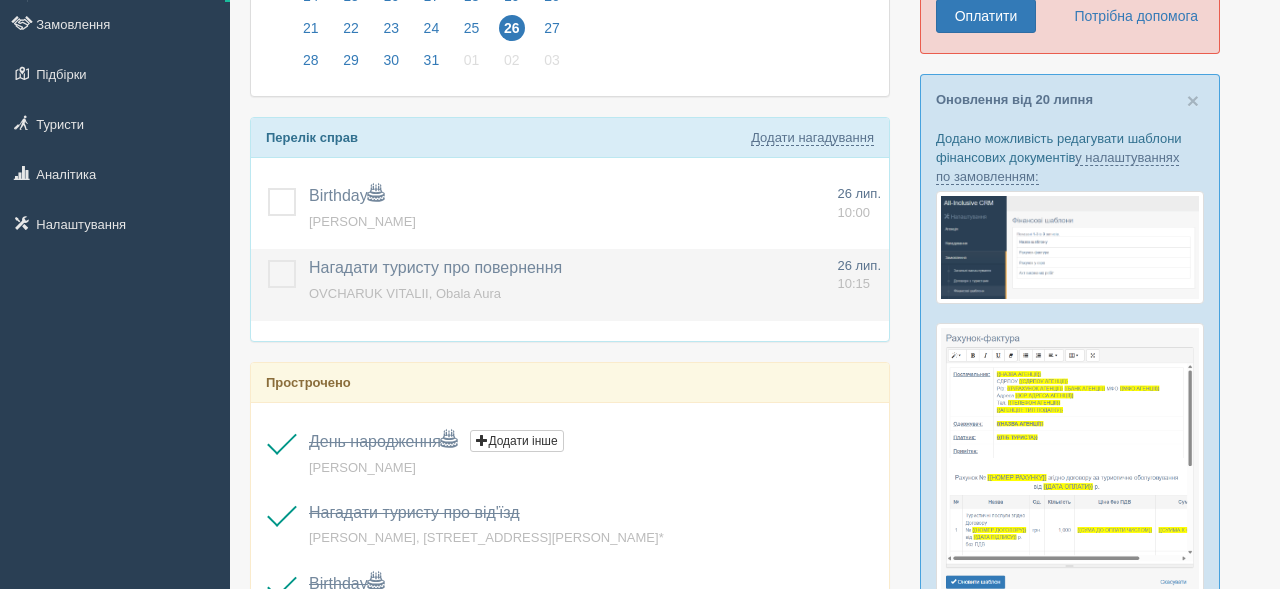 click at bounding box center (268, 260) 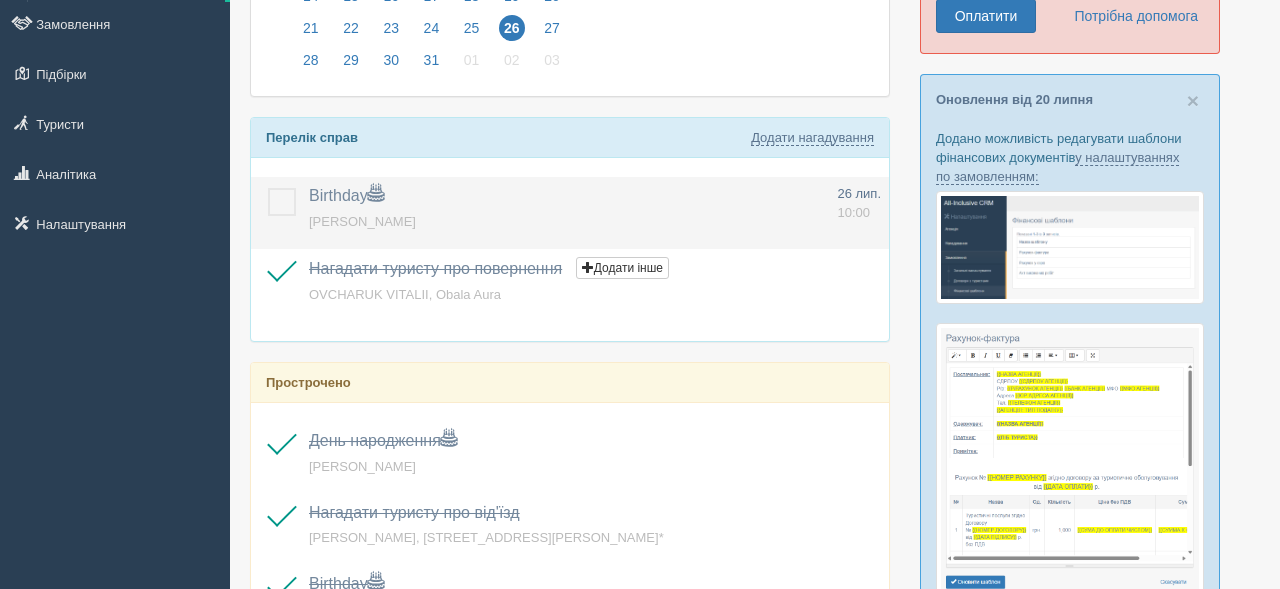 click at bounding box center [268, 188] 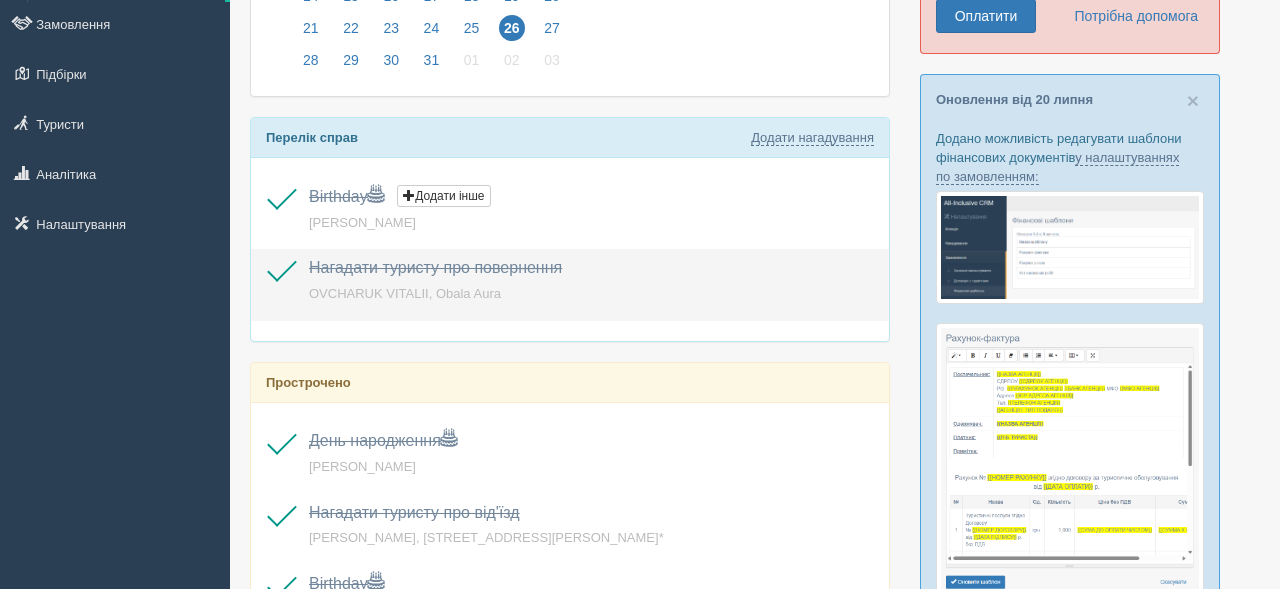 scroll, scrollTop: 0, scrollLeft: 0, axis: both 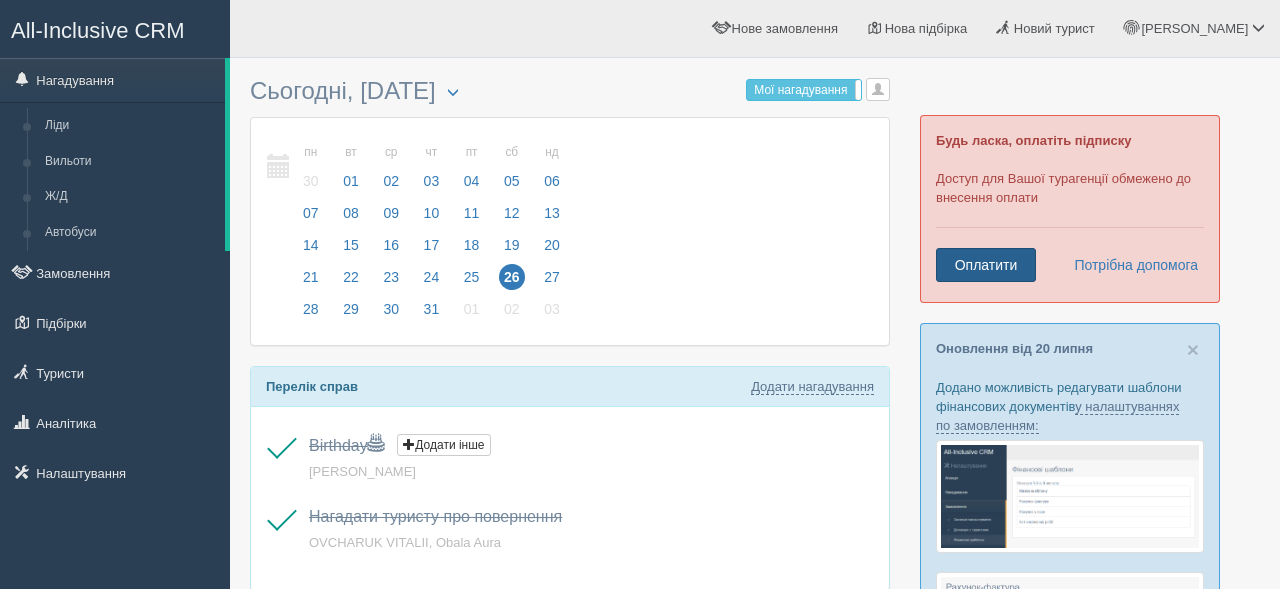 click on "Оплатити" at bounding box center (986, 265) 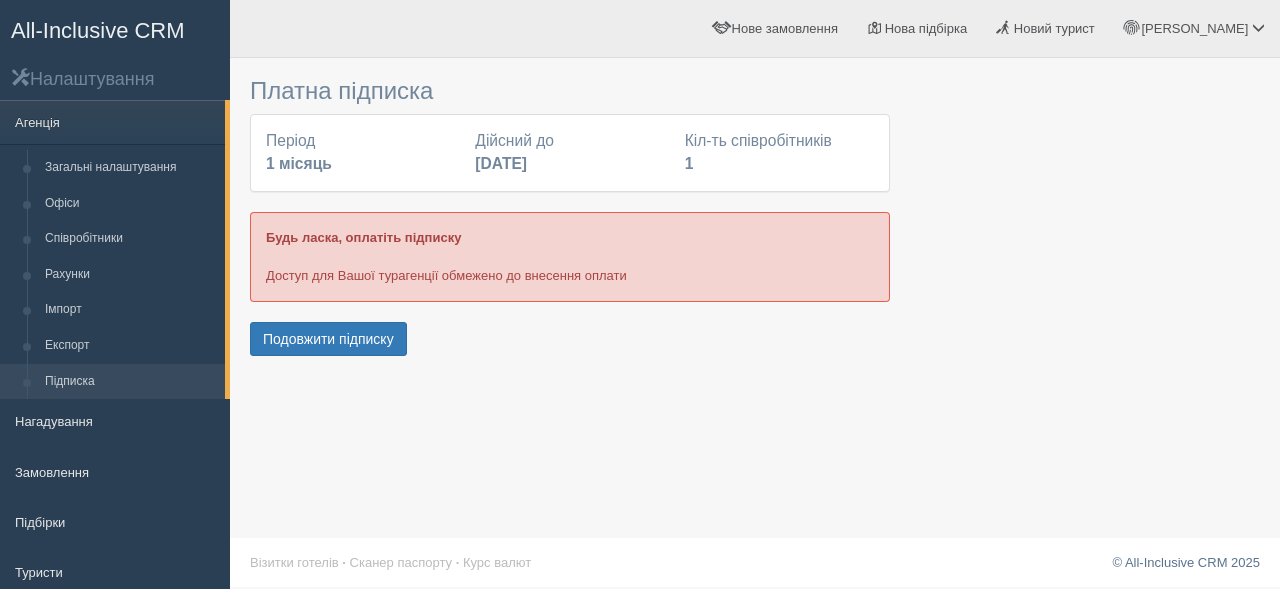 scroll, scrollTop: 0, scrollLeft: 0, axis: both 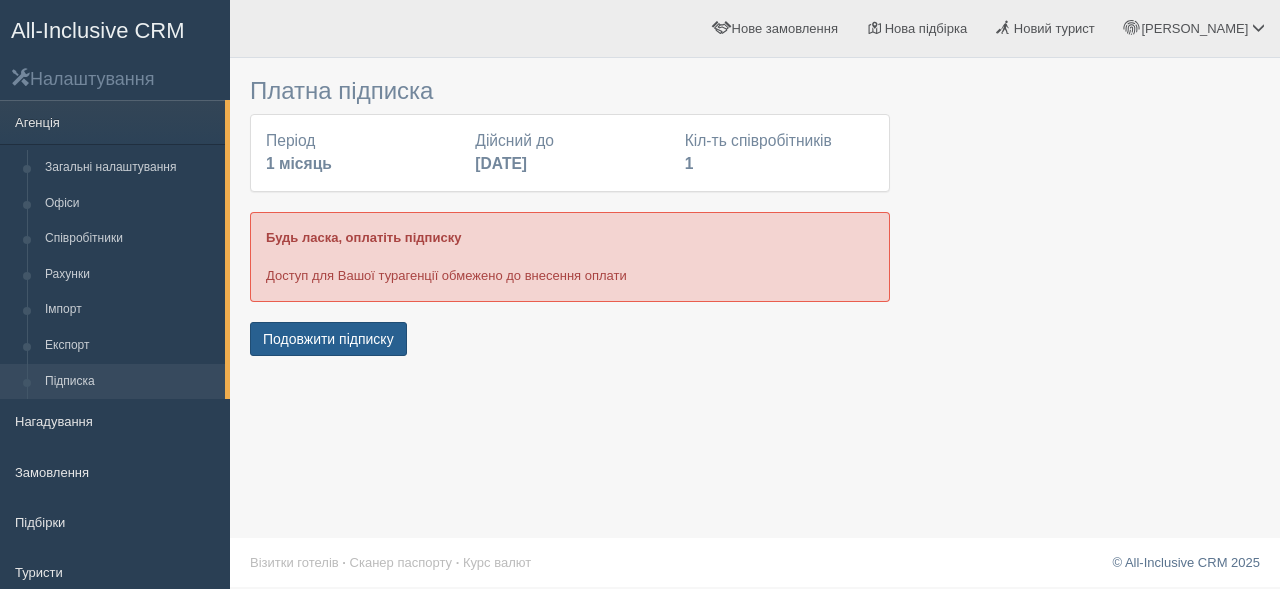 click on "Подовжити підписку" at bounding box center (328, 339) 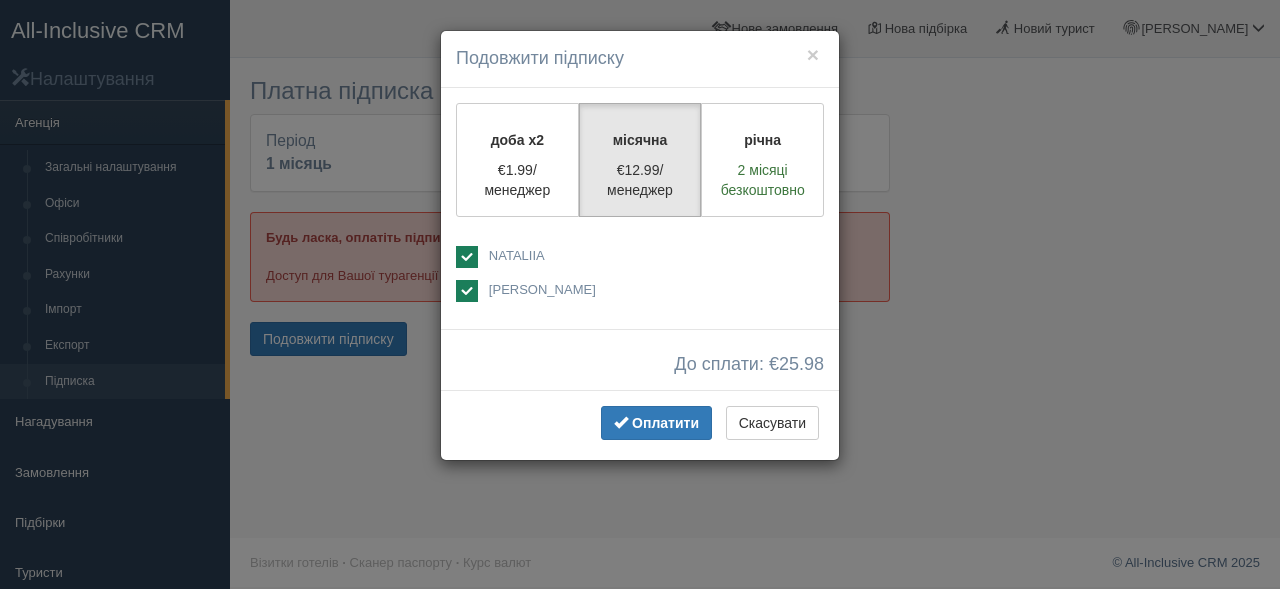 click at bounding box center [467, 257] 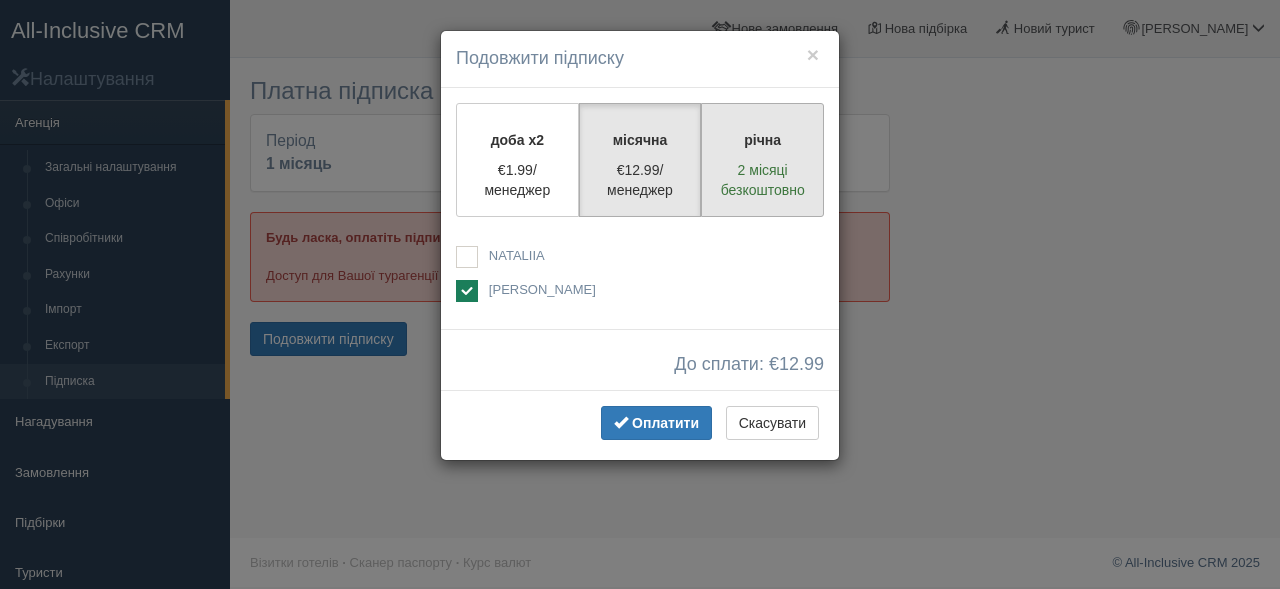 click on "2 місяці безкоштовно" at bounding box center (762, 180) 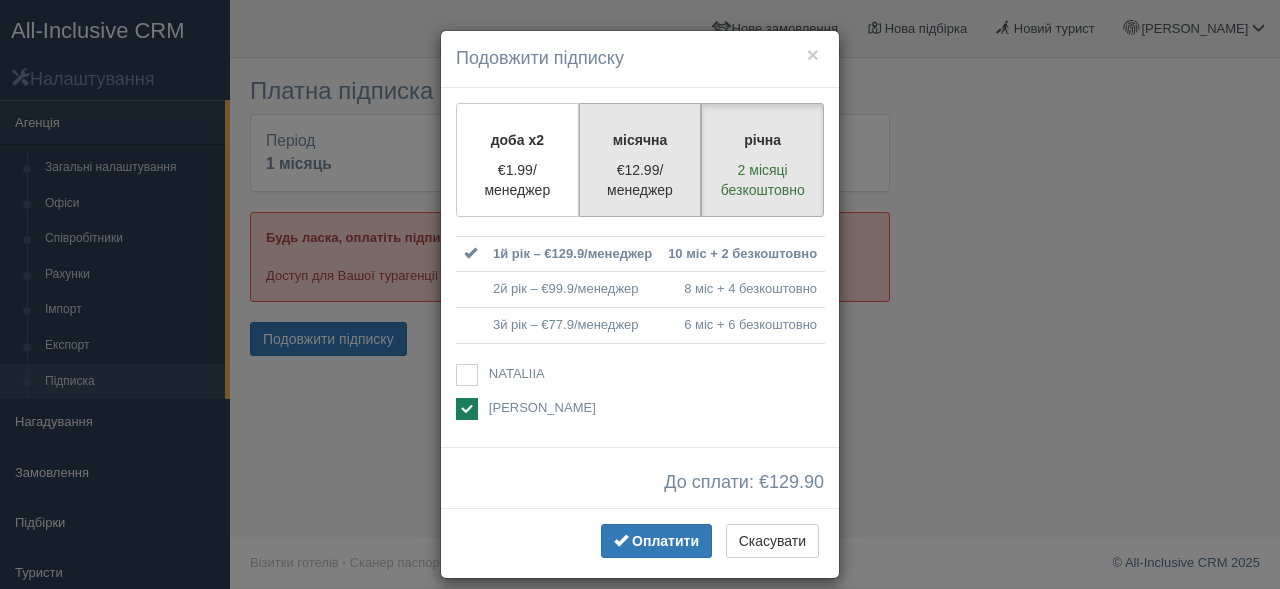 click on "€12.99/менеджер" at bounding box center (640, 180) 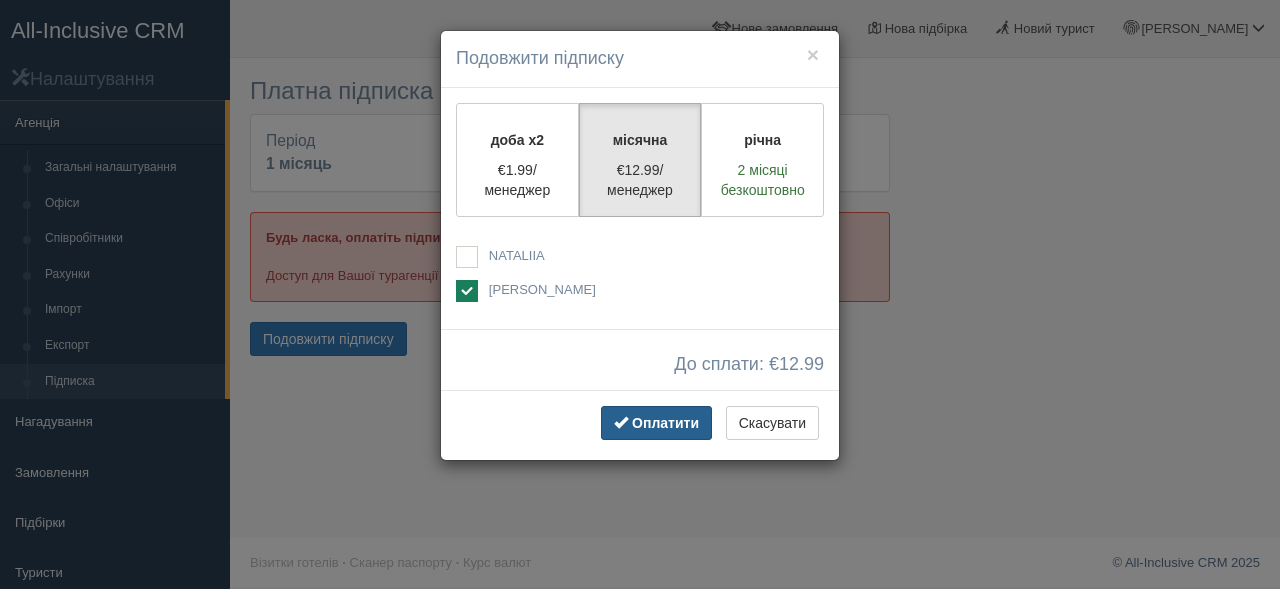 click on "Оплатити" at bounding box center [665, 423] 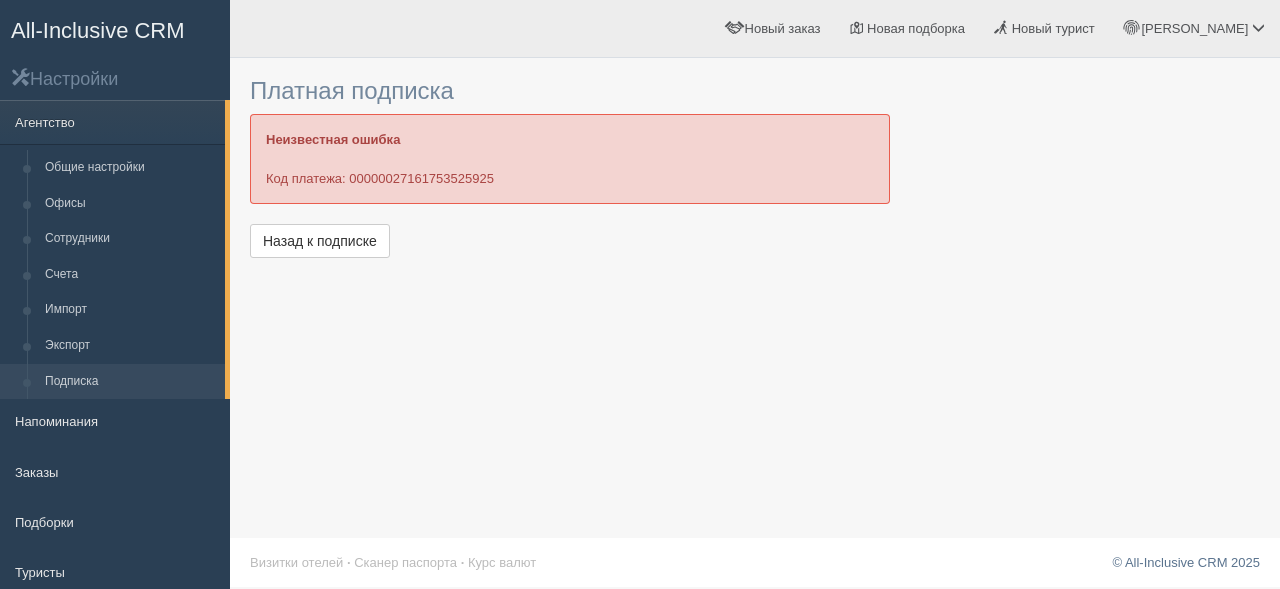 scroll, scrollTop: 0, scrollLeft: 0, axis: both 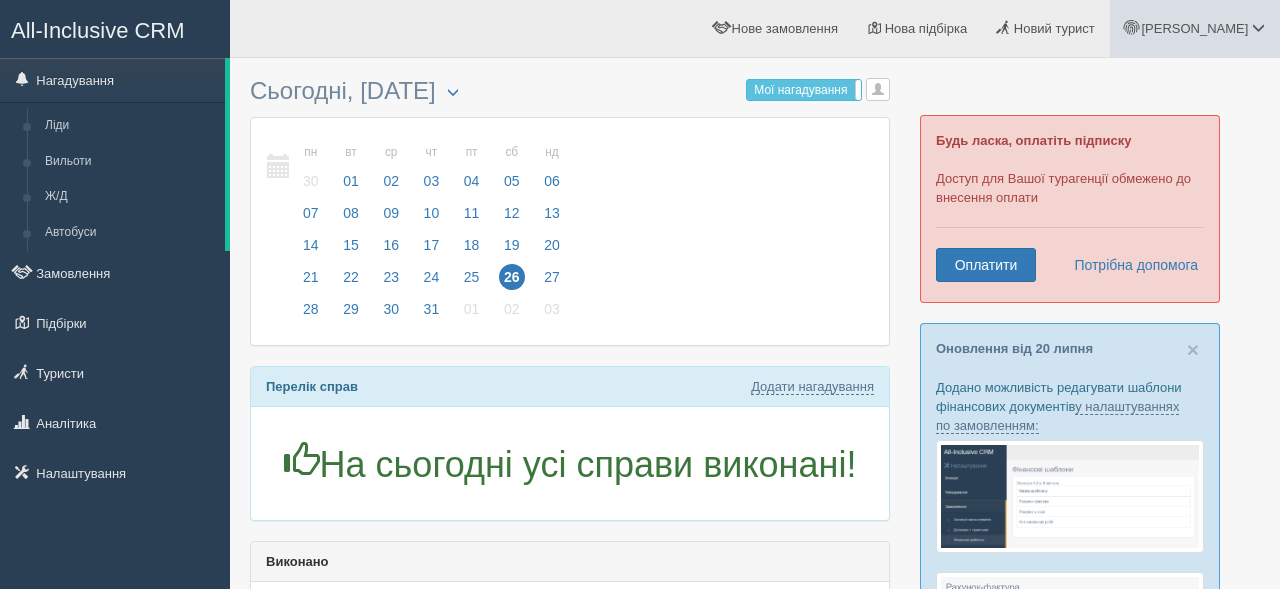 click on "[PERSON_NAME]" at bounding box center (1195, 28) 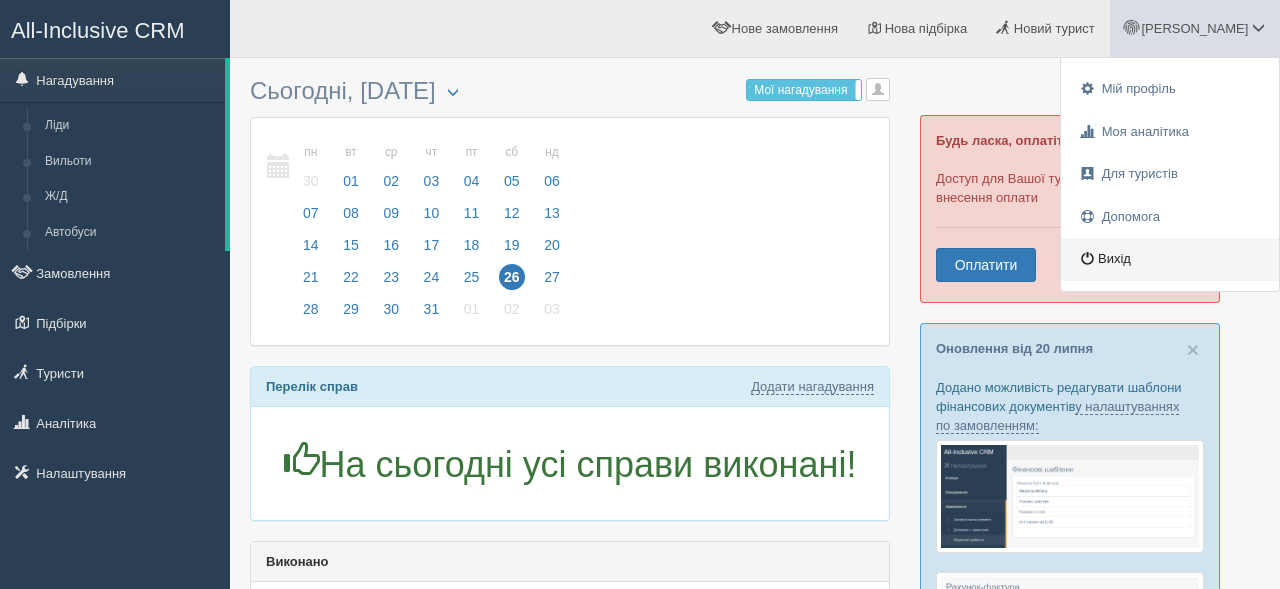 click on "Вихід" at bounding box center [1170, 259] 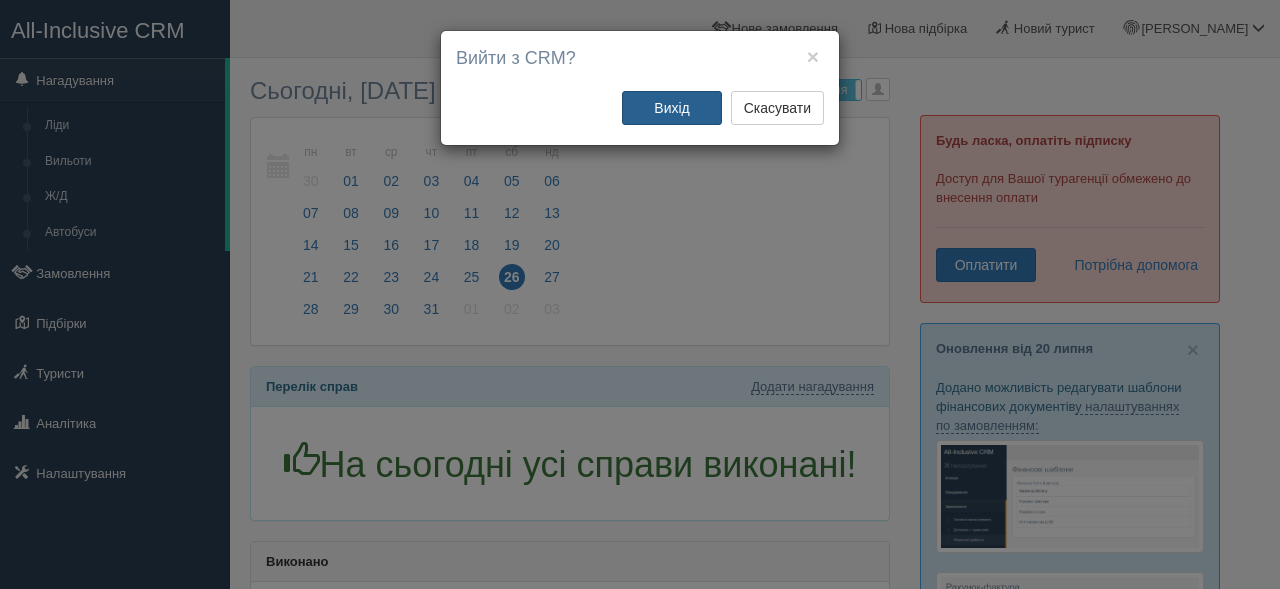 click on "Вихід" at bounding box center (672, 108) 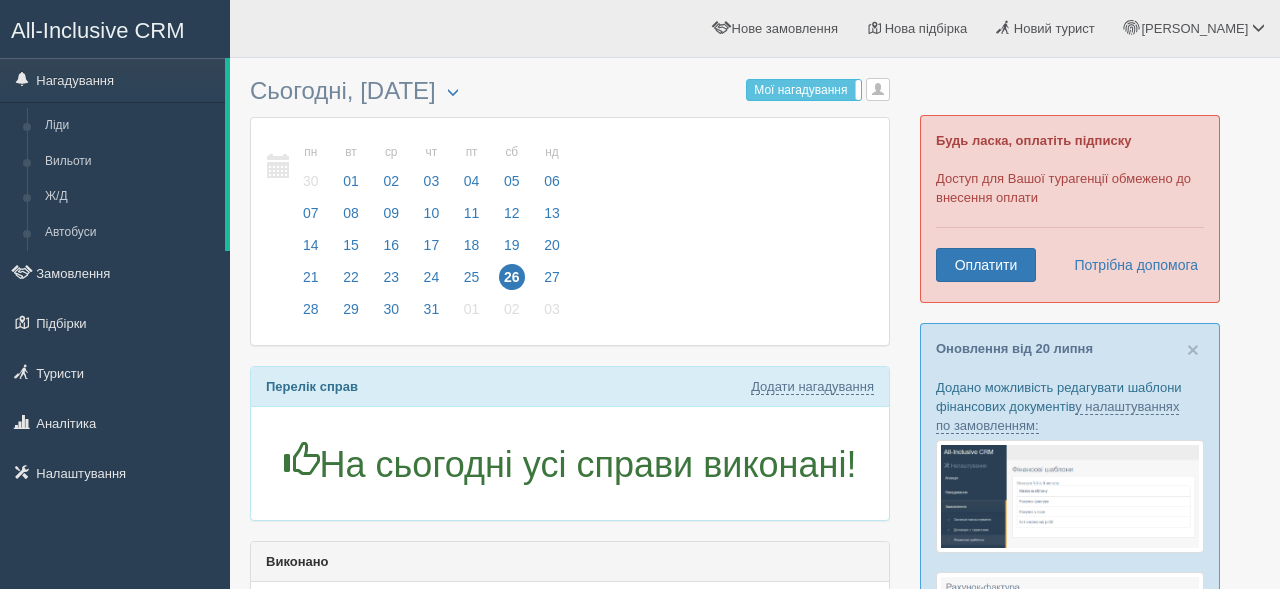 scroll, scrollTop: 0, scrollLeft: 0, axis: both 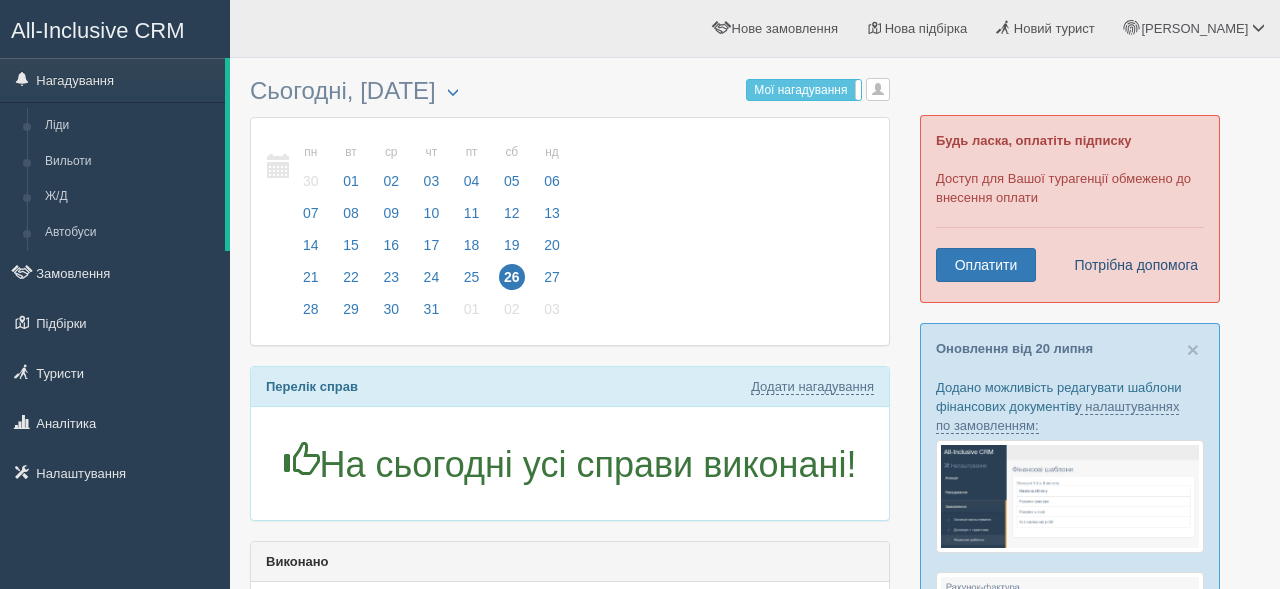 click on "Потрібна допомога" at bounding box center (1130, 265) 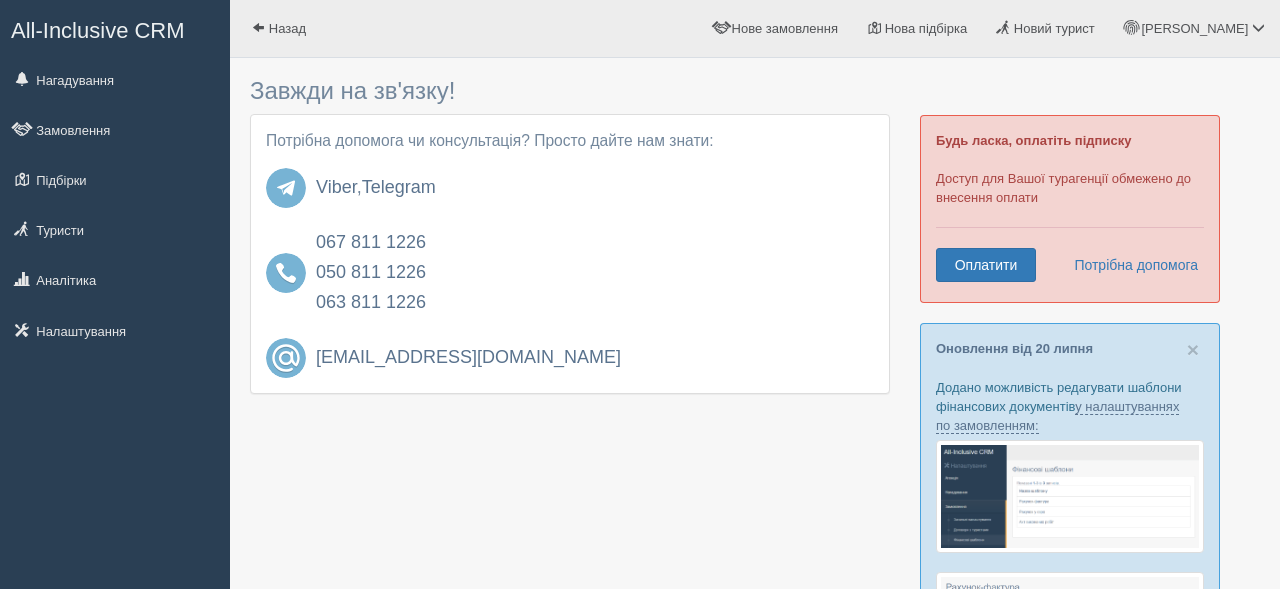 scroll, scrollTop: 0, scrollLeft: 0, axis: both 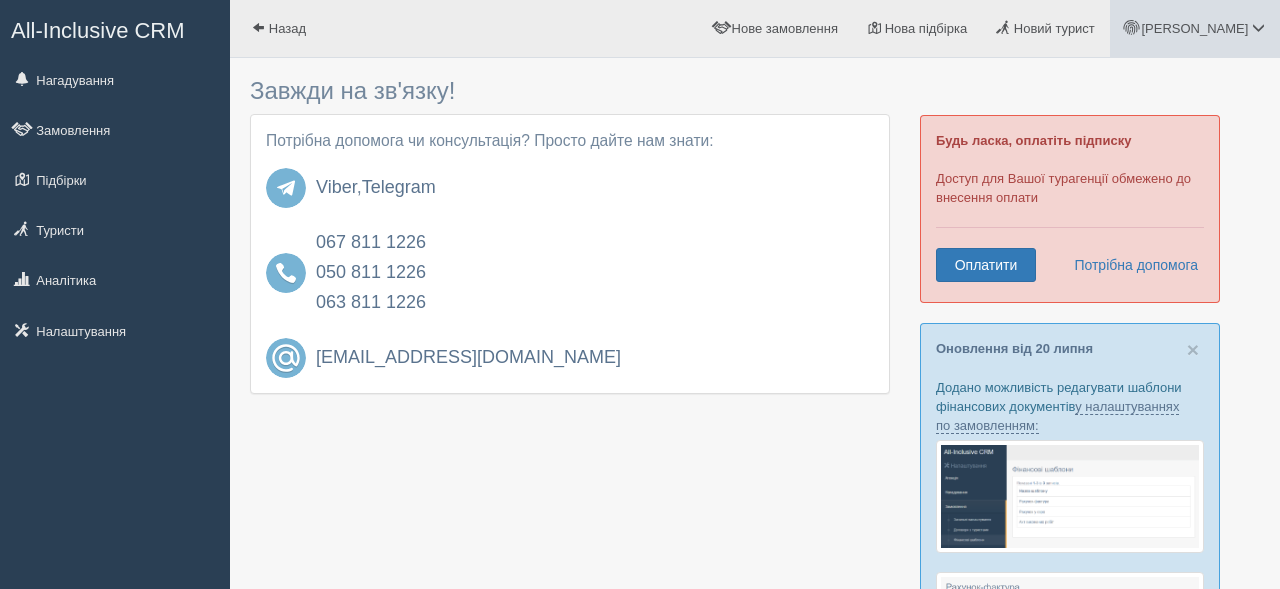 click on "[PERSON_NAME]" at bounding box center [1195, 28] 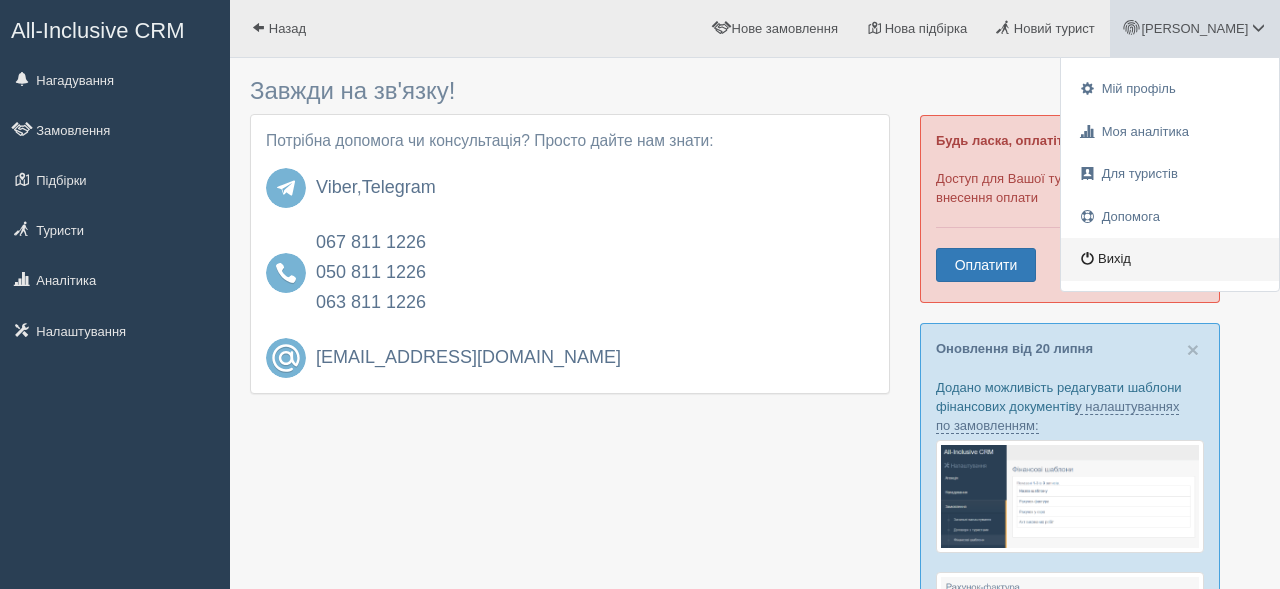 click on "Вихід" at bounding box center [1170, 259] 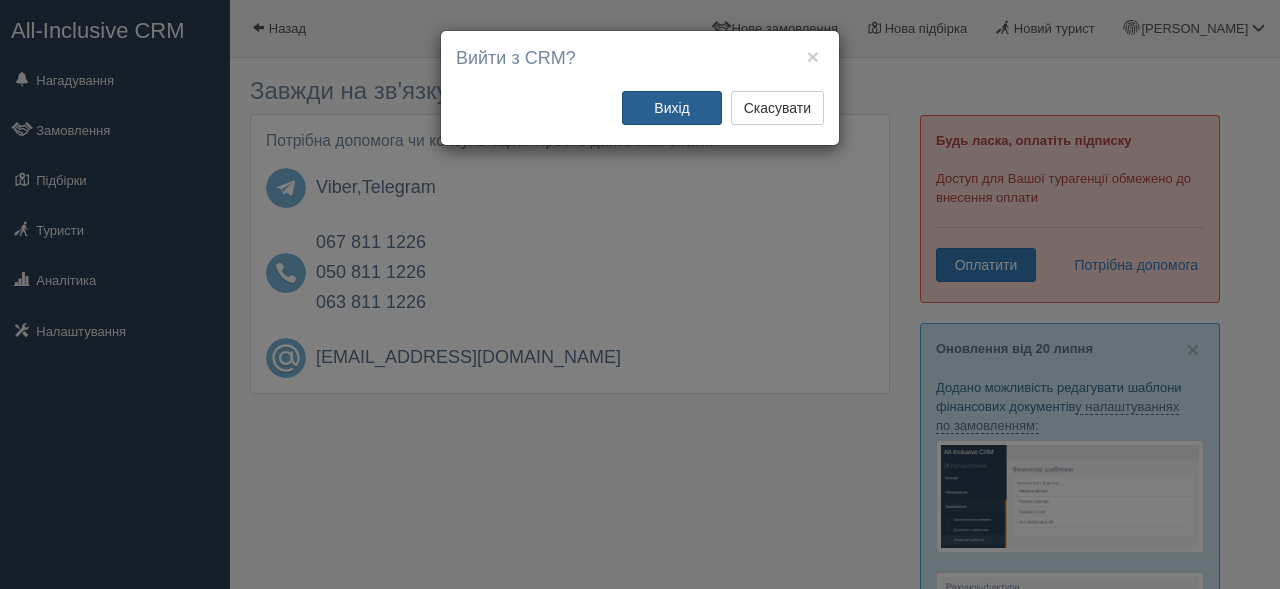 click on "Вихід" at bounding box center (672, 108) 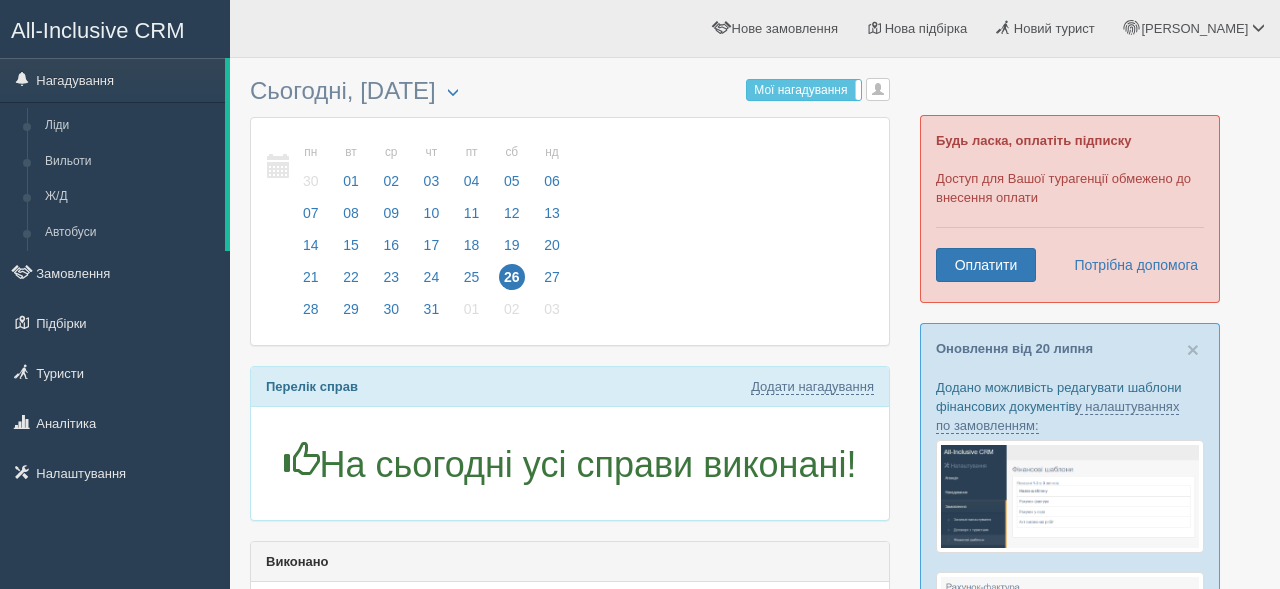 scroll, scrollTop: 0, scrollLeft: 0, axis: both 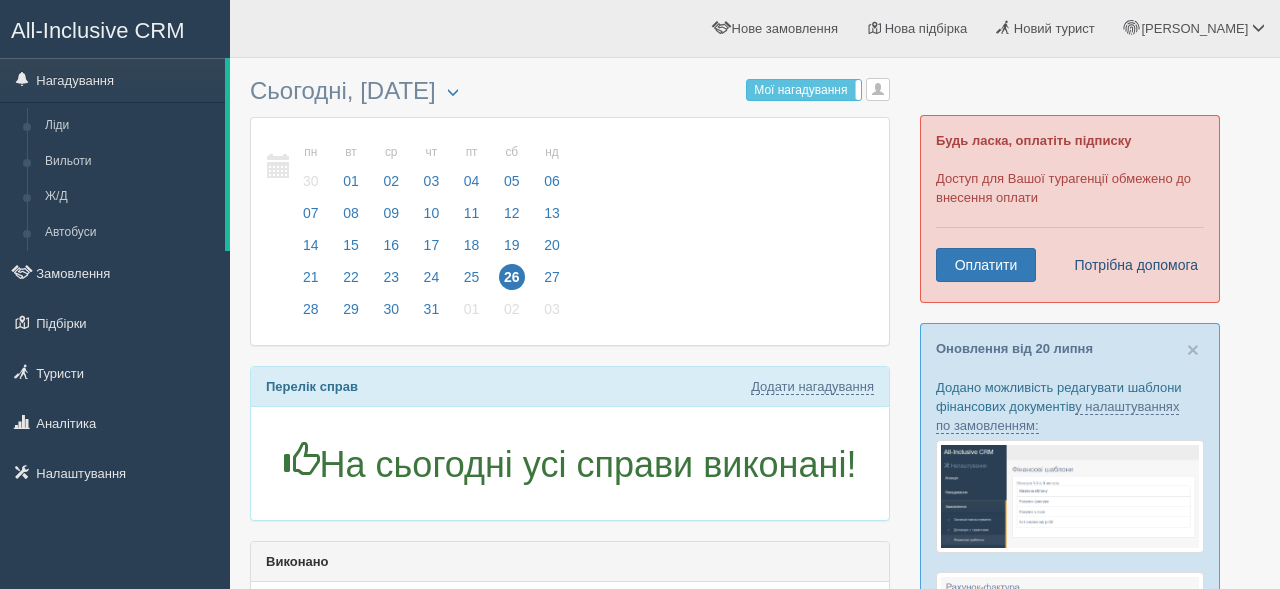 click on "Потрібна допомога" at bounding box center [1130, 265] 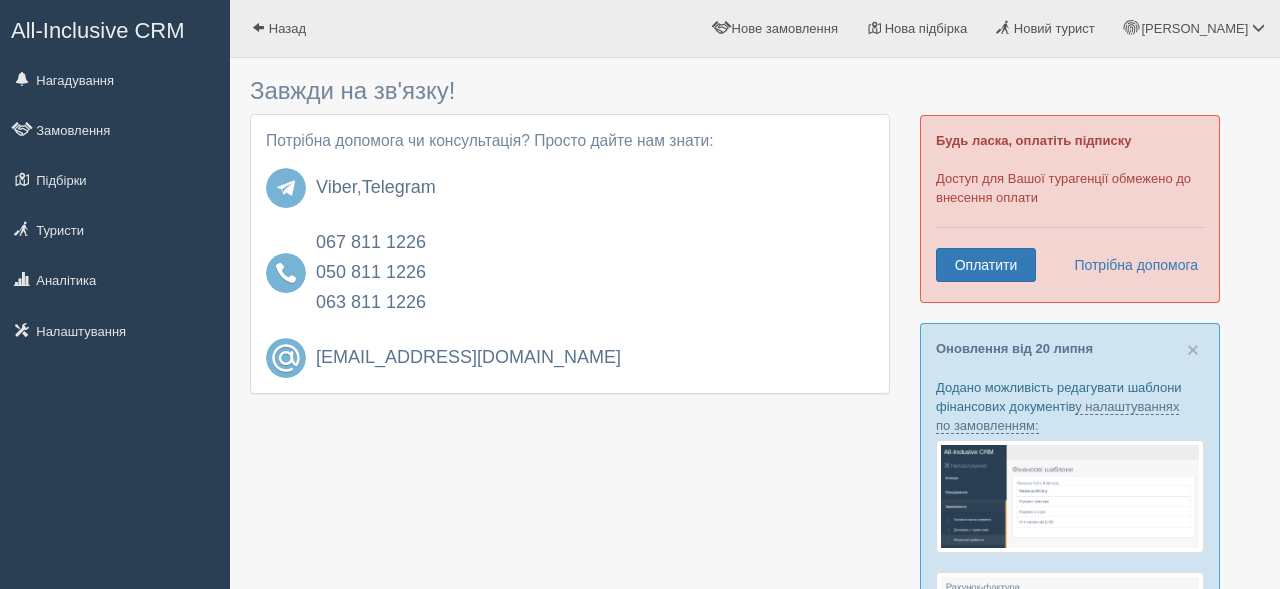 scroll, scrollTop: 0, scrollLeft: 0, axis: both 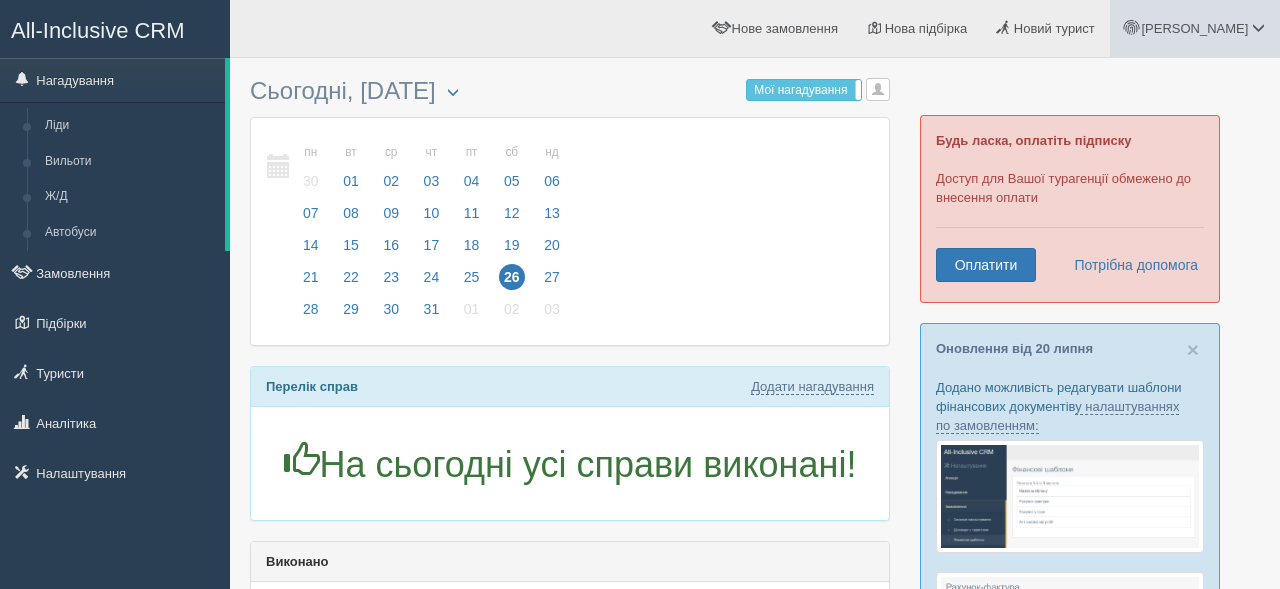 click on "[PERSON_NAME]" at bounding box center [1194, 28] 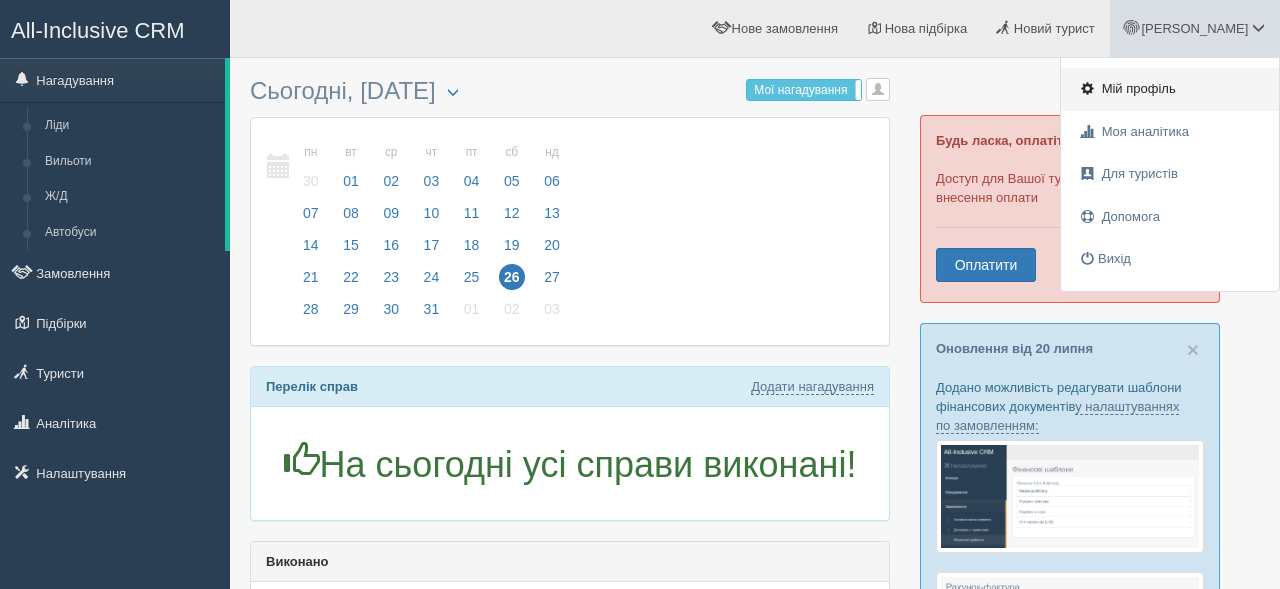 click on "Мій профіль" at bounding box center [1139, 88] 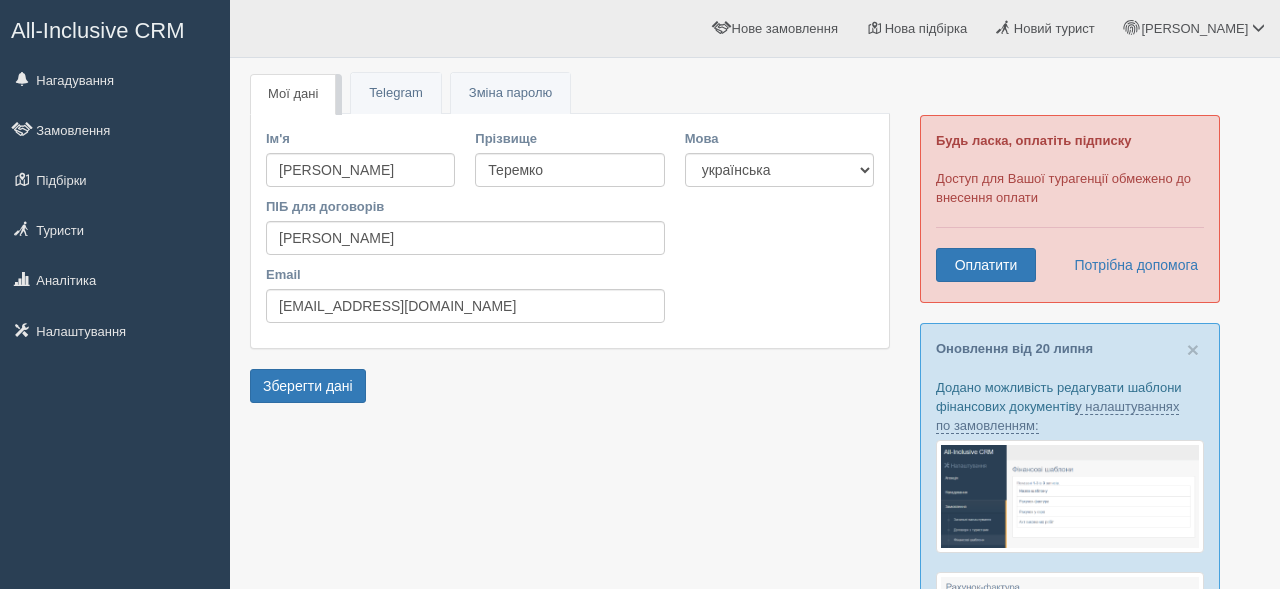 scroll, scrollTop: 0, scrollLeft: 0, axis: both 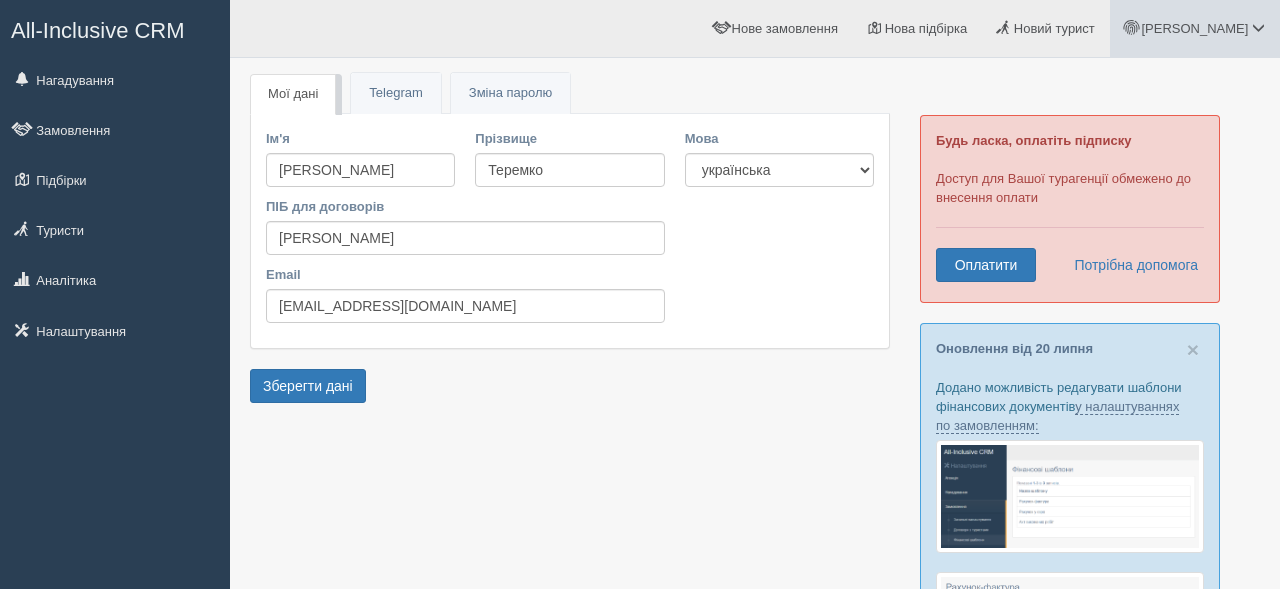 click on "[PERSON_NAME]" at bounding box center [1194, 28] 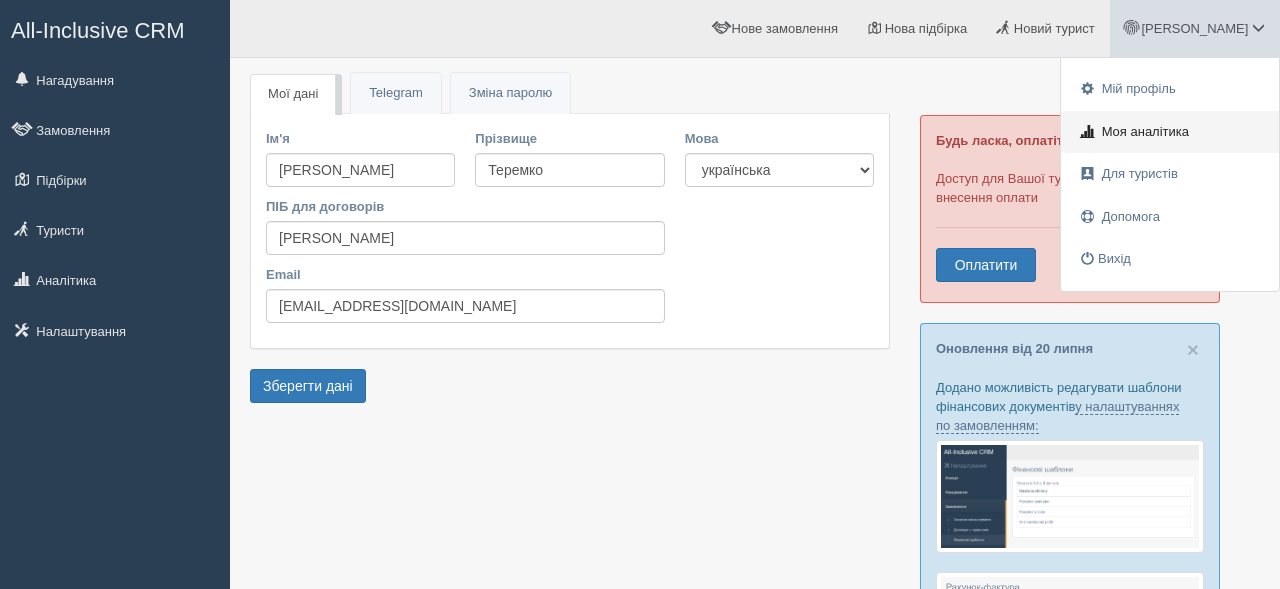 click on "Моя аналітика" at bounding box center (1170, 132) 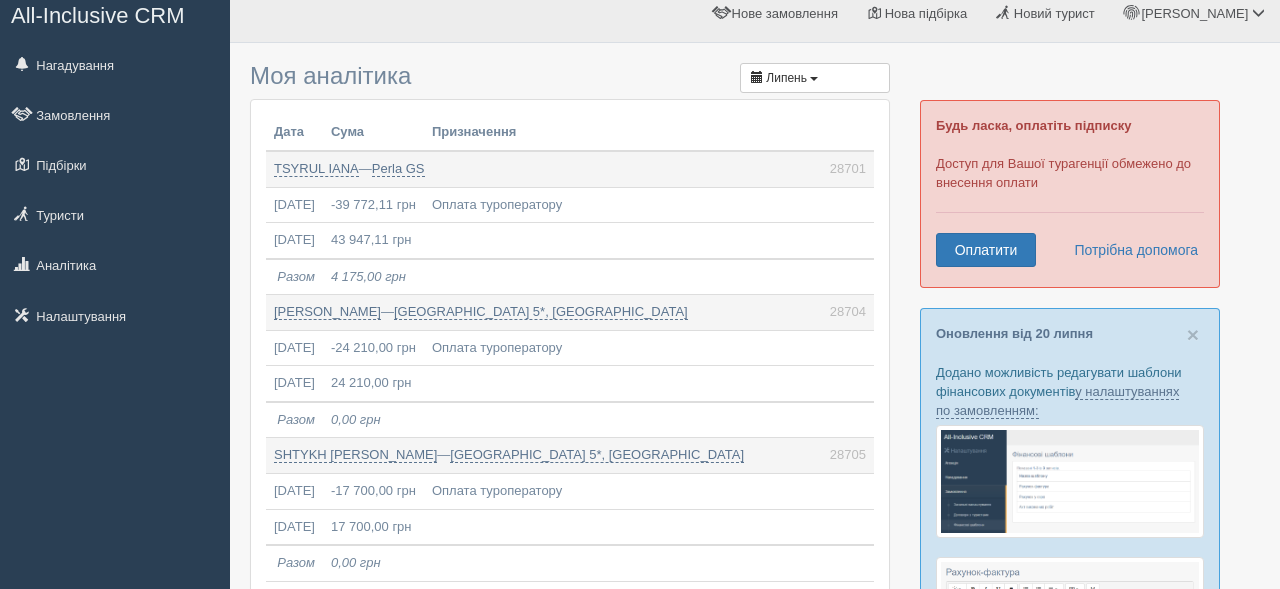 scroll, scrollTop: 0, scrollLeft: 0, axis: both 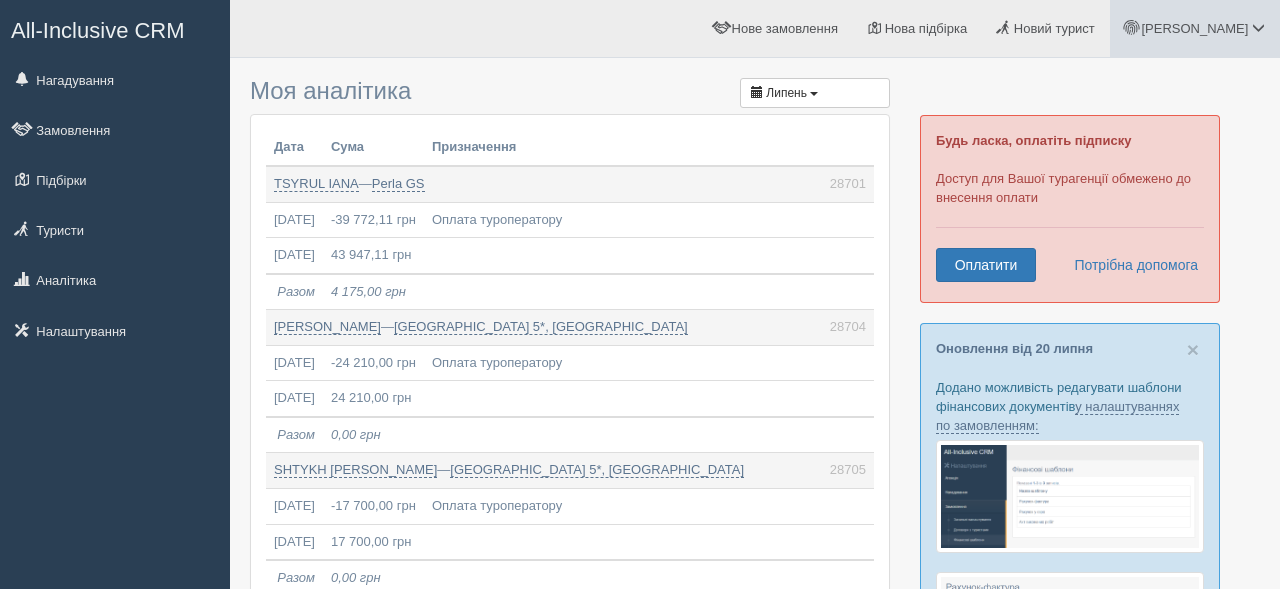 click on "[PERSON_NAME]" at bounding box center [1194, 28] 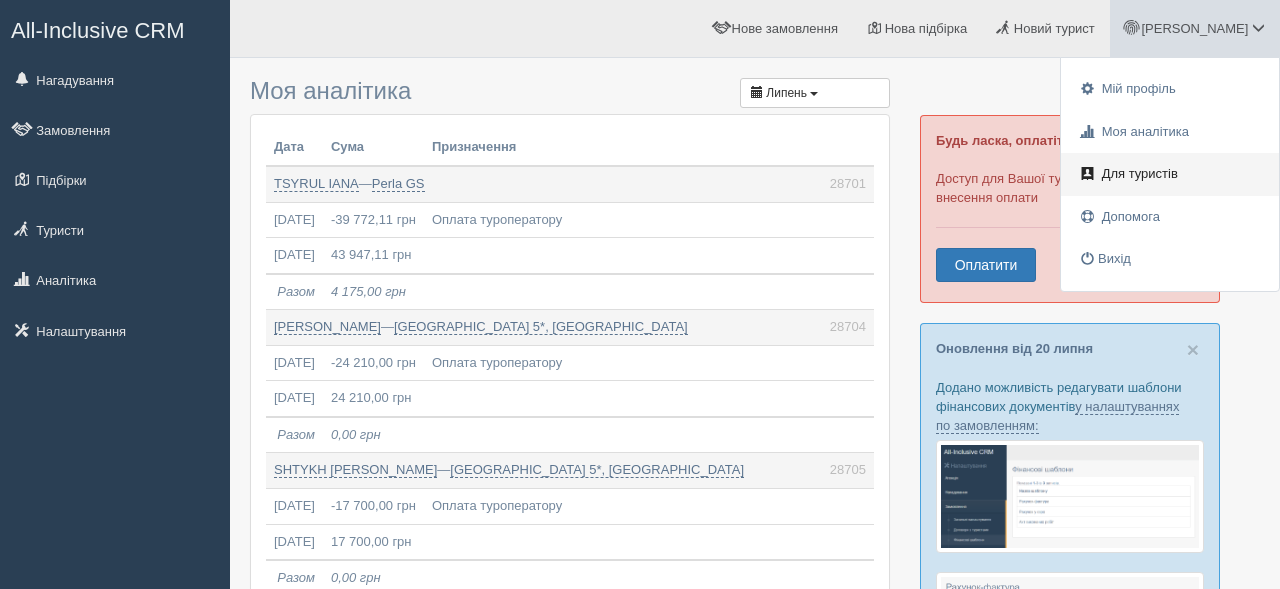 click on "Для туристів" at bounding box center [1140, 173] 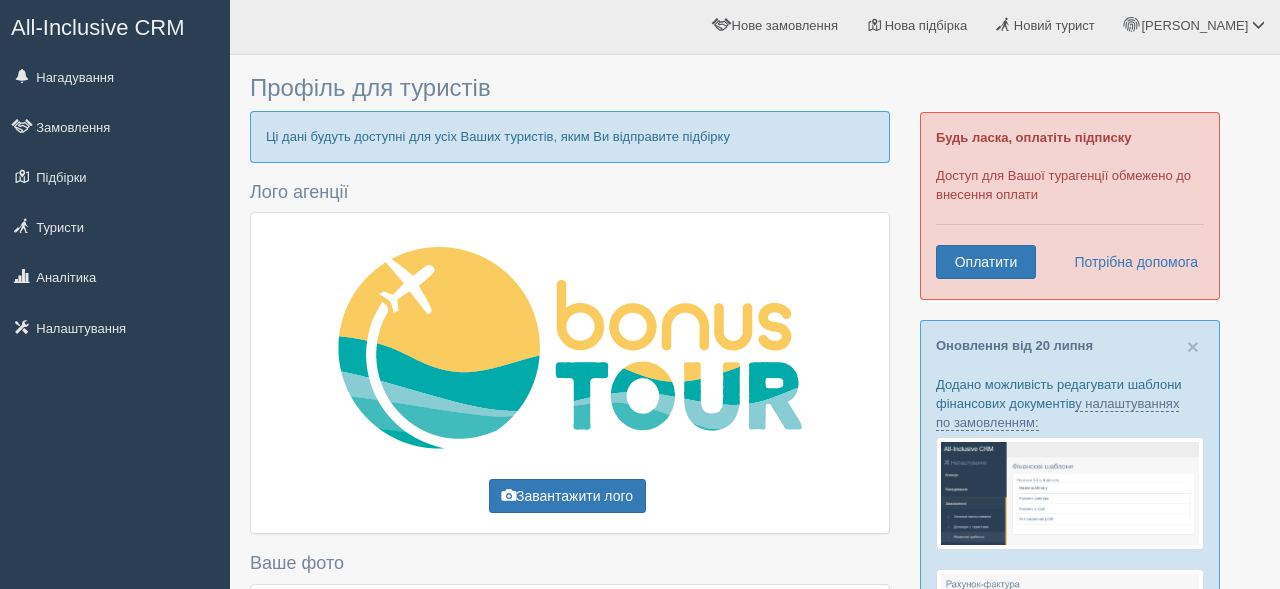 scroll, scrollTop: 0, scrollLeft: 0, axis: both 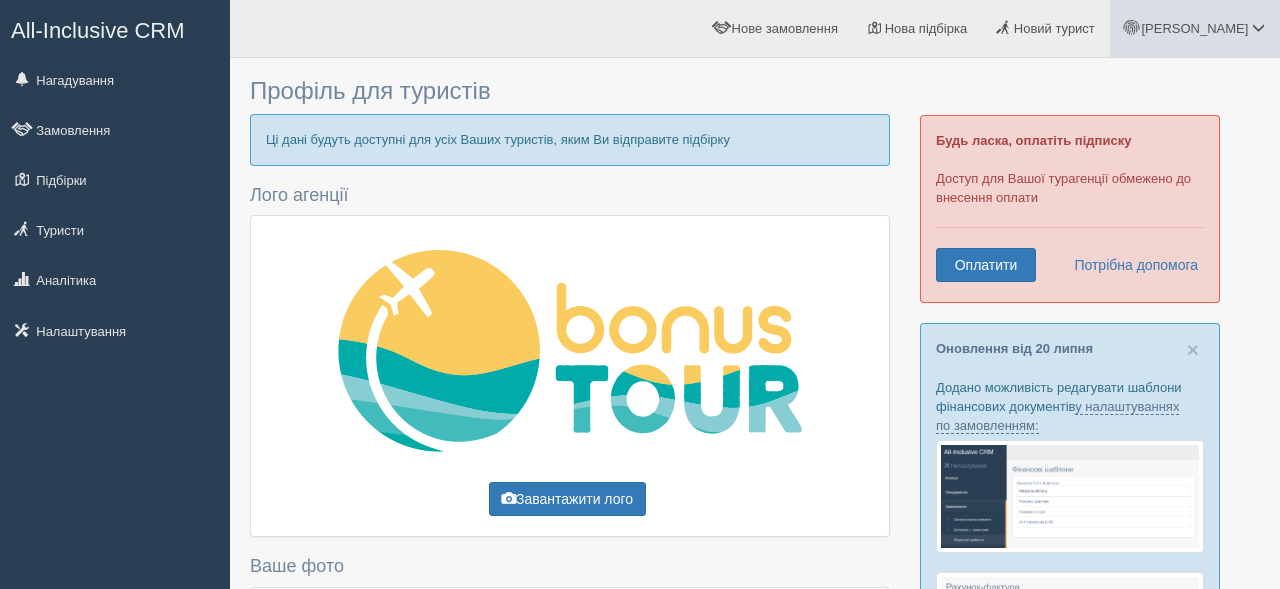 click on "[PERSON_NAME]" at bounding box center (1195, 28) 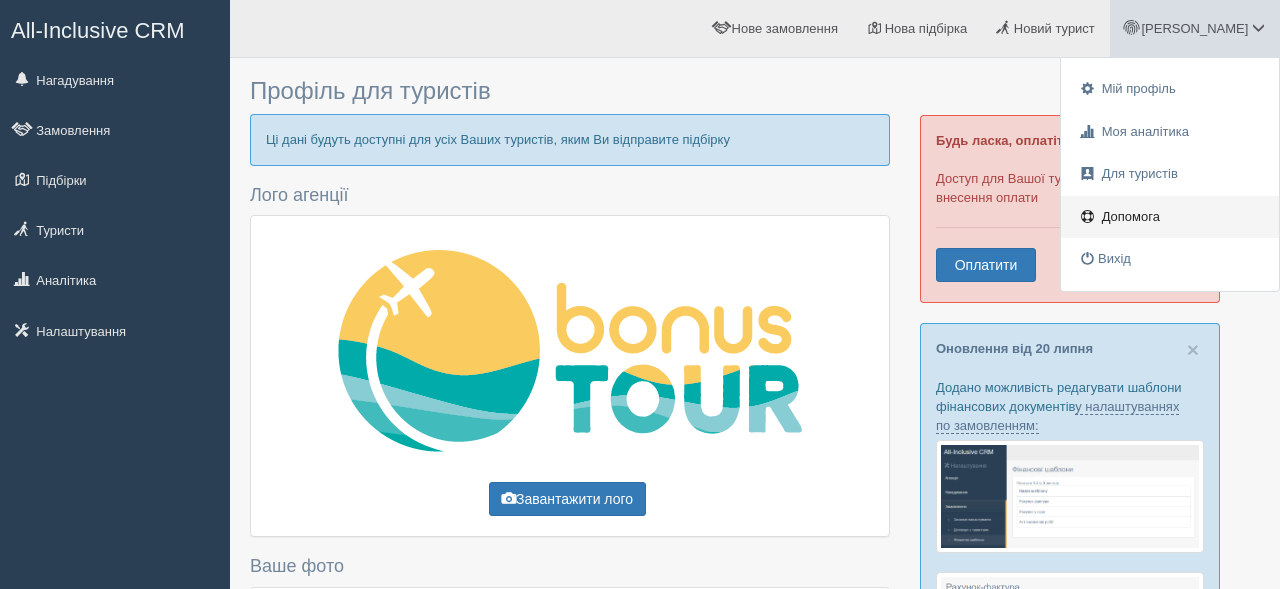 click on "Допомога" at bounding box center (1131, 216) 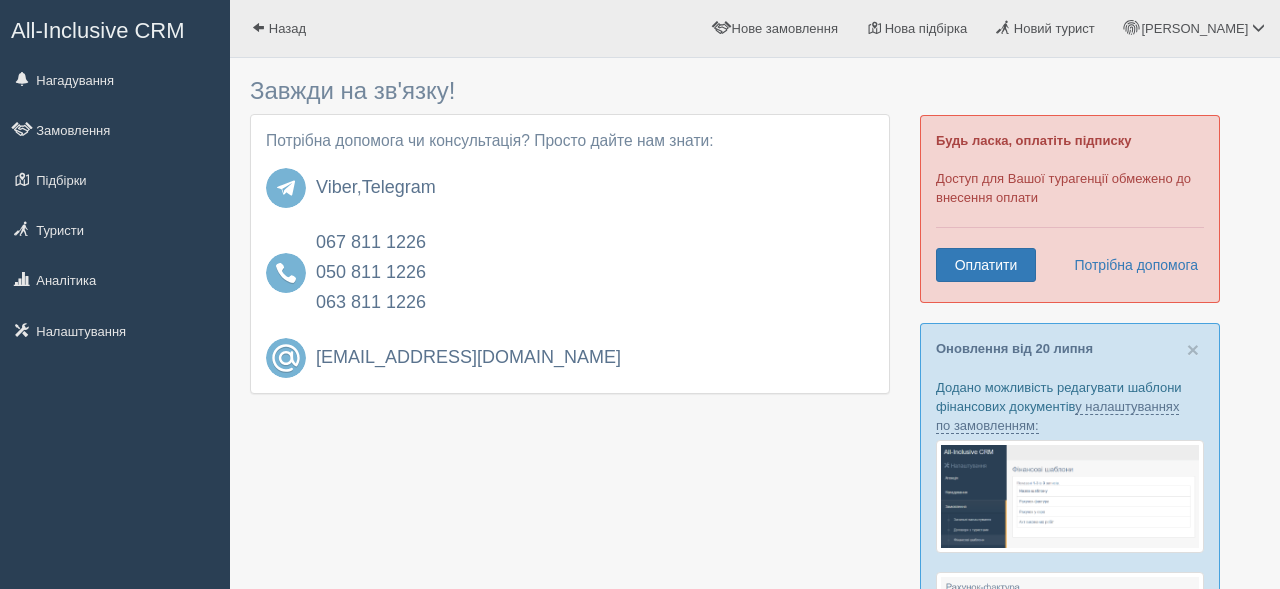 scroll, scrollTop: 0, scrollLeft: 0, axis: both 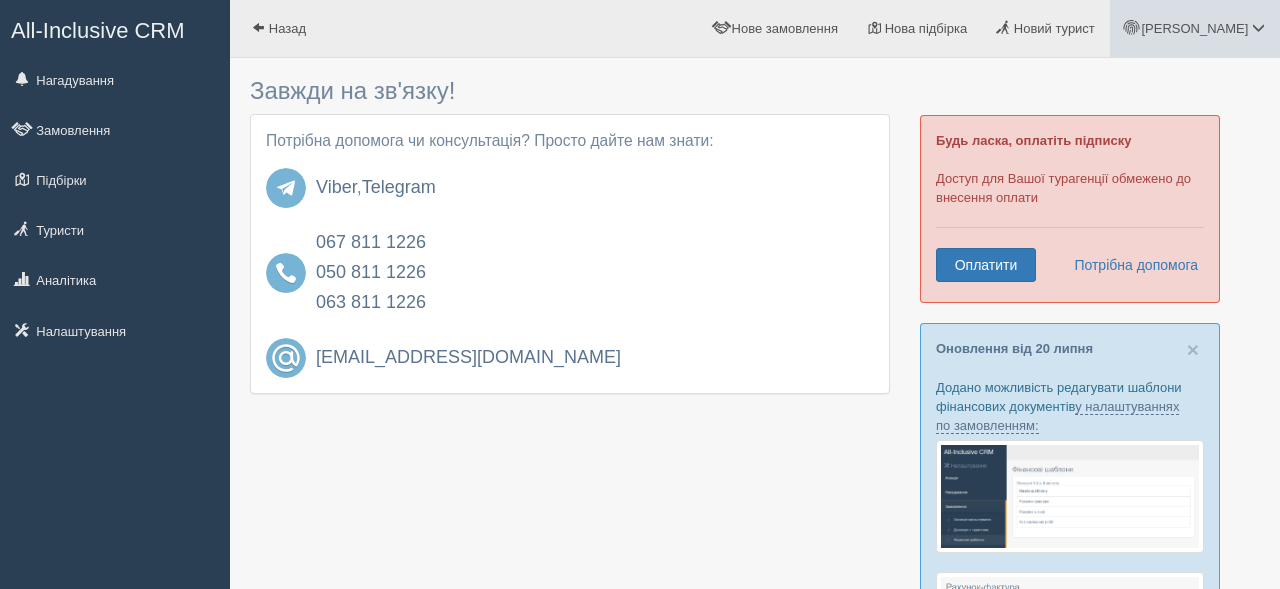 click at bounding box center [1258, 27] 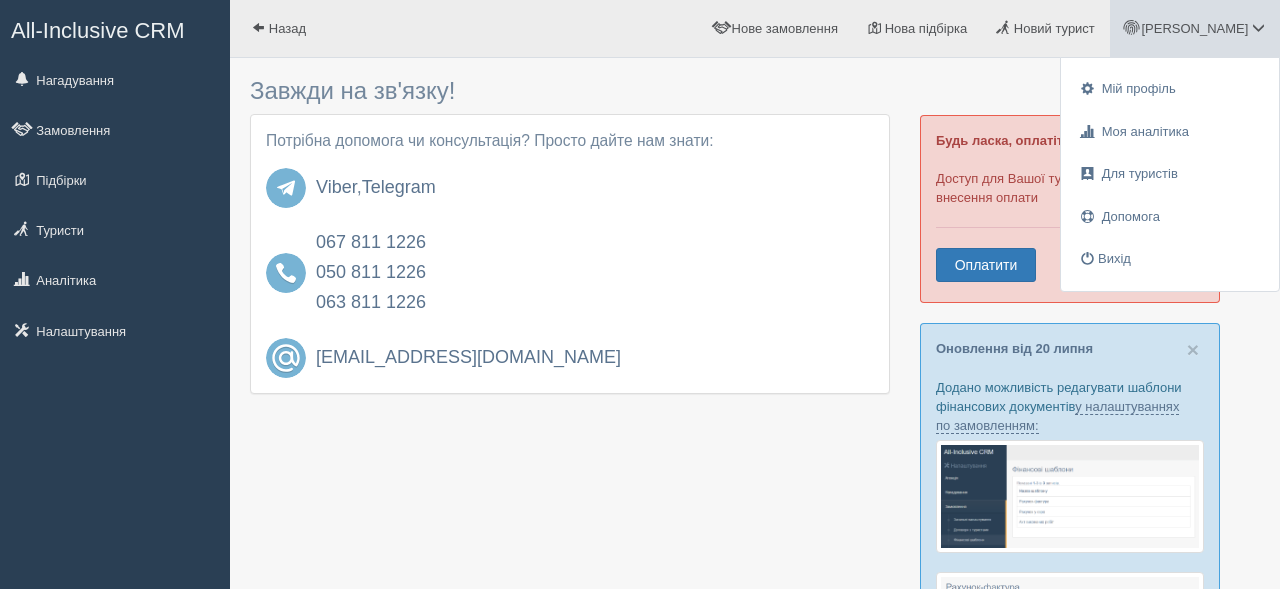 click on "Завжди на зв'язку!
Потрібна допомога чи консультація? Просто дайте нам знати:
Viber ,
Telegram
067 811 1226
050 811 1226
063 811 1226
[EMAIL_ADDRESS][DOMAIN_NAME]" at bounding box center (570, 241) 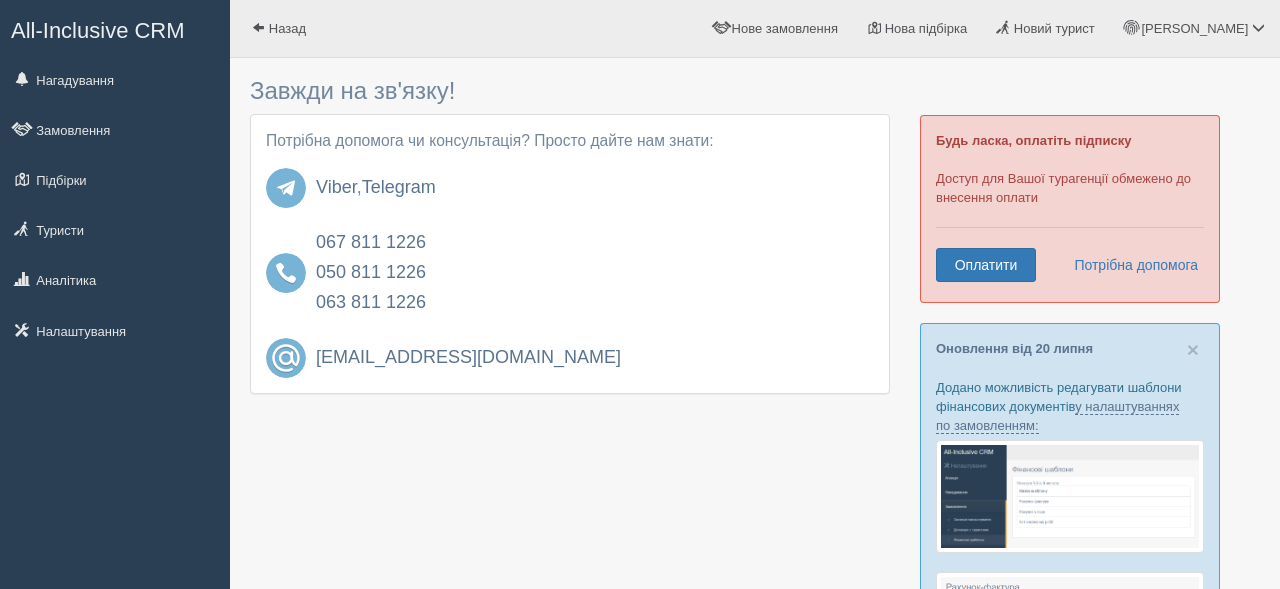 scroll, scrollTop: 0, scrollLeft: 0, axis: both 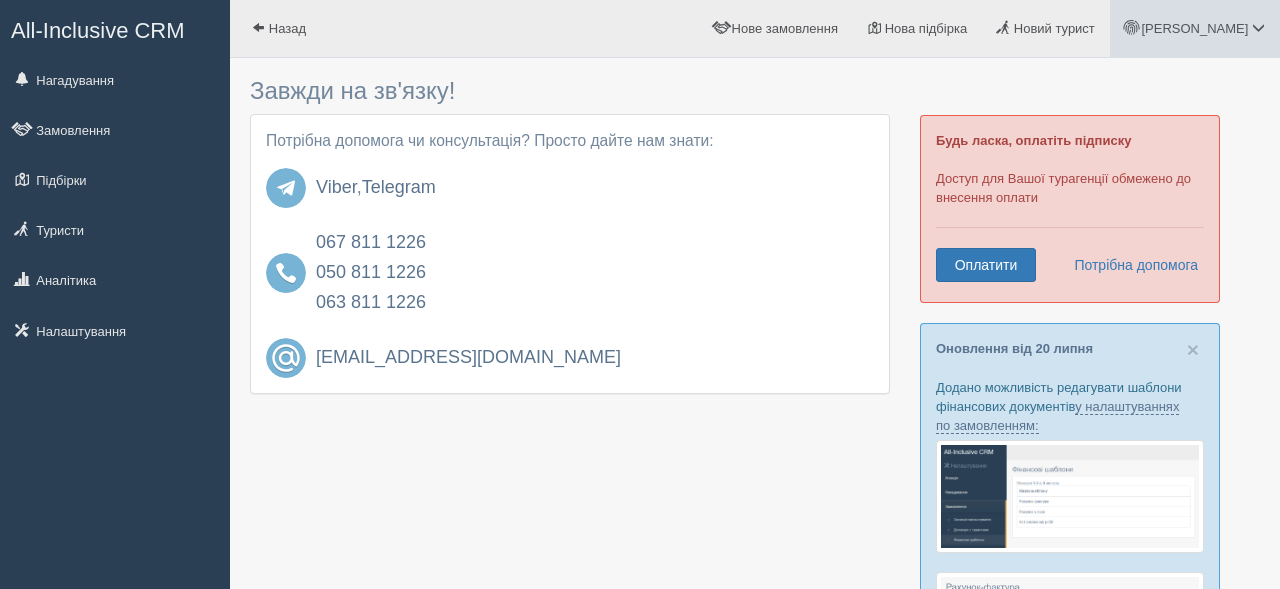 click at bounding box center (1258, 27) 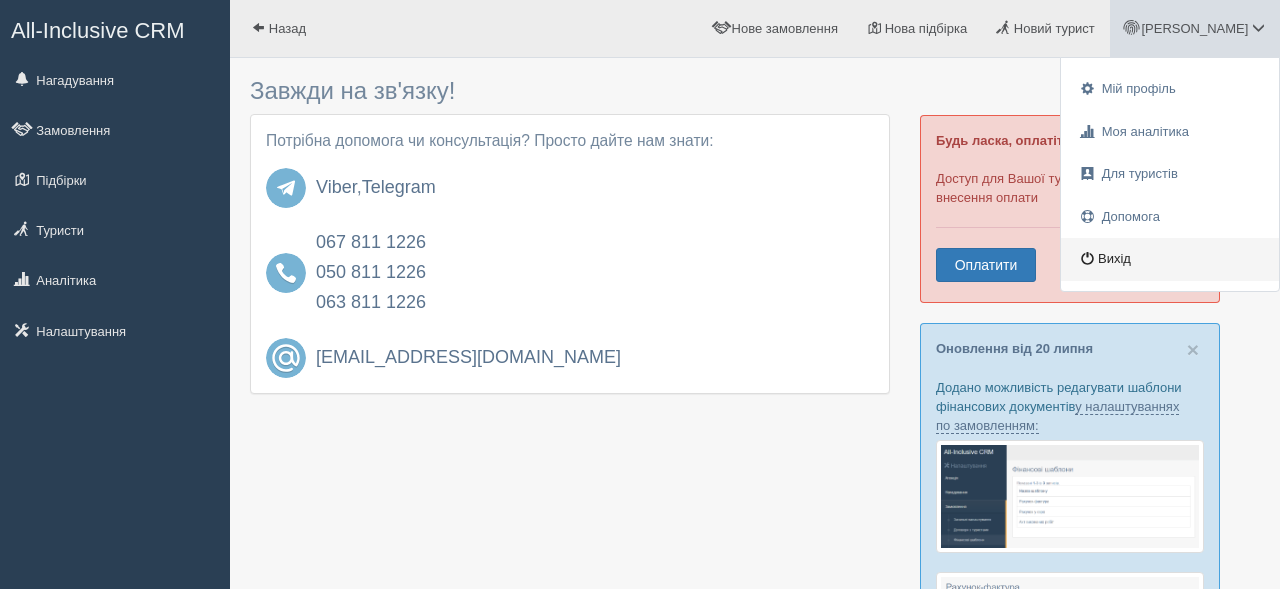 click on "Вихід" at bounding box center (1170, 259) 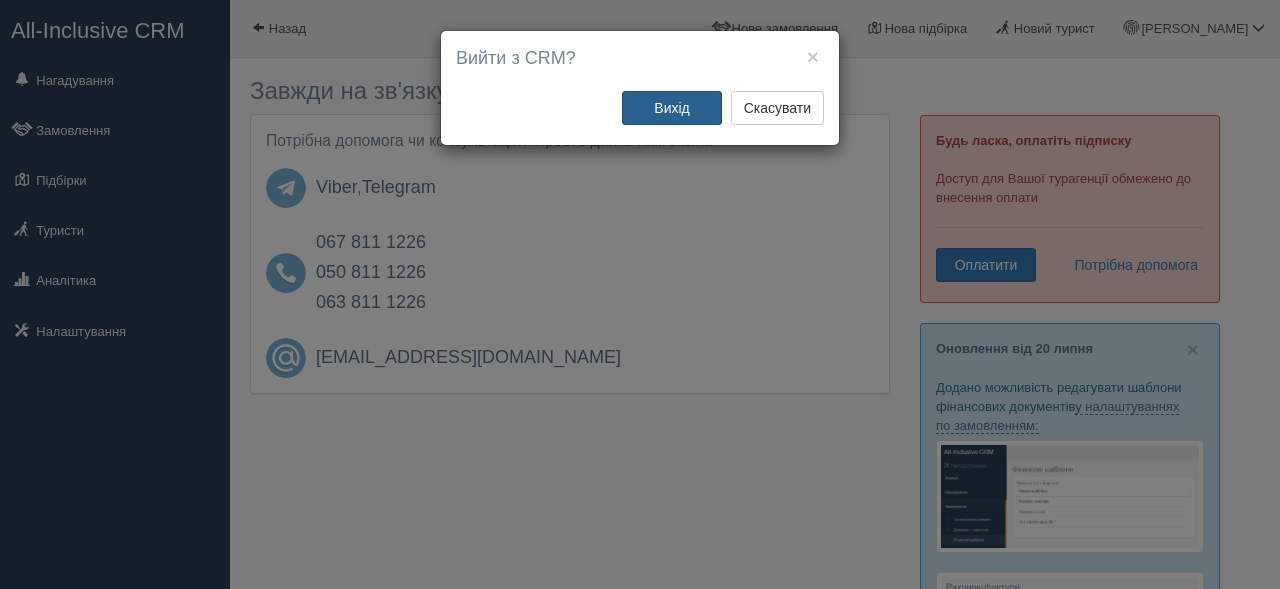 click on "Вихід" at bounding box center (672, 108) 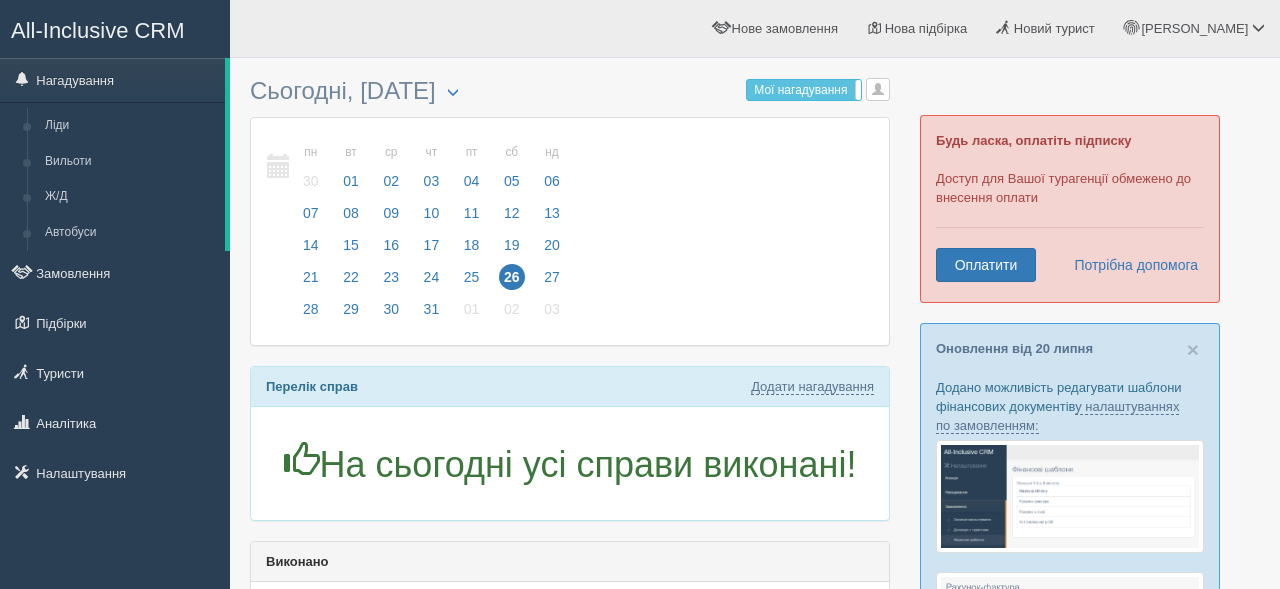 scroll, scrollTop: 0, scrollLeft: 0, axis: both 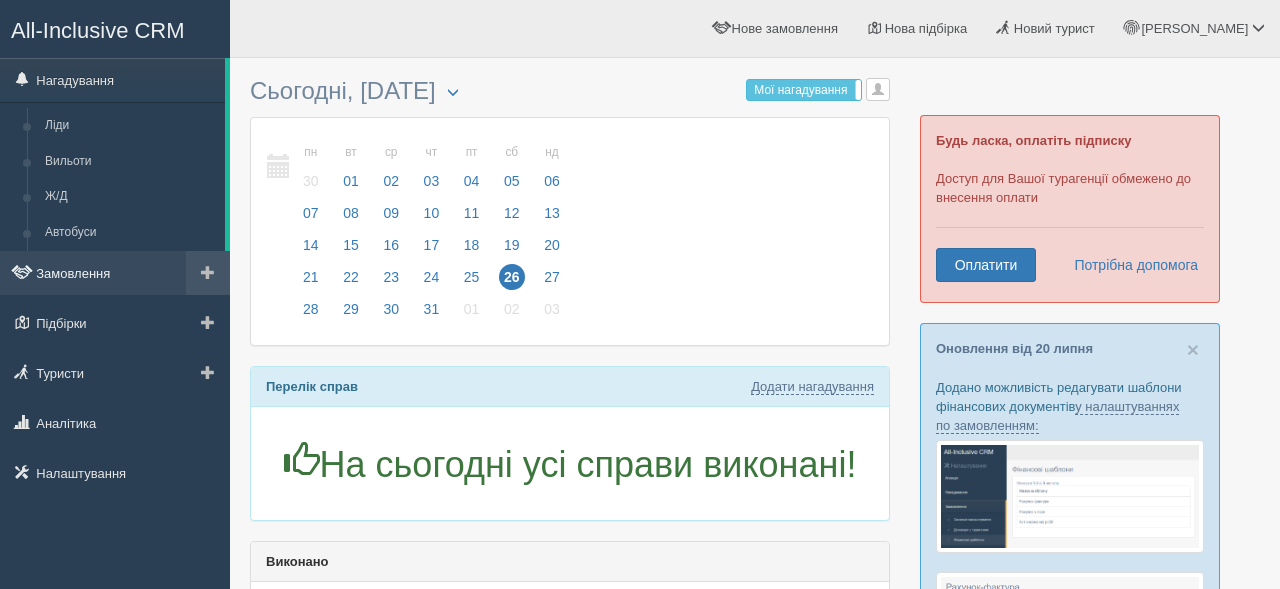 click on "Замовлення" at bounding box center (115, 273) 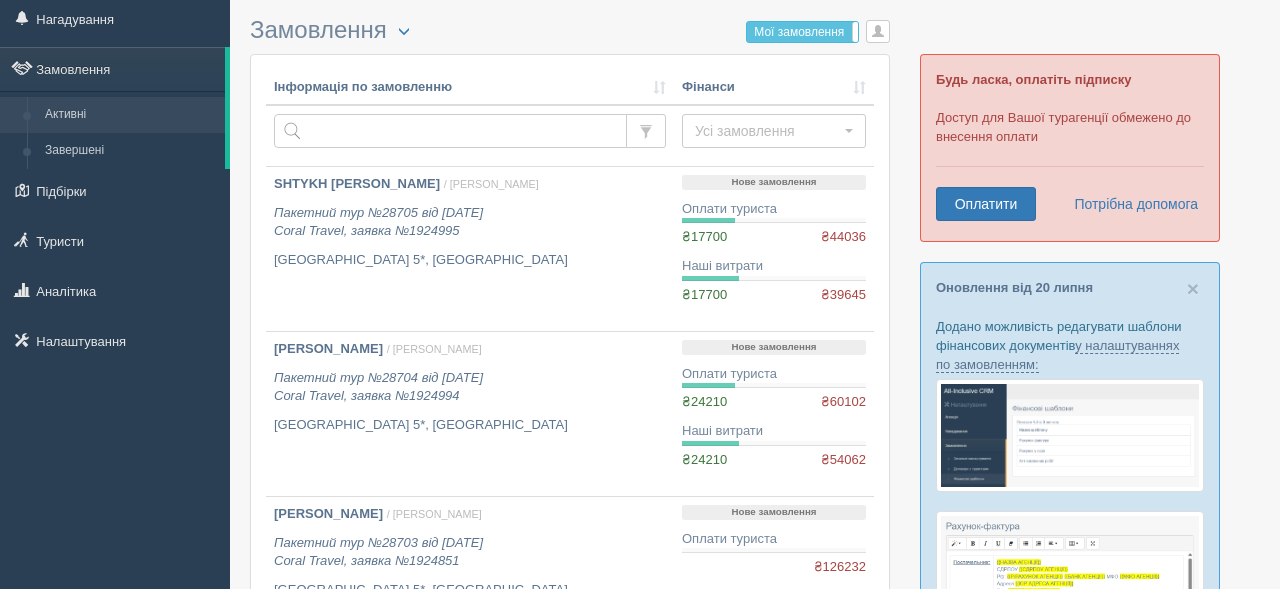 scroll, scrollTop: 0, scrollLeft: 0, axis: both 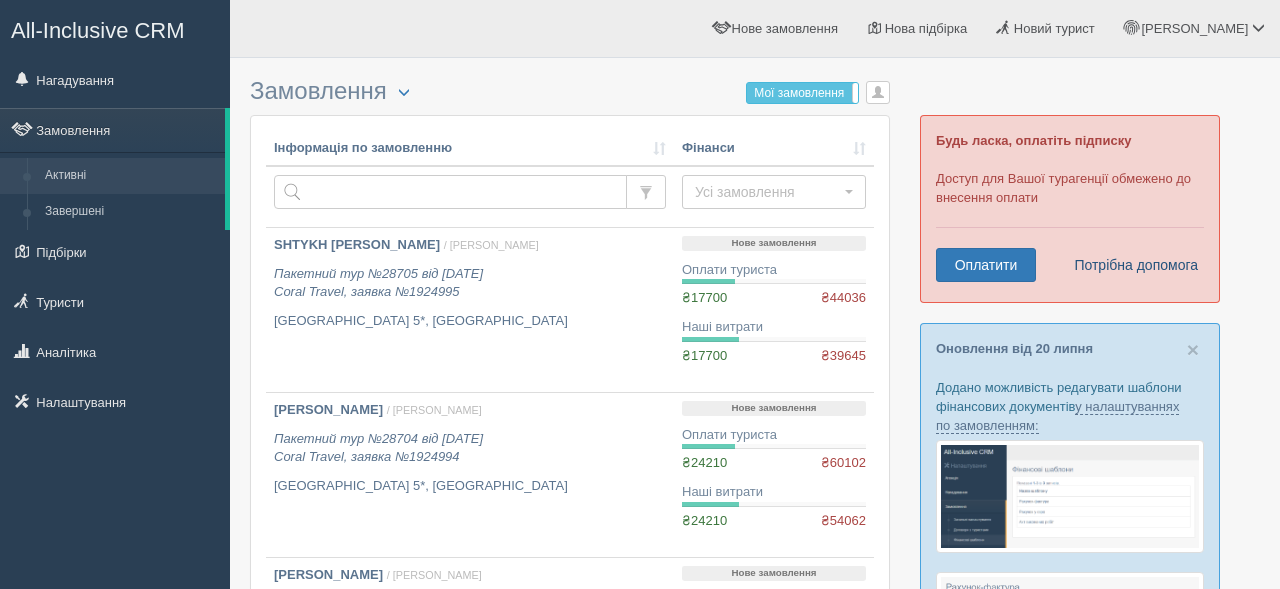 click on "Потрібна допомога" at bounding box center (1130, 265) 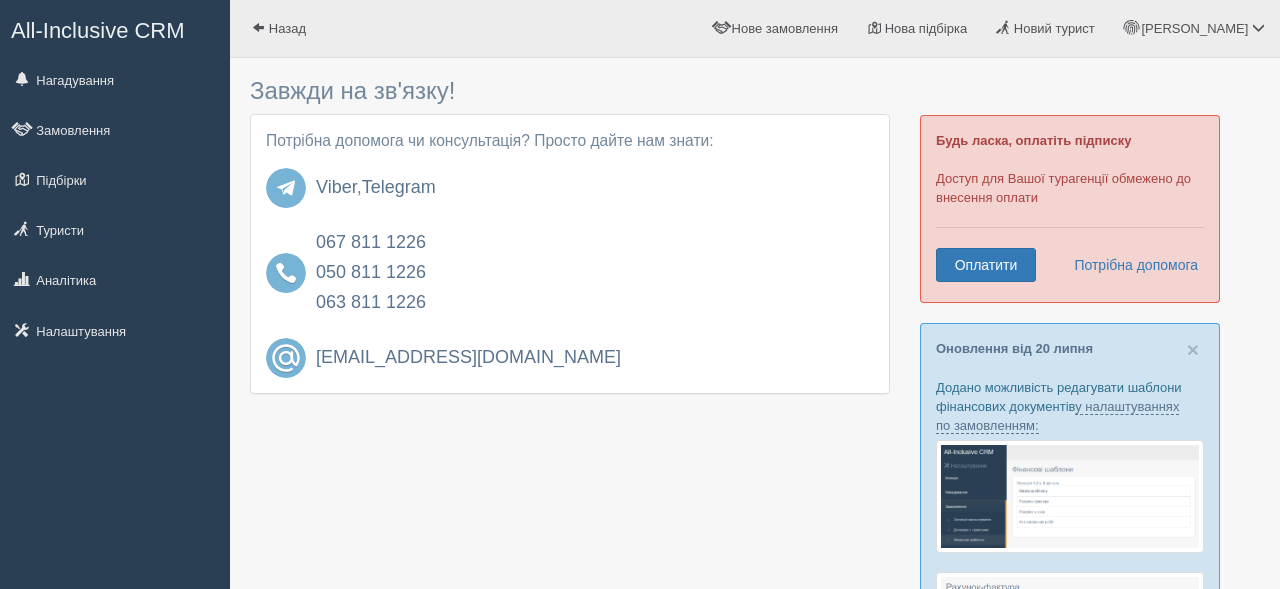 scroll, scrollTop: 0, scrollLeft: 0, axis: both 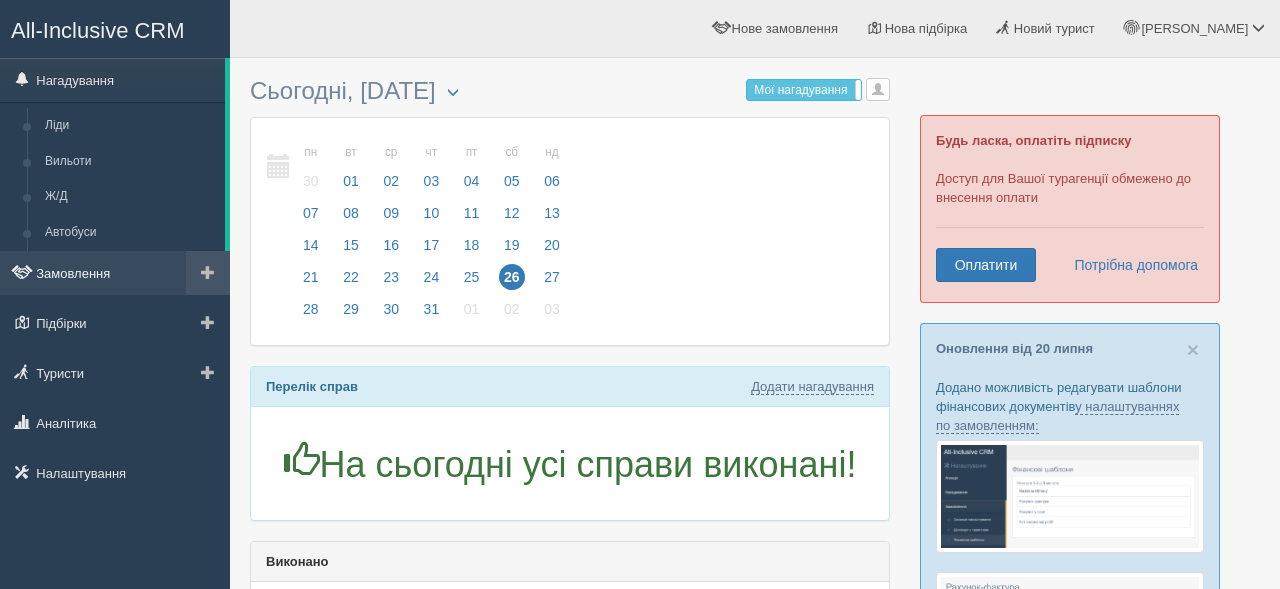 click on "Замовлення" at bounding box center [115, 273] 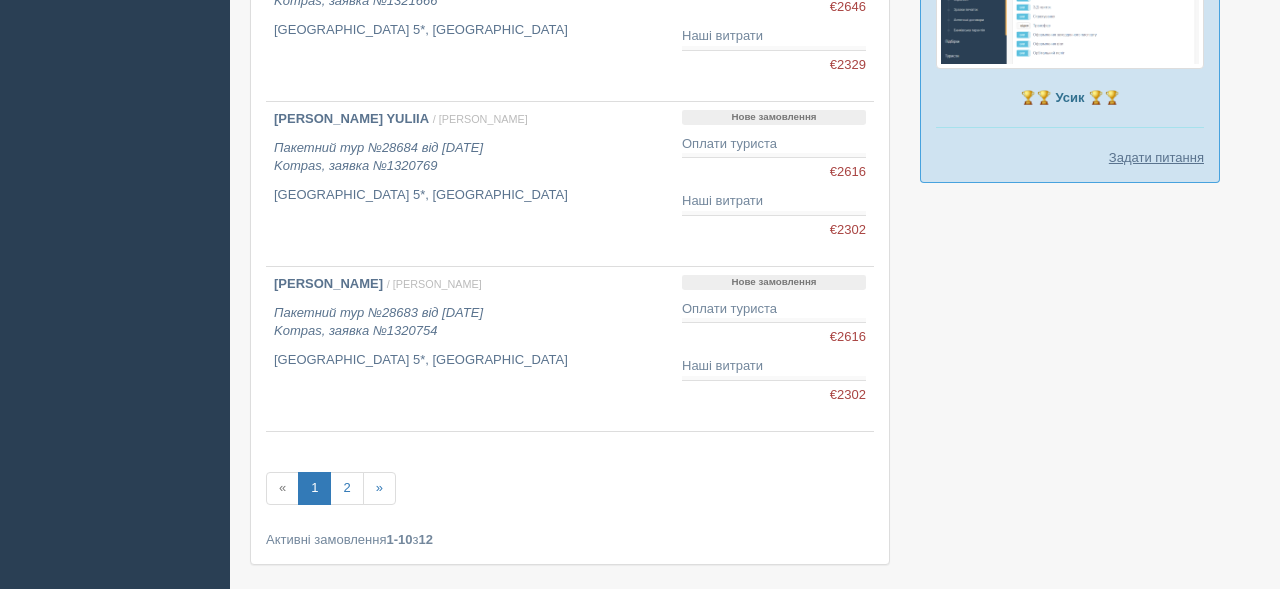 scroll, scrollTop: 1419, scrollLeft: 0, axis: vertical 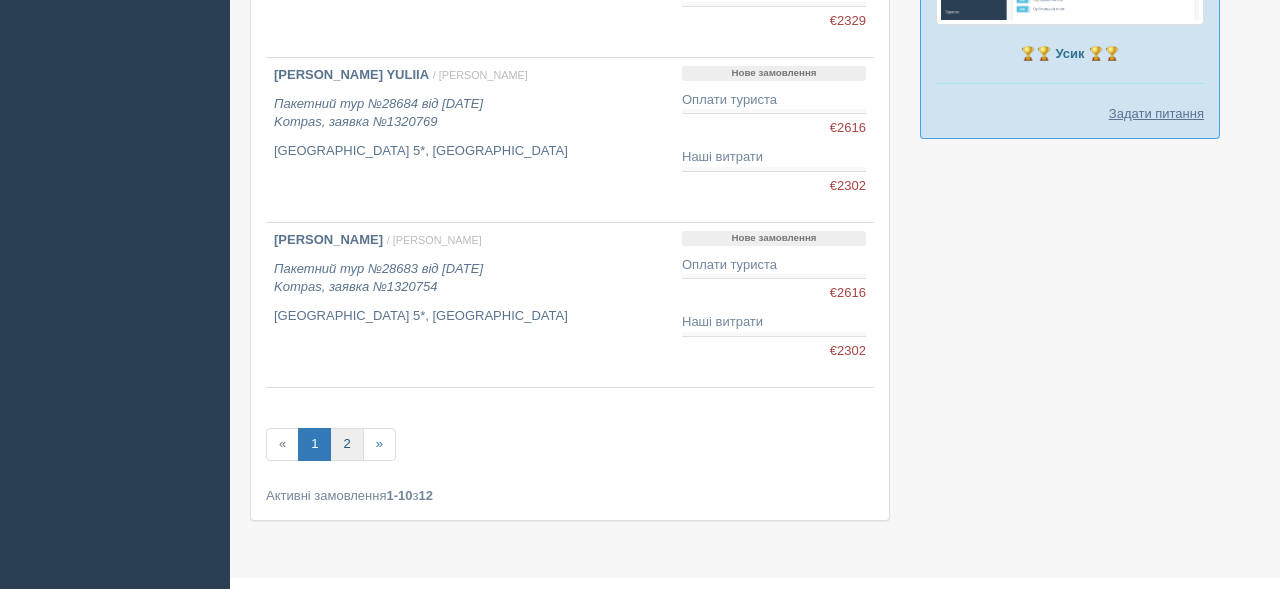click on "2" at bounding box center (346, 444) 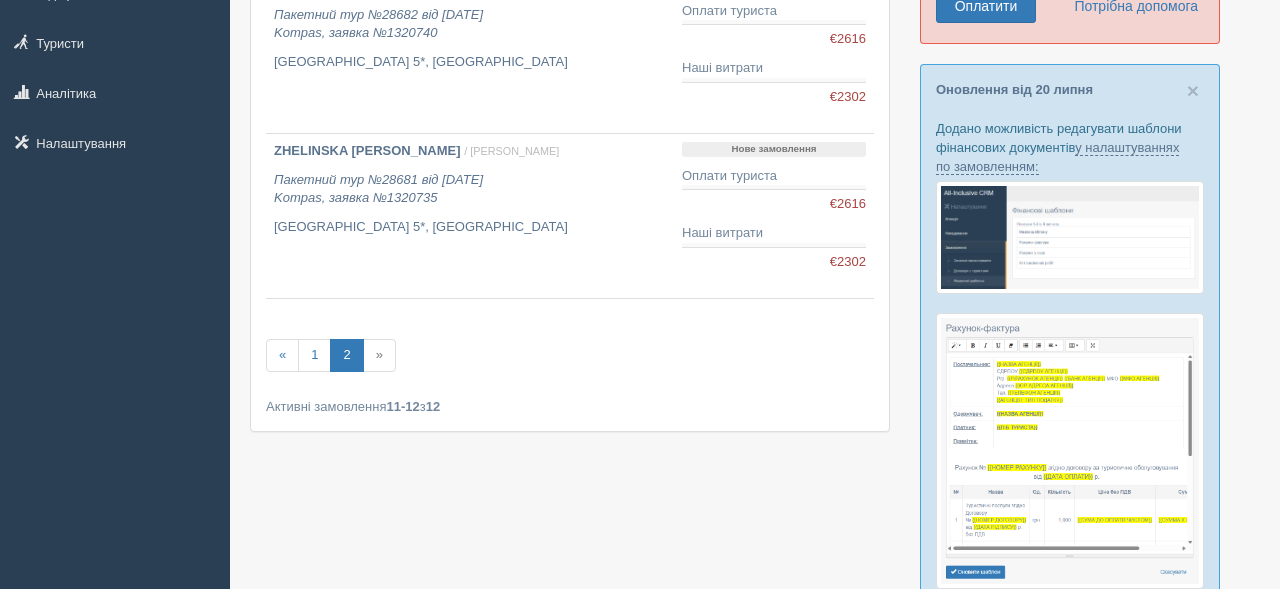 scroll, scrollTop: 0, scrollLeft: 0, axis: both 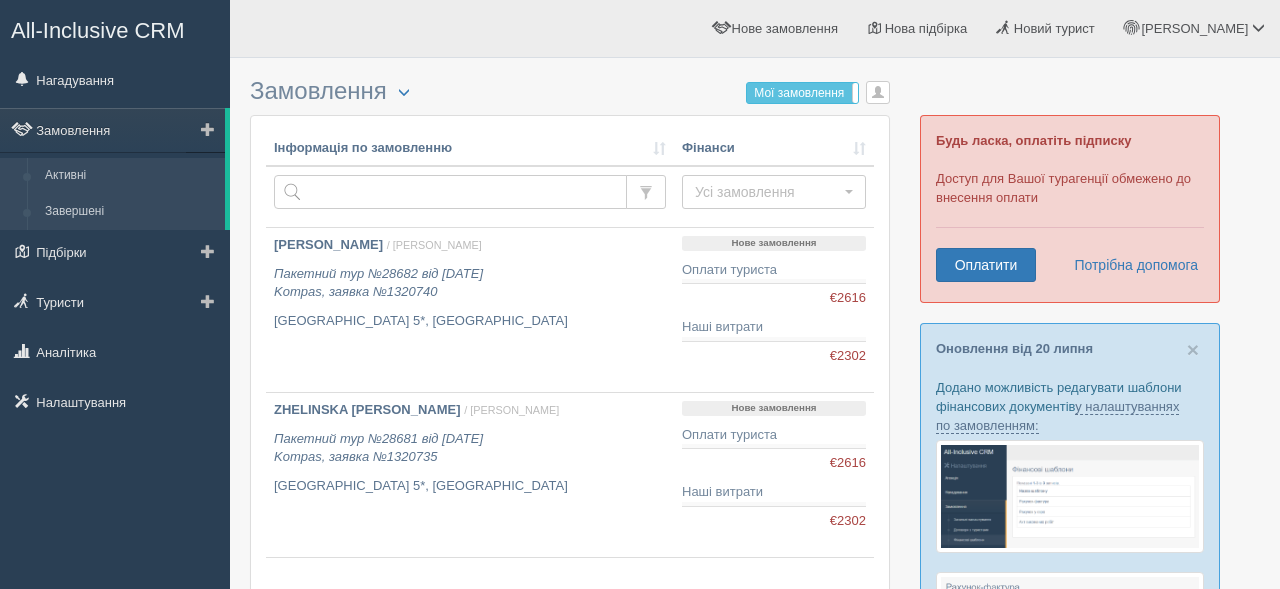 click on "Завершені" at bounding box center (130, 212) 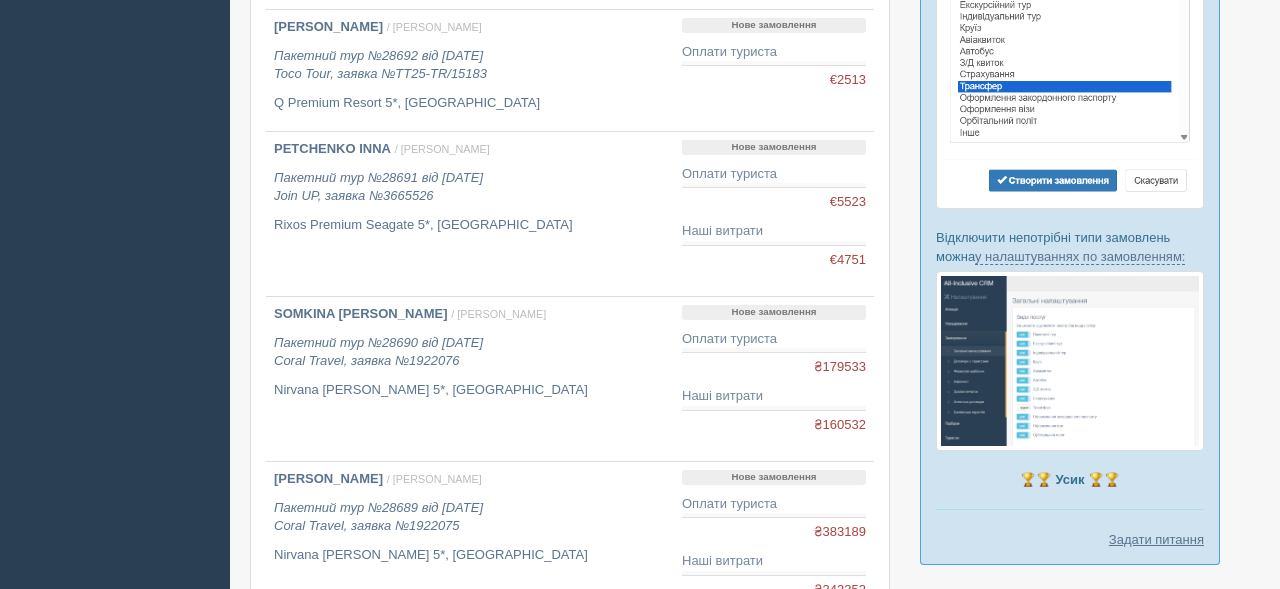 scroll, scrollTop: 1011, scrollLeft: 0, axis: vertical 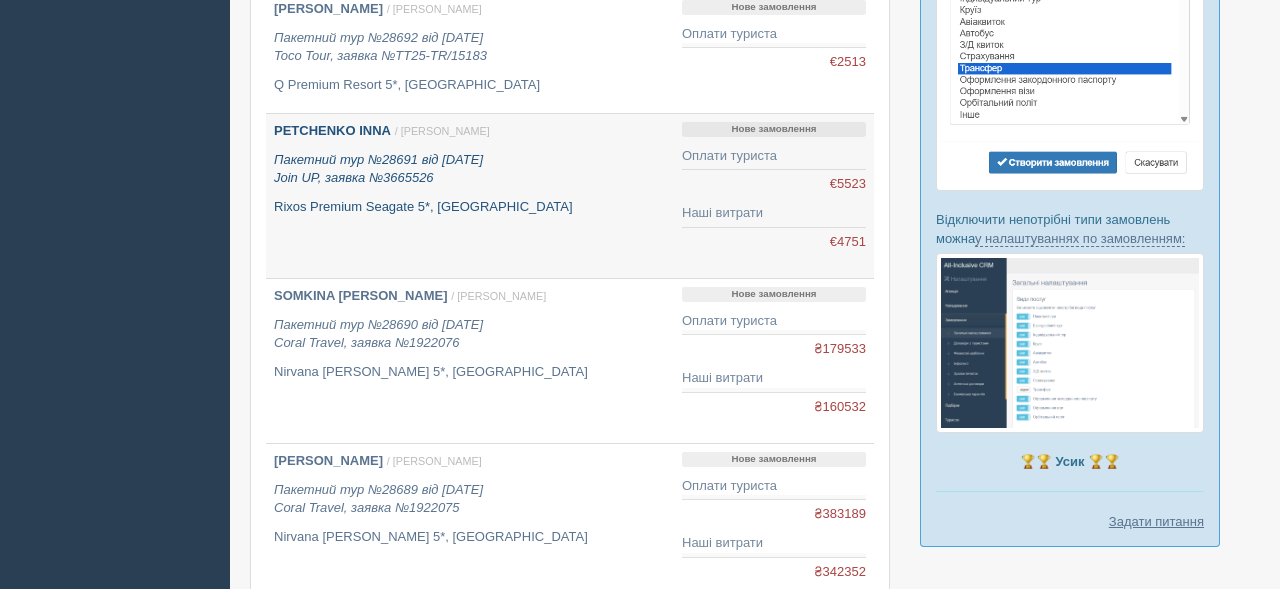 click on "PETCHENKO INNA
/ Юлія Т.
Пакетний тур №28691 від 23.05.2025
Join UP, заявка №3665526
Rixos Premium Seagate 5*, Єгипет" at bounding box center (470, 169) 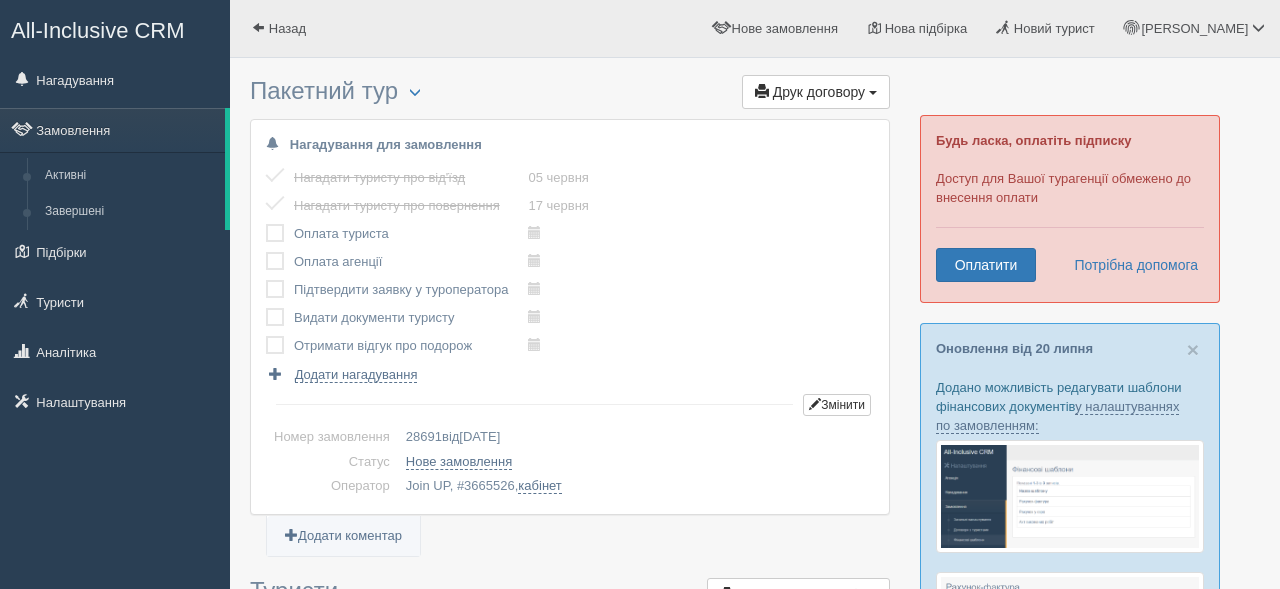 scroll, scrollTop: 0, scrollLeft: 0, axis: both 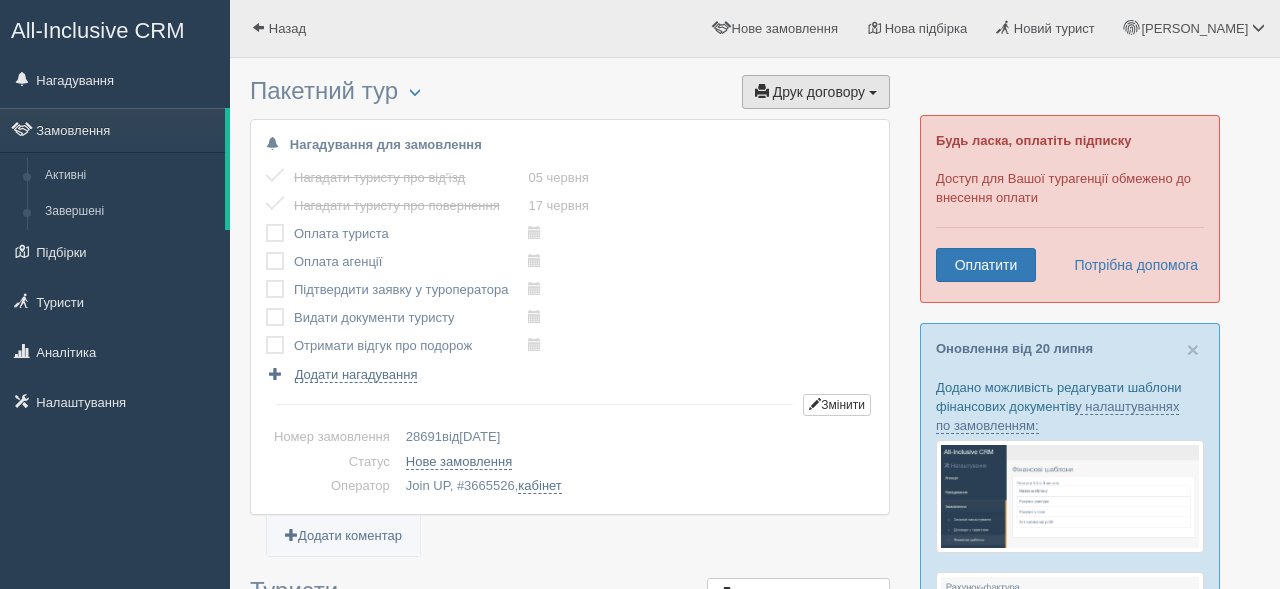 click on "Друк договору" at bounding box center [819, 92] 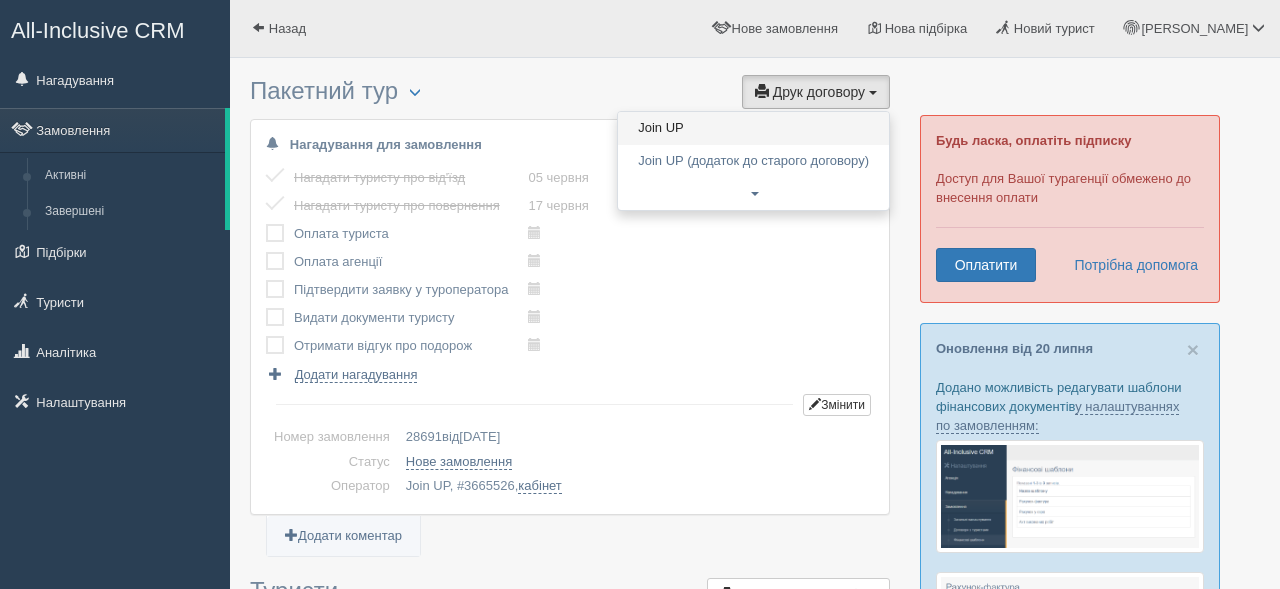 click on "Join UP" at bounding box center (753, 128) 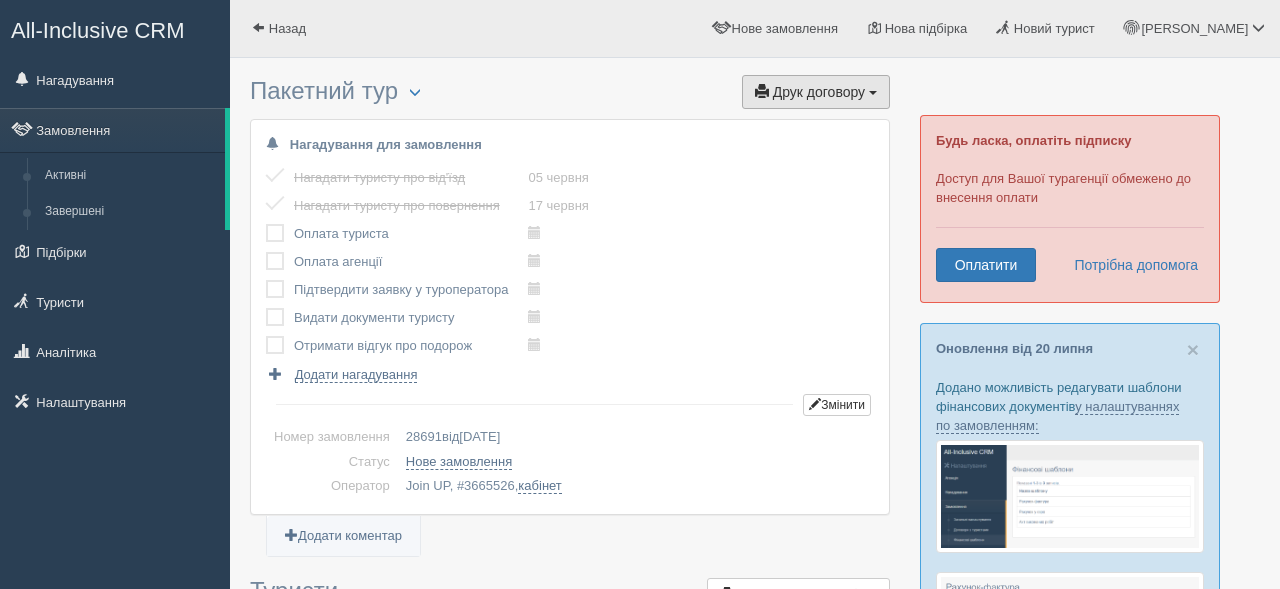 click on "Друк договору
Друк" at bounding box center (816, 92) 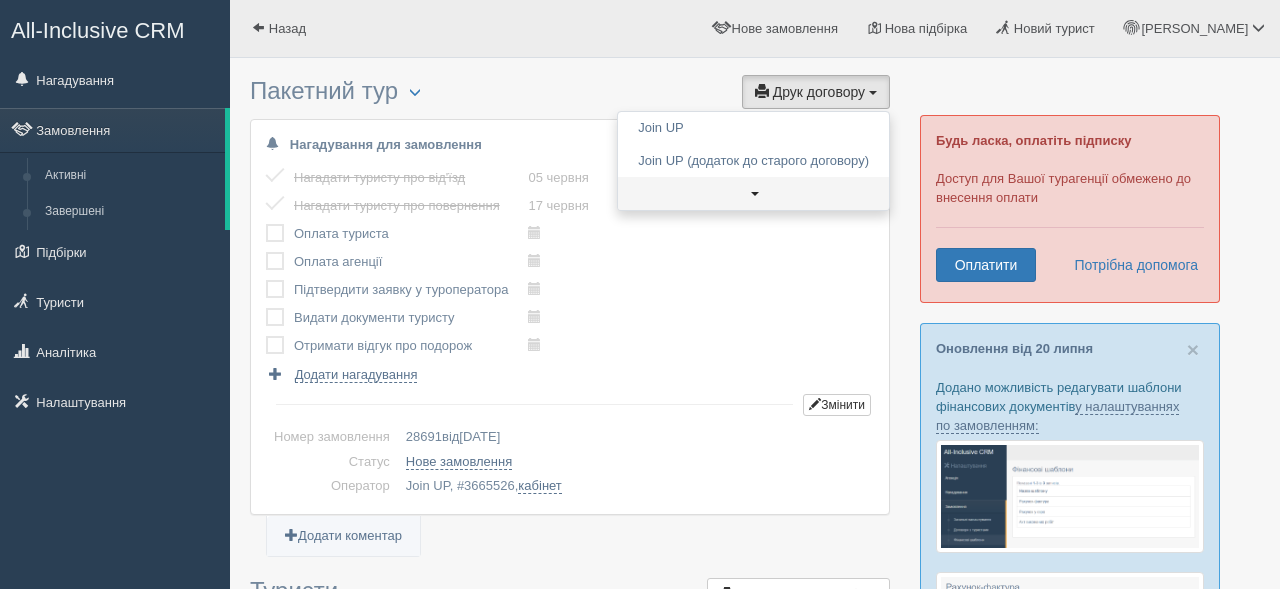 click at bounding box center (753, 193) 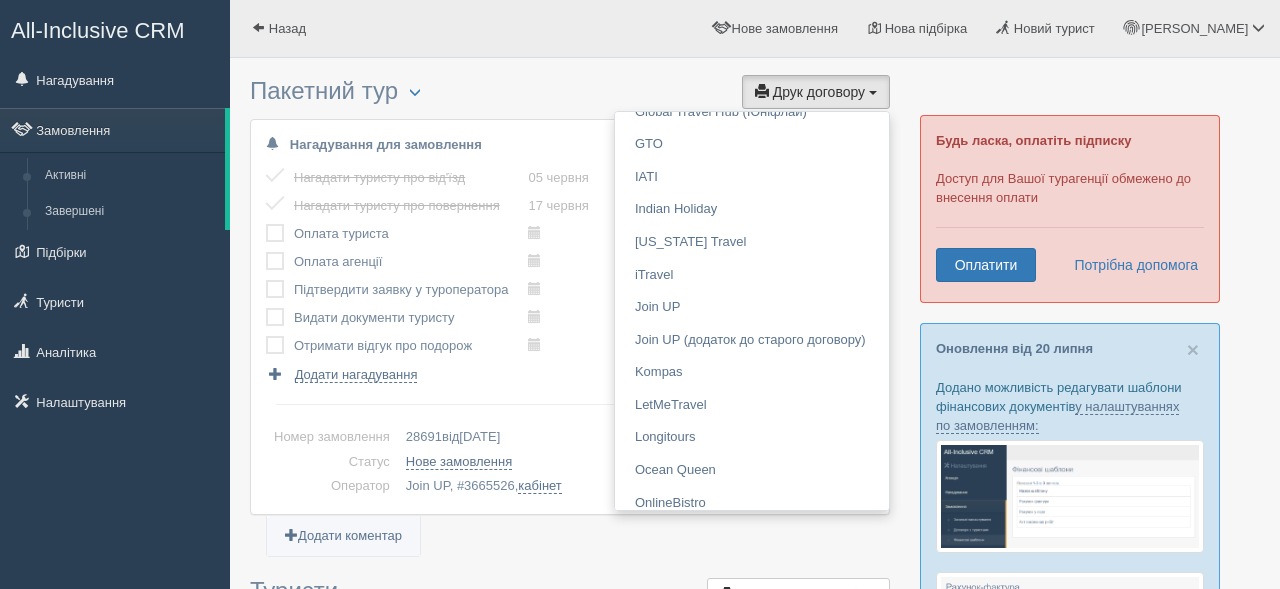 scroll, scrollTop: 938, scrollLeft: 0, axis: vertical 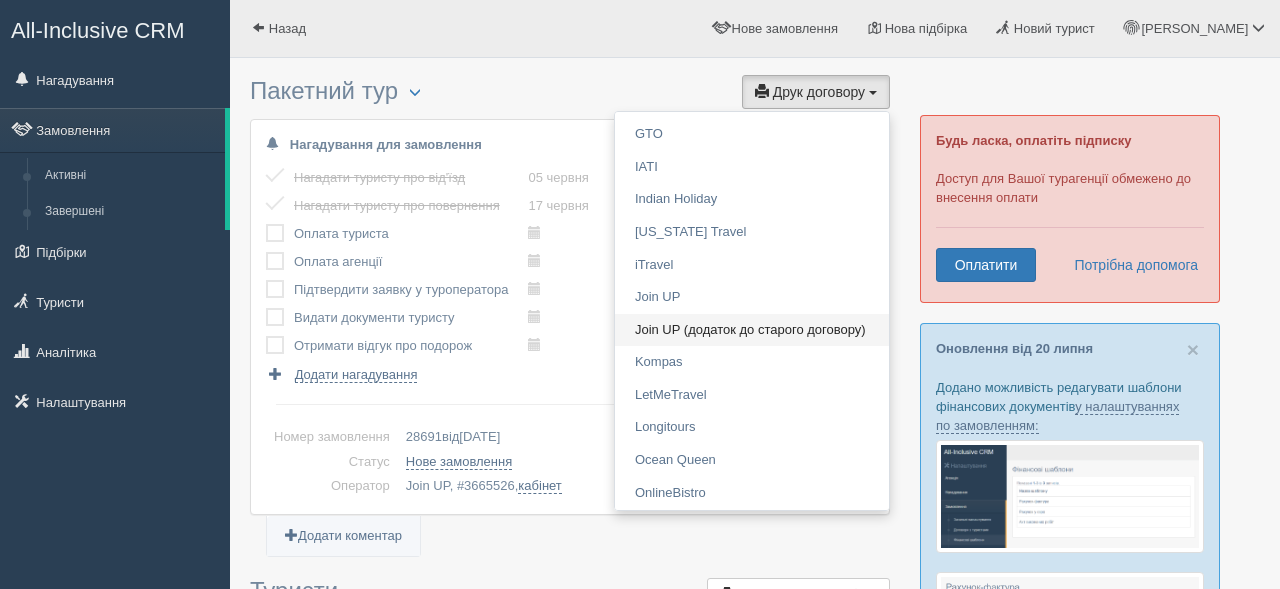 click on "Join UP (додаток до старого договору)" at bounding box center [752, 330] 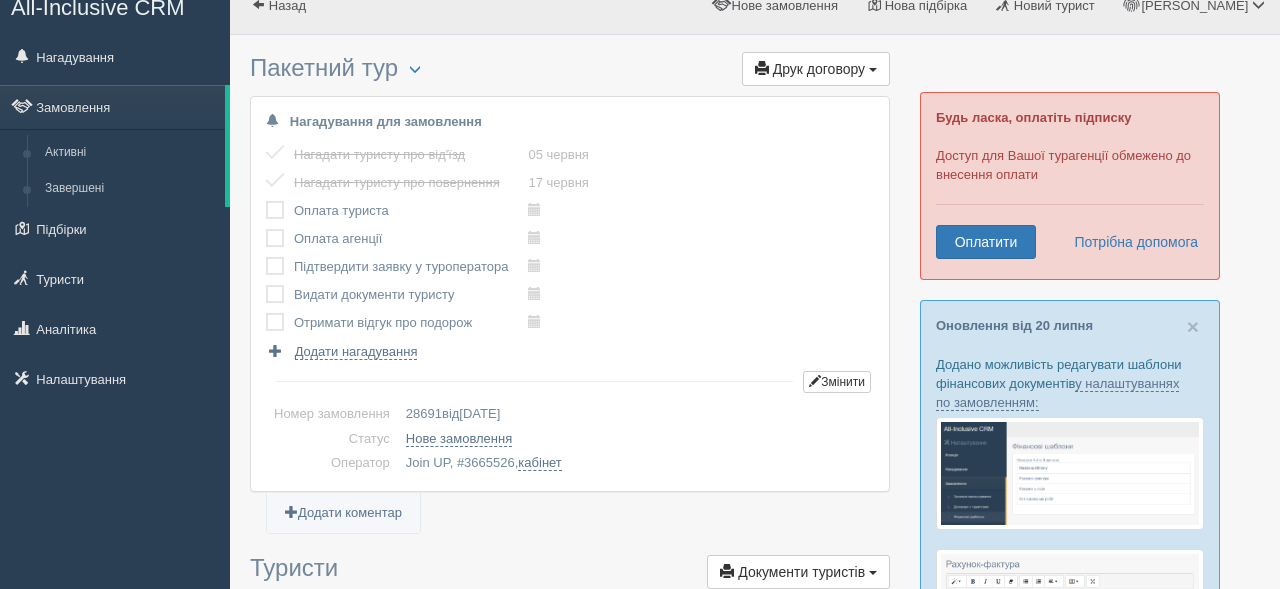 scroll, scrollTop: 0, scrollLeft: 0, axis: both 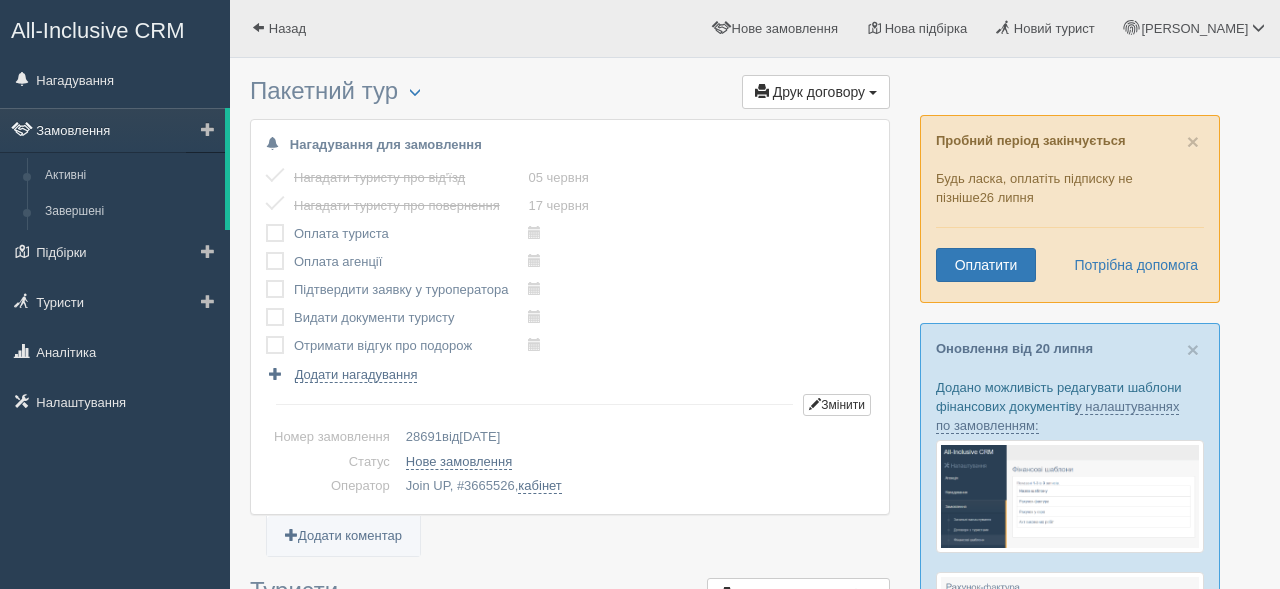click on "Замовлення" at bounding box center [112, 130] 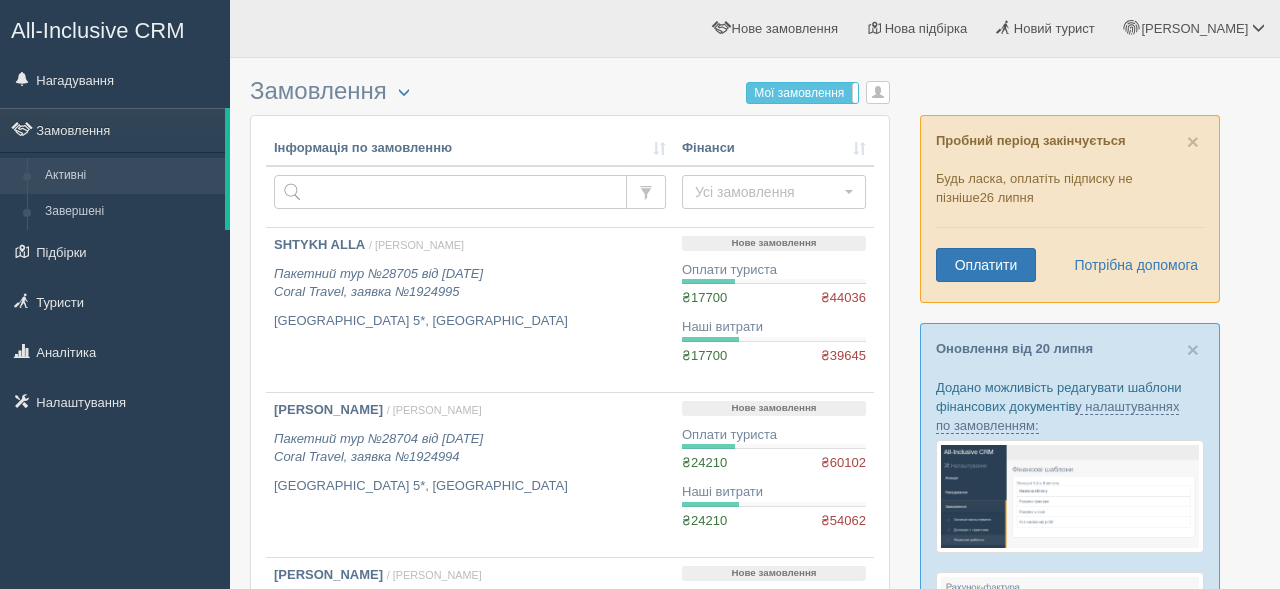 scroll, scrollTop: 0, scrollLeft: 0, axis: both 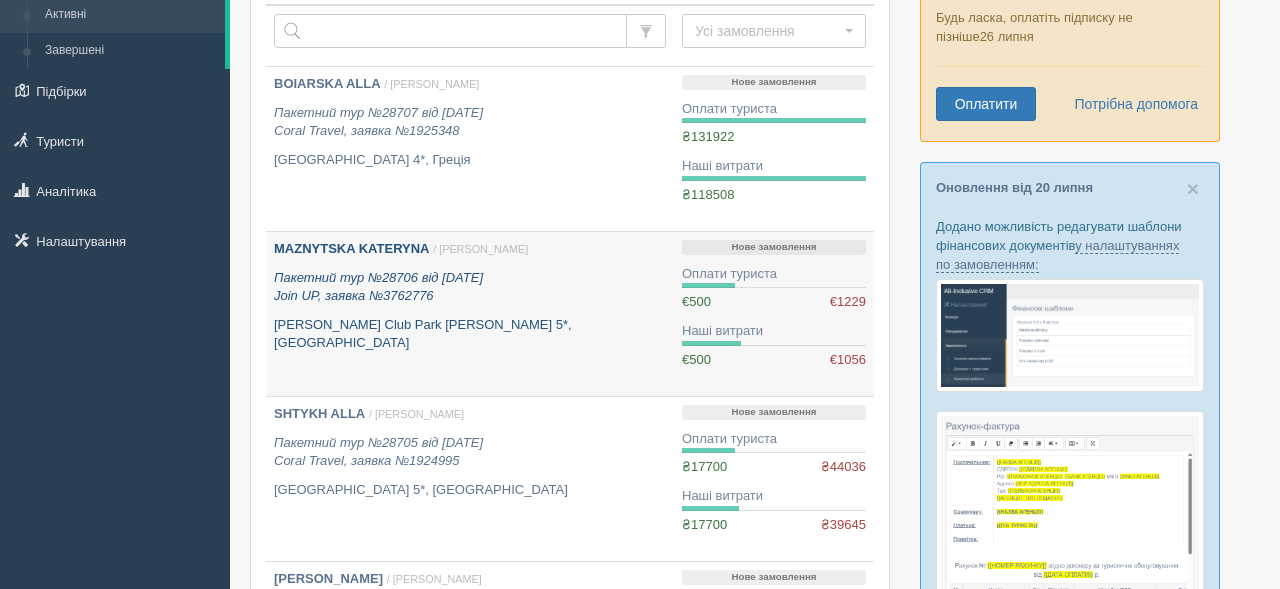 click on "MAZNYTSKA KATERYNA
/ [PERSON_NAME]
Пакетний тур №28706 від [DATE]
Join UP, заявка №3762776
[PERSON_NAME][GEOGRAPHIC_DATA] [PERSON_NAME] 5*, [GEOGRAPHIC_DATA]" at bounding box center [470, 296] 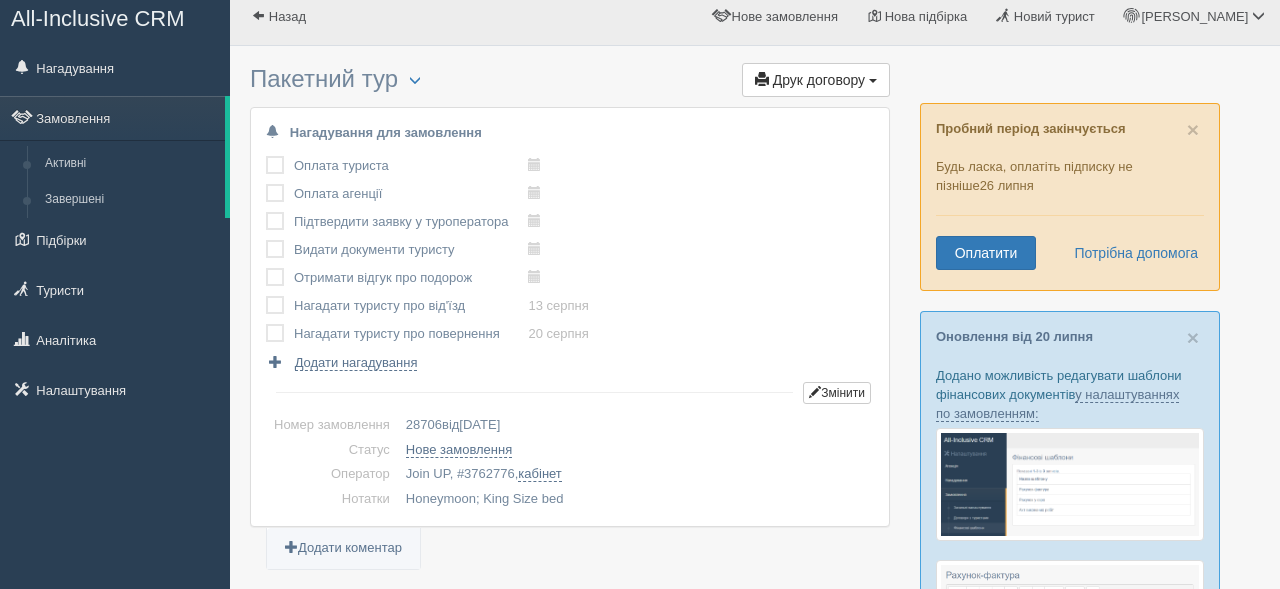 scroll, scrollTop: 23, scrollLeft: 0, axis: vertical 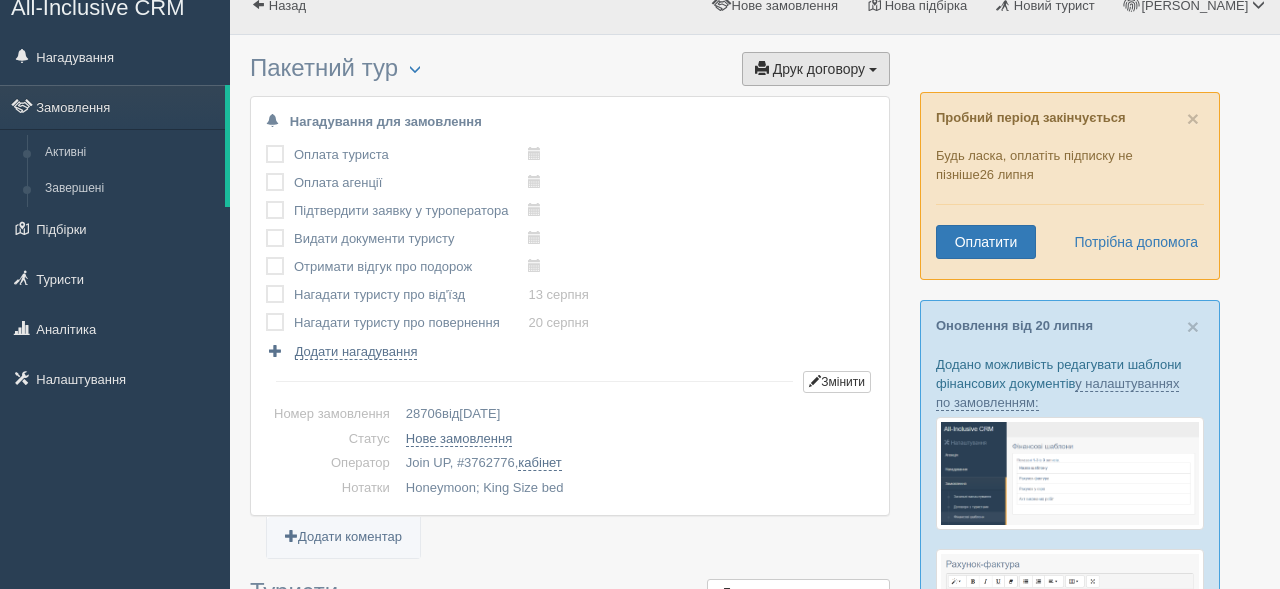 click on "Друк договору
Друк" at bounding box center [816, 69] 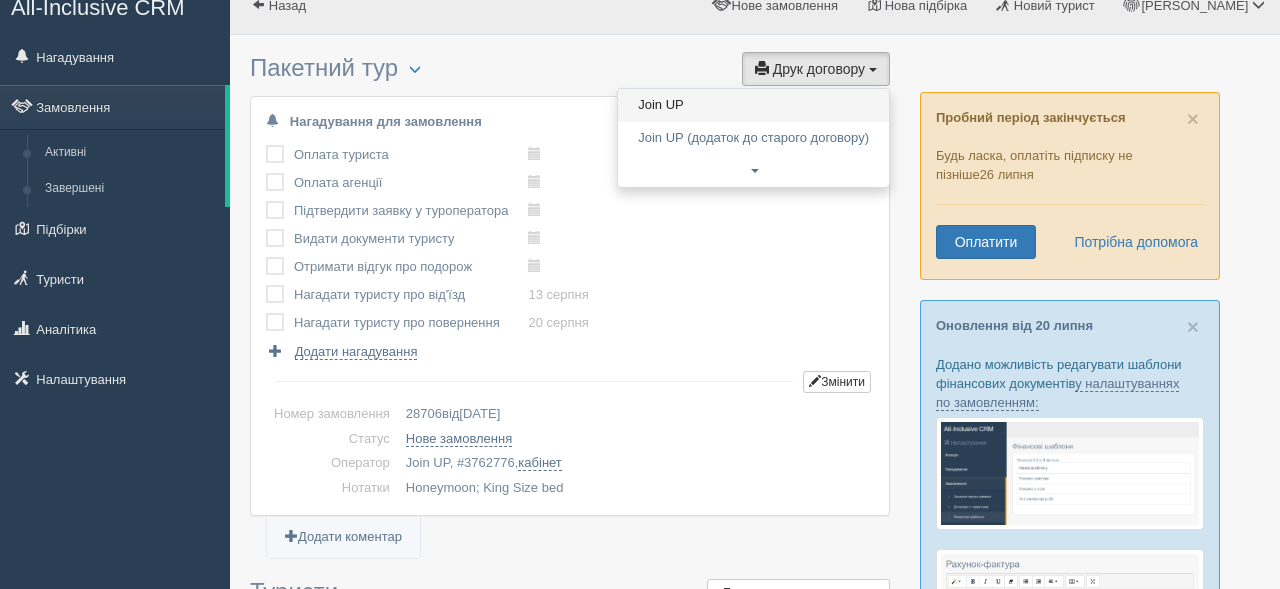 click on "Join UP" at bounding box center (753, 105) 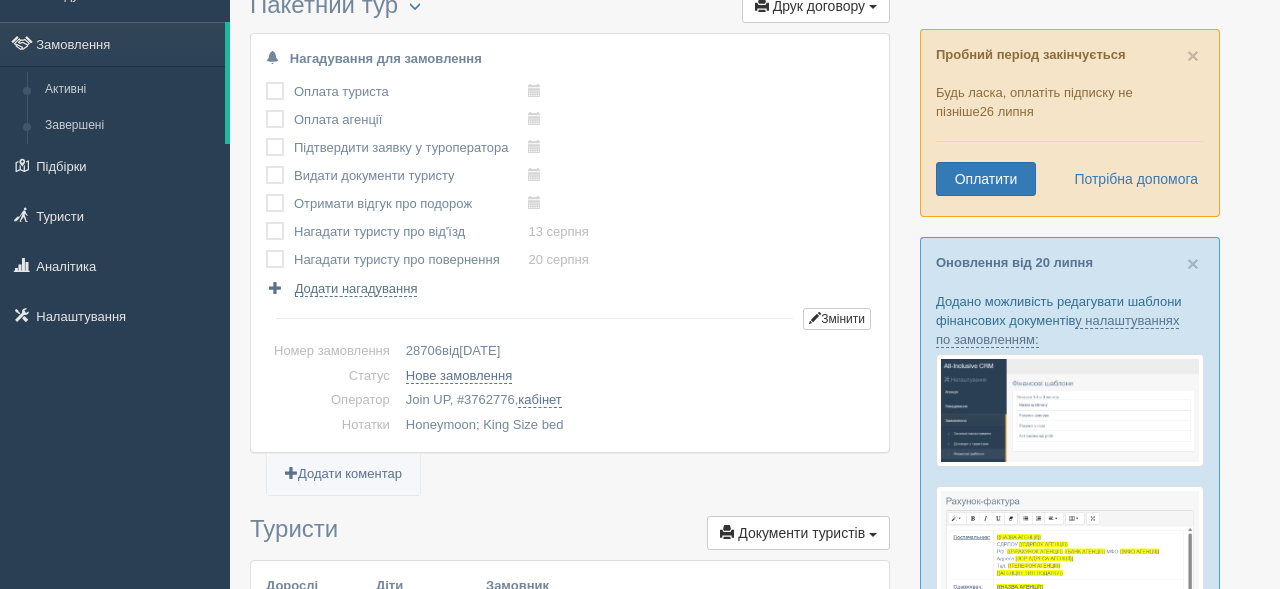 scroll, scrollTop: 0, scrollLeft: 0, axis: both 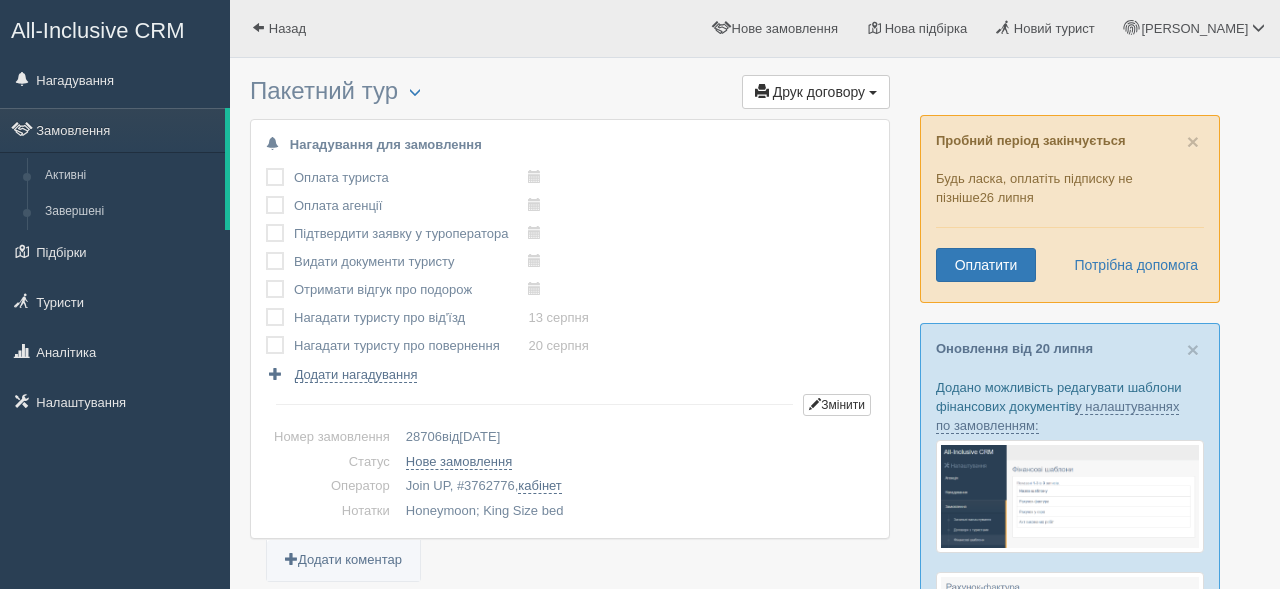 click on "Пакетний тур
Менеджер:
Юлія Теремко
Змінити тип
Створити копію
Об'єднати договори
Видалити замовлення" at bounding box center [570, 1285] 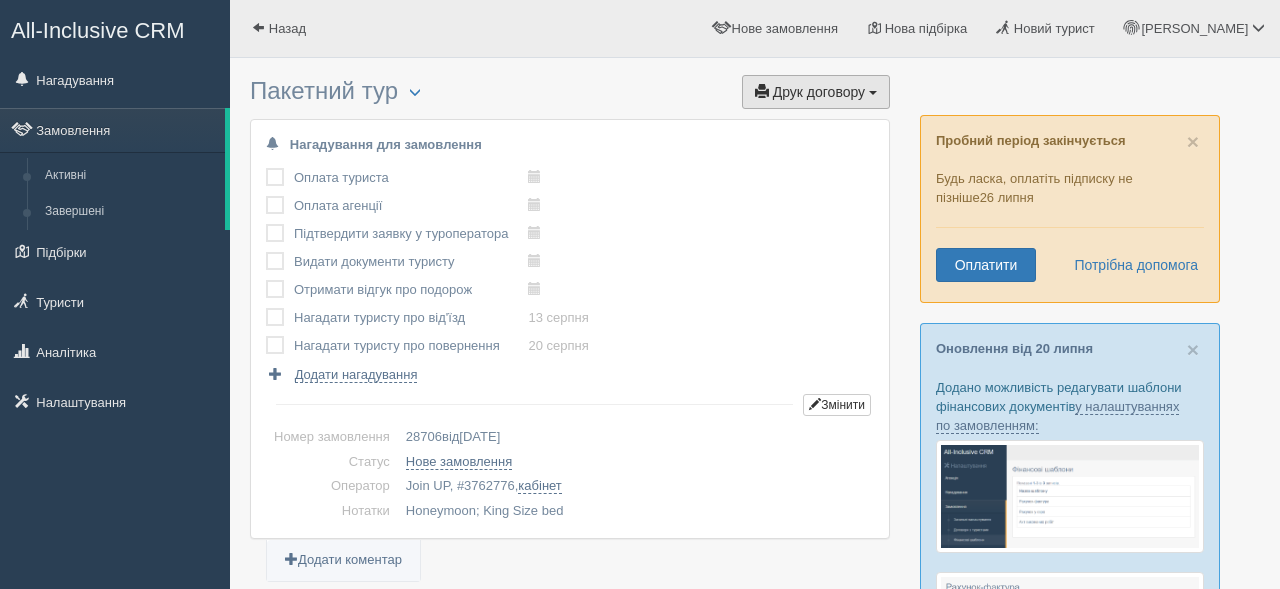 click on "Друк договору" at bounding box center (819, 92) 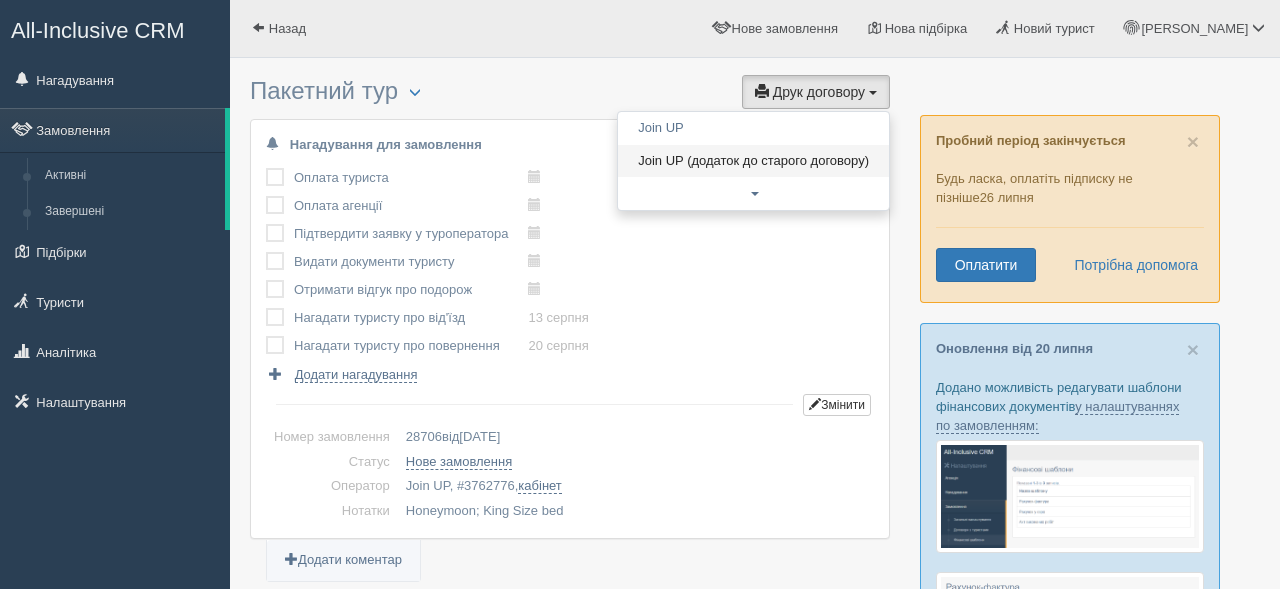 click on "Join UP (додаток до старого договору)" at bounding box center (753, 161) 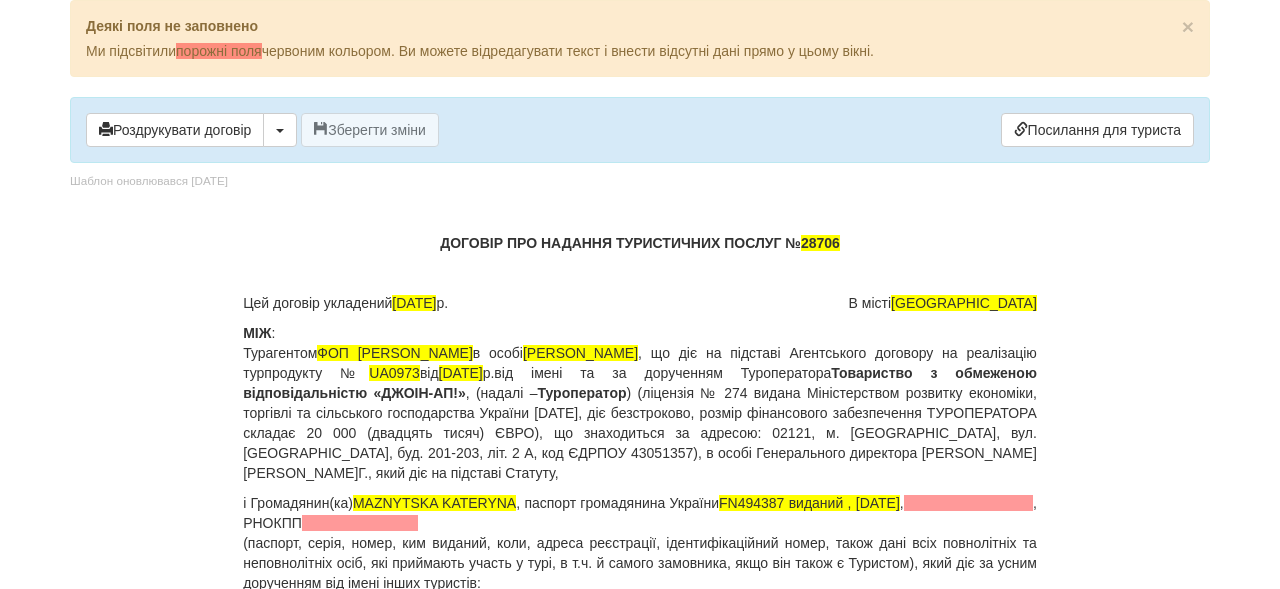 scroll, scrollTop: 0, scrollLeft: 0, axis: both 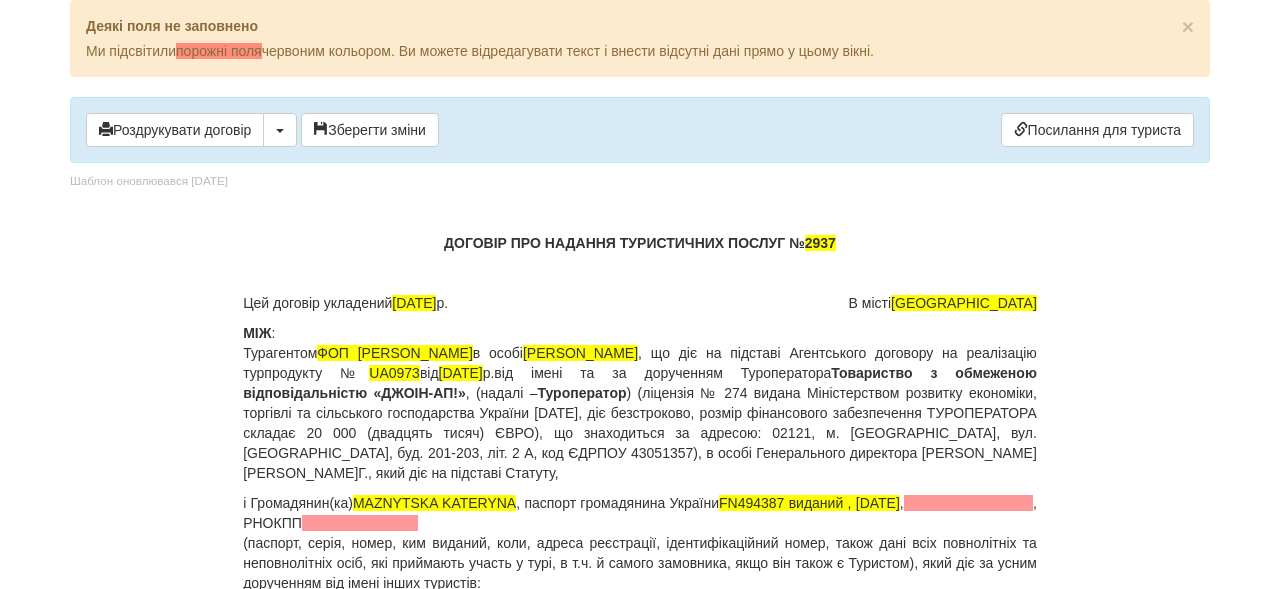 click on "×
Деякі поля не заповнено
Ми підсвітили  порожні поля  червоним кольором.                Ви можете відредагувати текст і внести відсутні дані прямо у цьому вікні.
Роздрукувати договір
Скачати PDF
Зберегти зміни
Посилання для туриста
2937
[DATE]" at bounding box center (640, 7253) 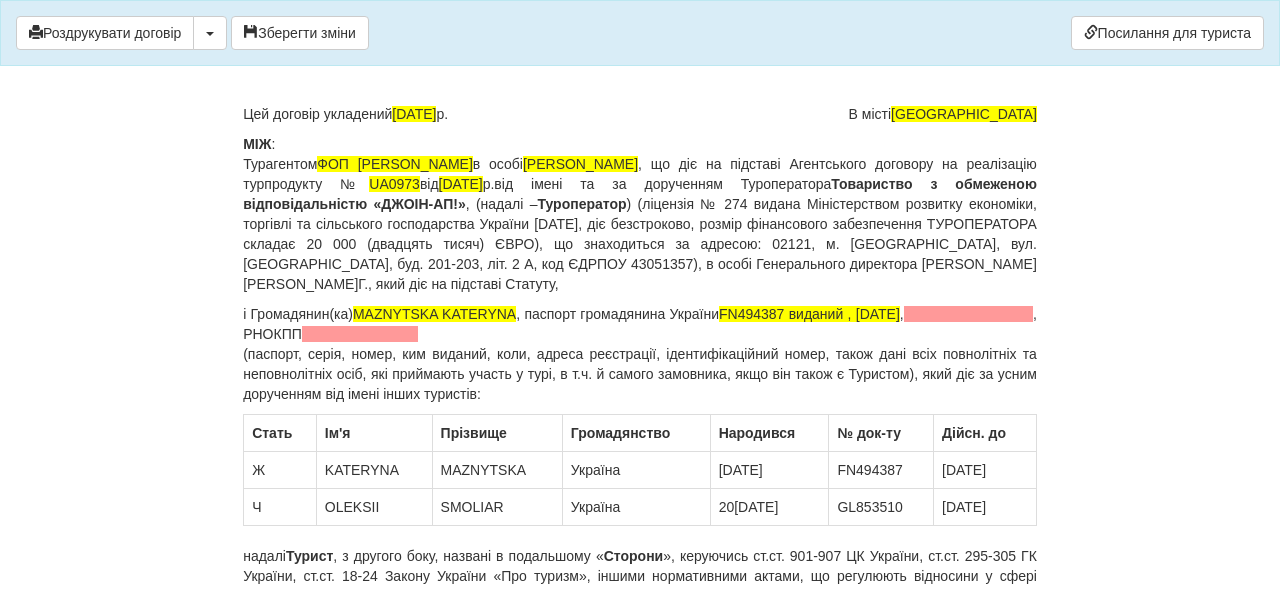 scroll, scrollTop: 130, scrollLeft: 0, axis: vertical 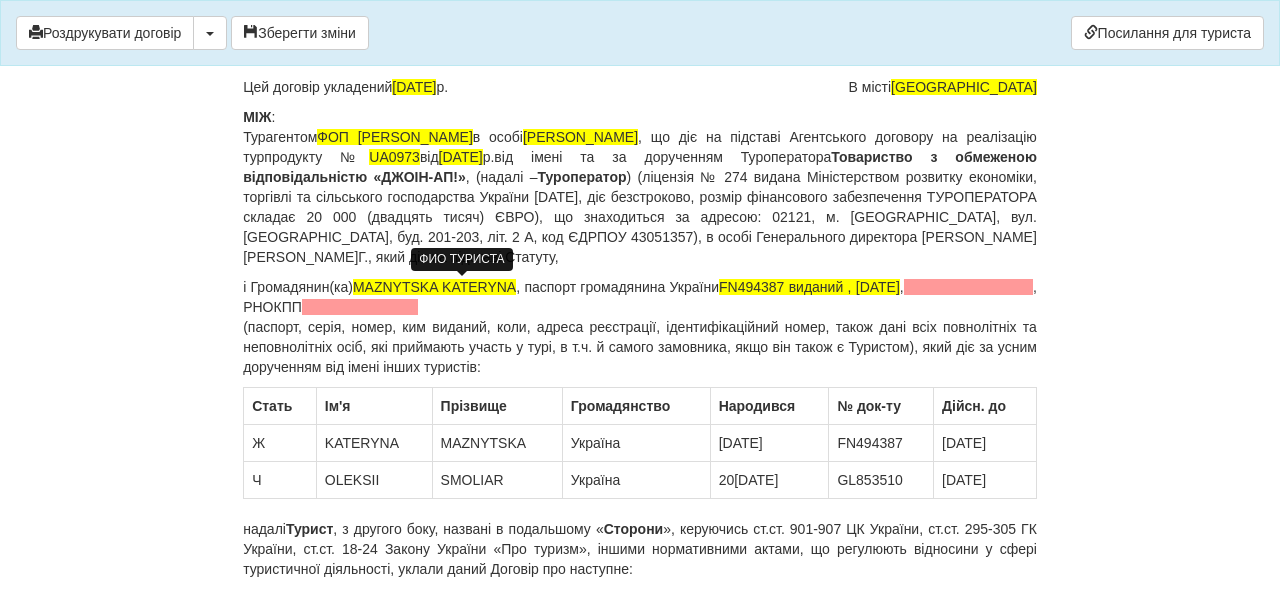 click on "MAZNYTSKA KATERYNA" at bounding box center (434, 287) 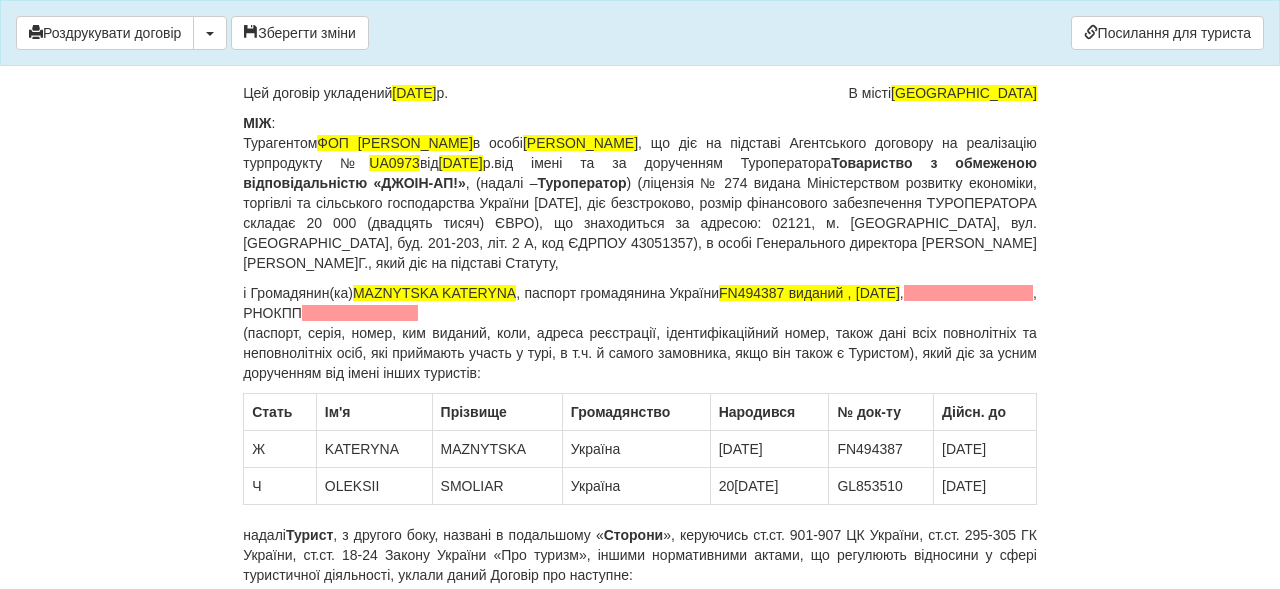 scroll, scrollTop: 117, scrollLeft: 0, axis: vertical 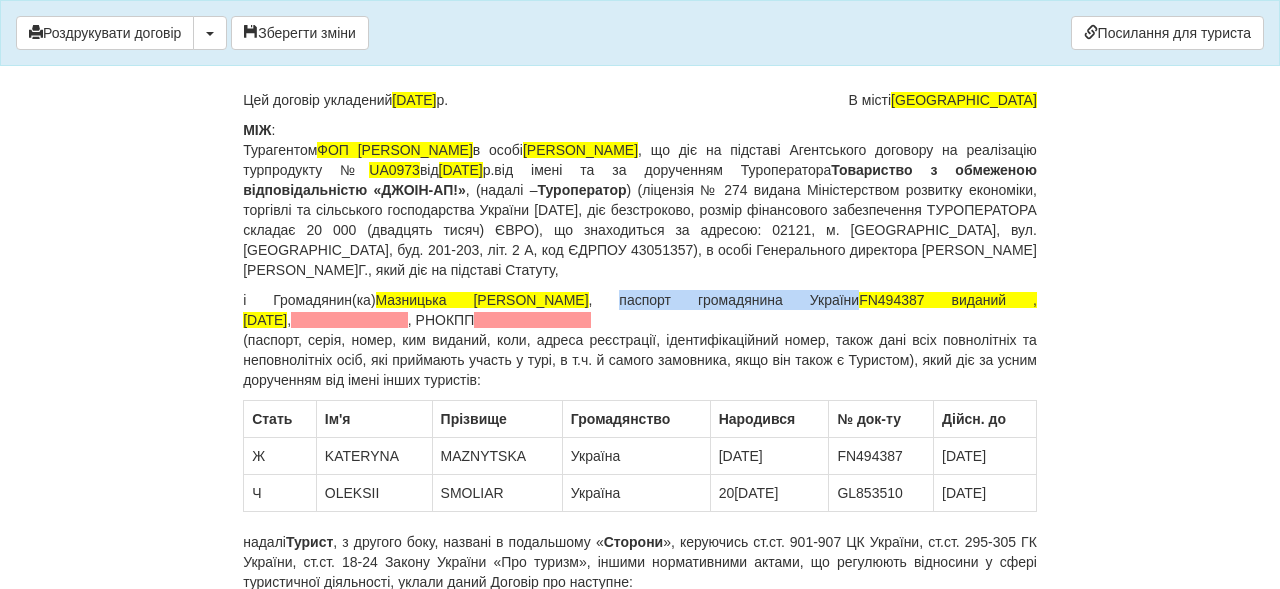 drag, startPoint x: 798, startPoint y: 303, endPoint x: 589, endPoint y: 293, distance: 209.2391 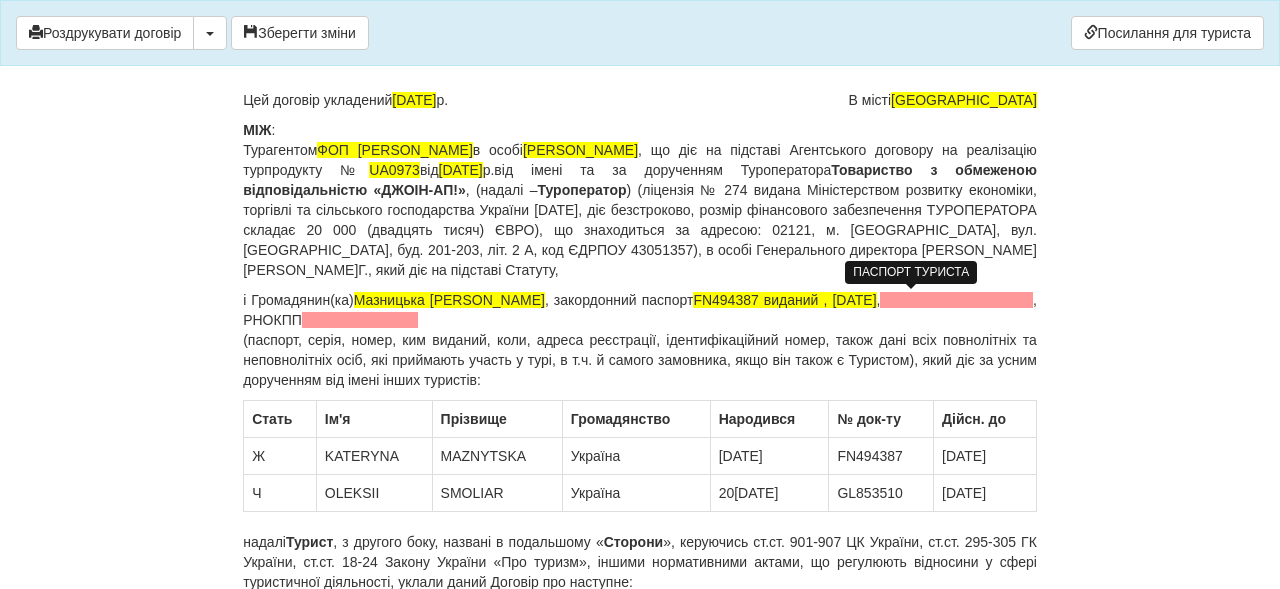 click on "FN494387 виданий , [DATE]" at bounding box center (784, 300) 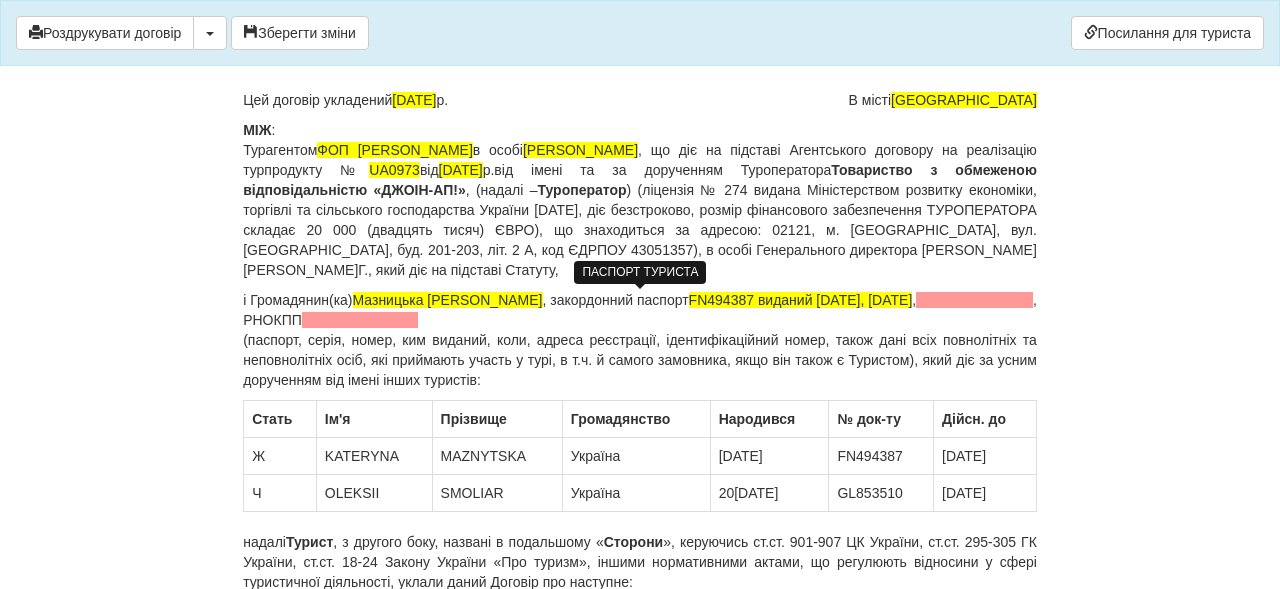 click on "FN494387 виданий [DATE], [DATE]" at bounding box center [801, 300] 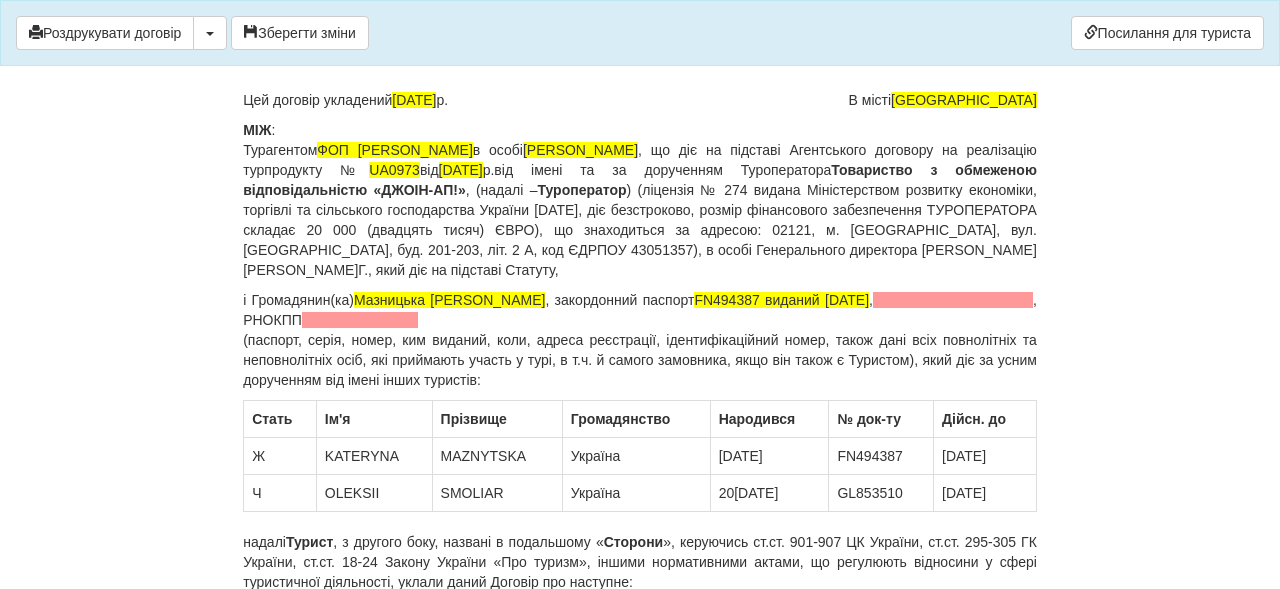 click on "і Громадянин(ка)  Мазницька [PERSON_NAME] , закордонний паспорт  [PASSPORT] виданий [DATE] ,                                 , РНОКПП
(паспорт, серія, номер, ким виданий, коли, адреса реєстрації, ідентифікаційний номер, також дані всіх повнолітніх та неповнолітніх осіб, які приймають участь у турі, в т.ч. й самого замовника, якщо він також є Туристом), який діє за усним дорученням від імені інших туристів:" at bounding box center [640, 340] 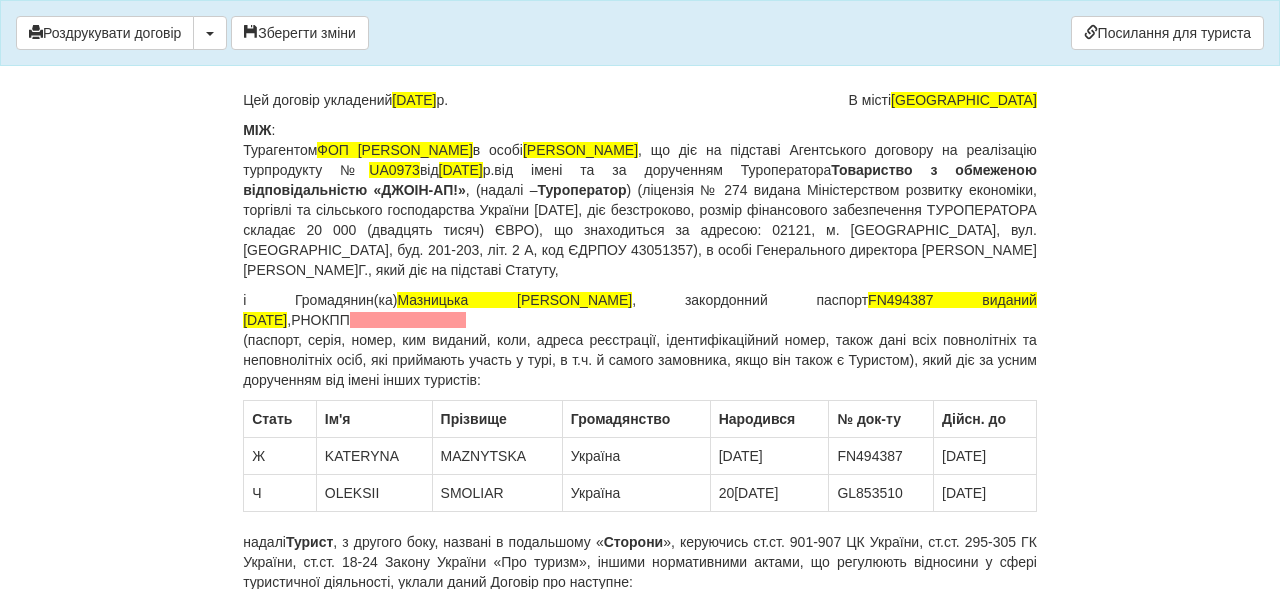 click on "і Громадянин(ка)  Мазницька [PERSON_NAME] , закордонний паспорт  [PASSPORT] виданий [DATE] ,  РНОКПП
(паспорт, серія, номер, ким виданий, коли, адреса реєстрації, ідентифікаційний номер, також дані всіх повнолітніх та неповнолітніх осіб, які приймають участь у турі, в т.ч. й самого замовника, якщо він також є Туристом), який діє за усним дорученням від імені інших туристів:" at bounding box center (640, 340) 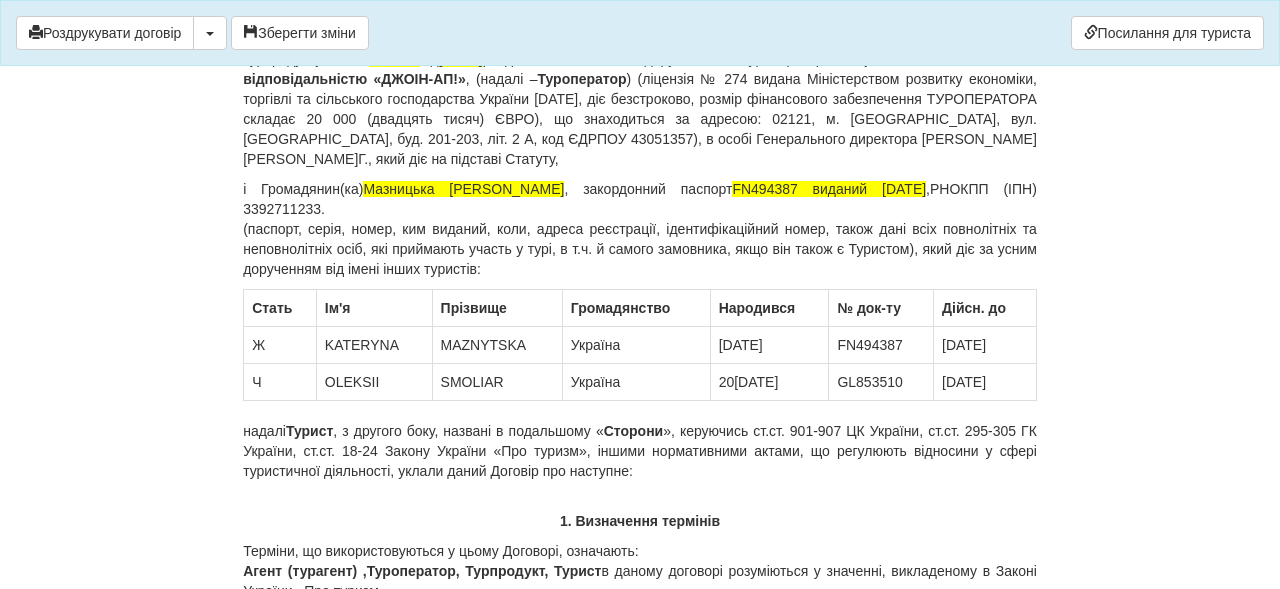 scroll, scrollTop: 229, scrollLeft: 0, axis: vertical 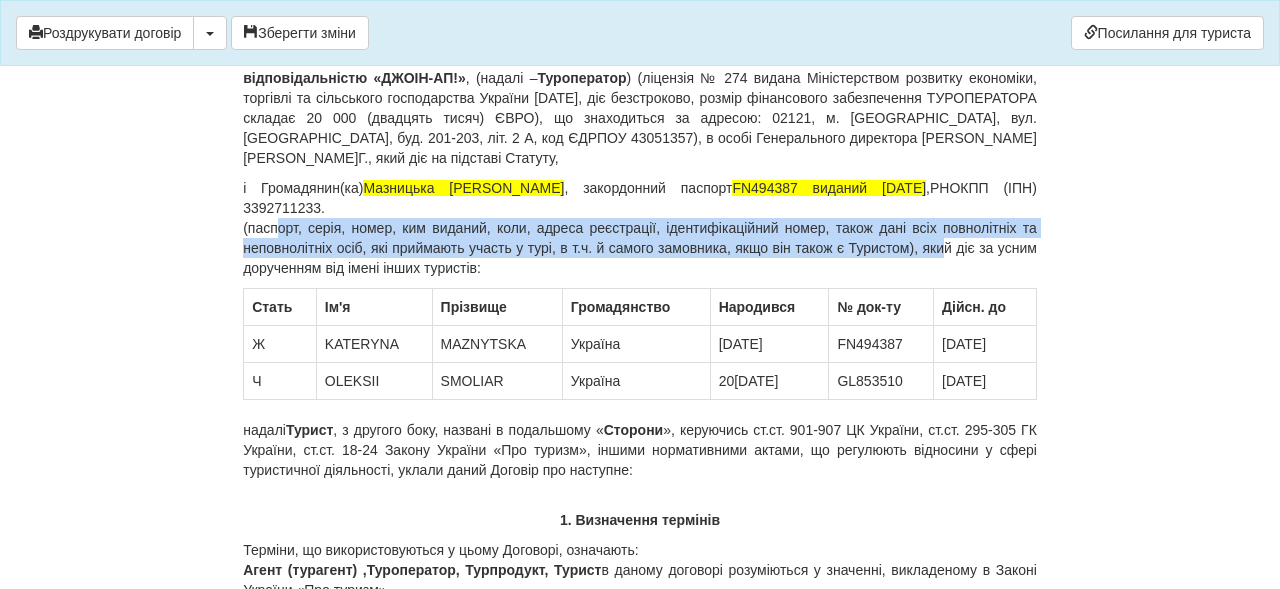 drag, startPoint x: 972, startPoint y: 249, endPoint x: 235, endPoint y: 221, distance: 737.5317 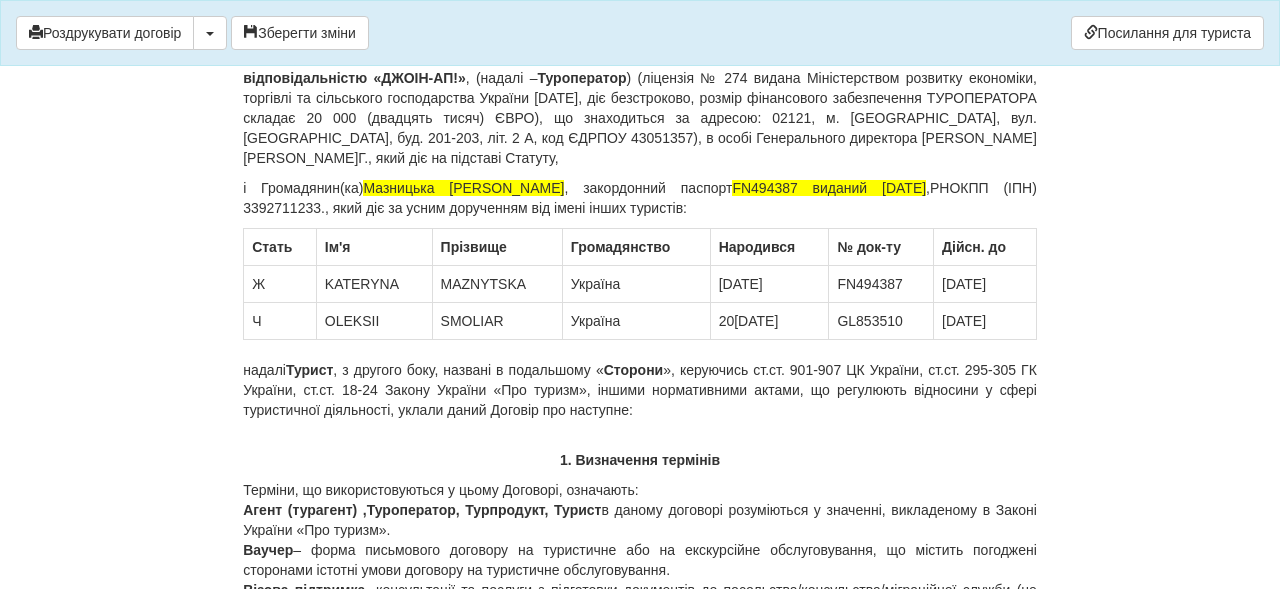 click on "і Громадянин(ка)  Мазницька [PERSON_NAME] , закордонний паспорт  [PASSPORT] виданий [DATE] ,  РНОКПП (ІПН) 3392711233. , який діє за усним дорученням від імені інших туристів:" at bounding box center (640, 198) 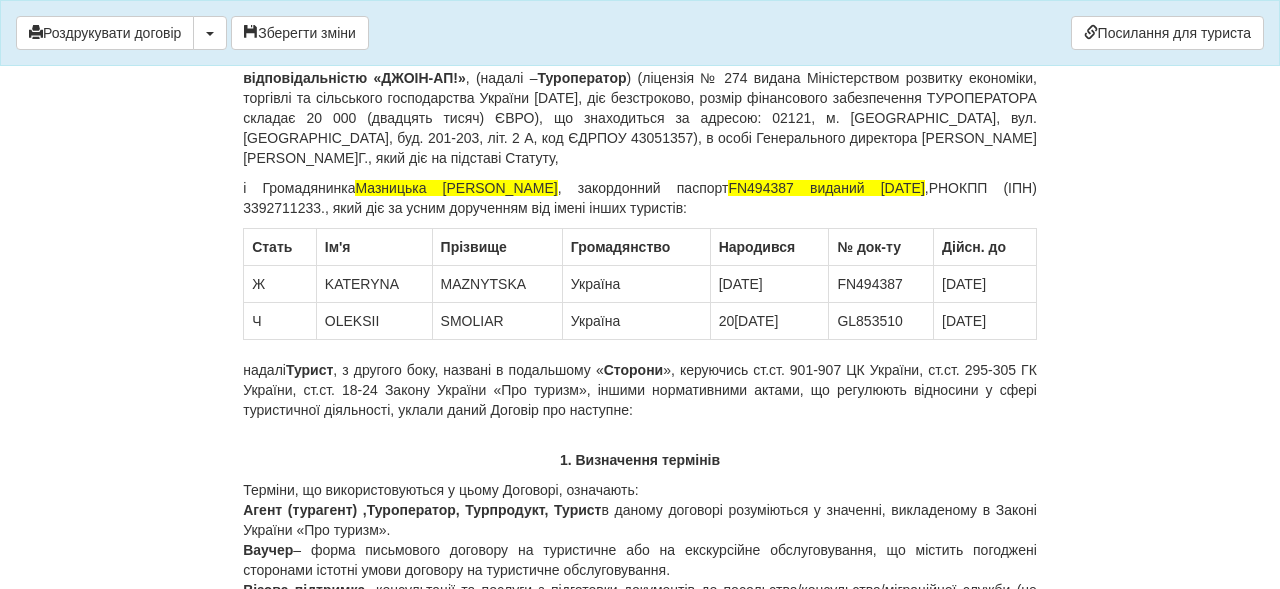 click on "і Громадянинка  Мазницька [PERSON_NAME] , закордонний паспорт  [PASSPORT] виданий 20[DATE]  РНОКПП (ІПН) 3392711233. , який діє за усним дорученням від імені інших туристів:" at bounding box center [640, 198] 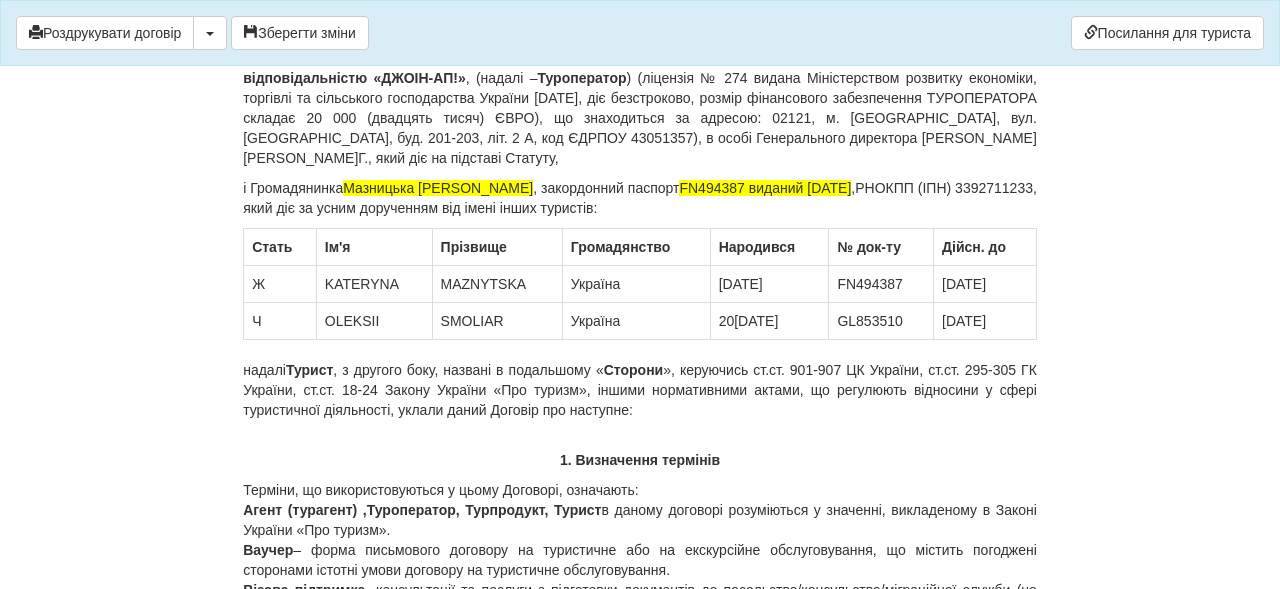 click on "і Громадянинка  Мазницька [PERSON_NAME] , закордонний паспорт  [PASSPORT] виданий 20[DATE]  РНОКПП (ІПН) 3392711233 , який діє за усним дорученням від імені інших туристів:" at bounding box center (640, 198) 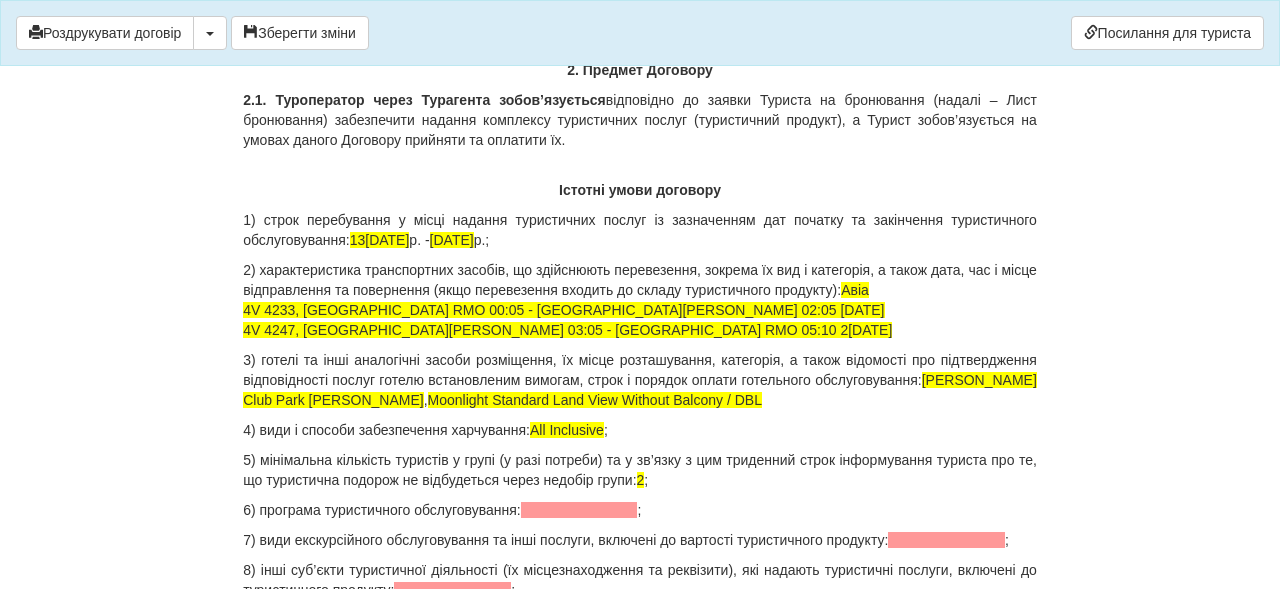 scroll, scrollTop: 1820, scrollLeft: 0, axis: vertical 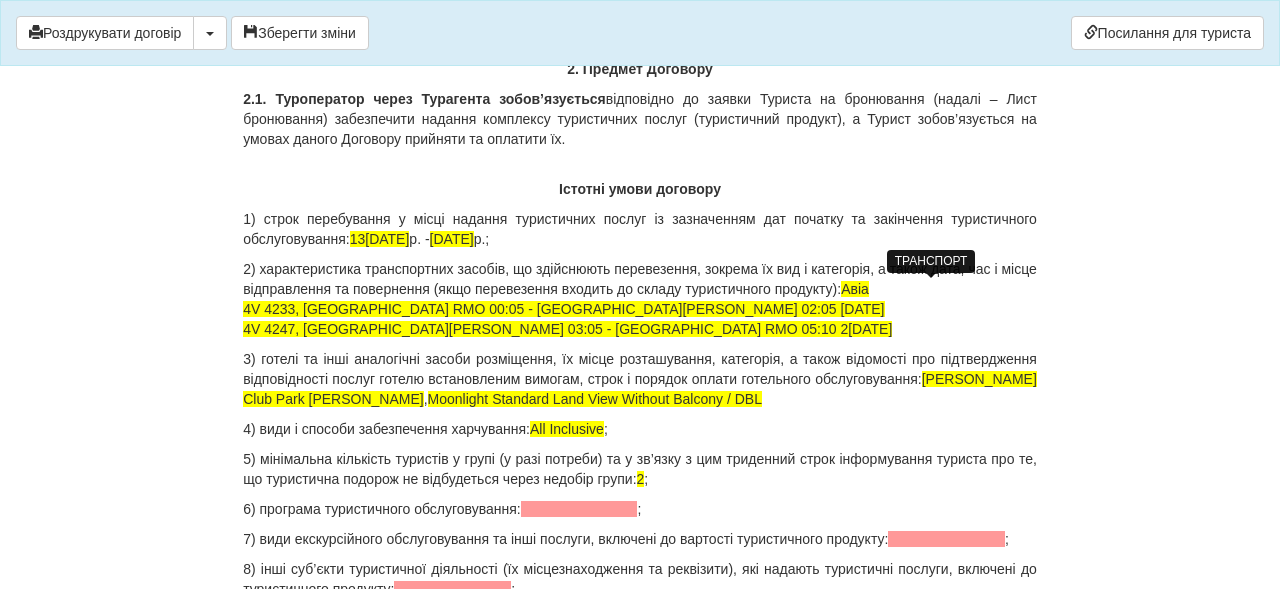 click on "Авіа" at bounding box center (855, 289) 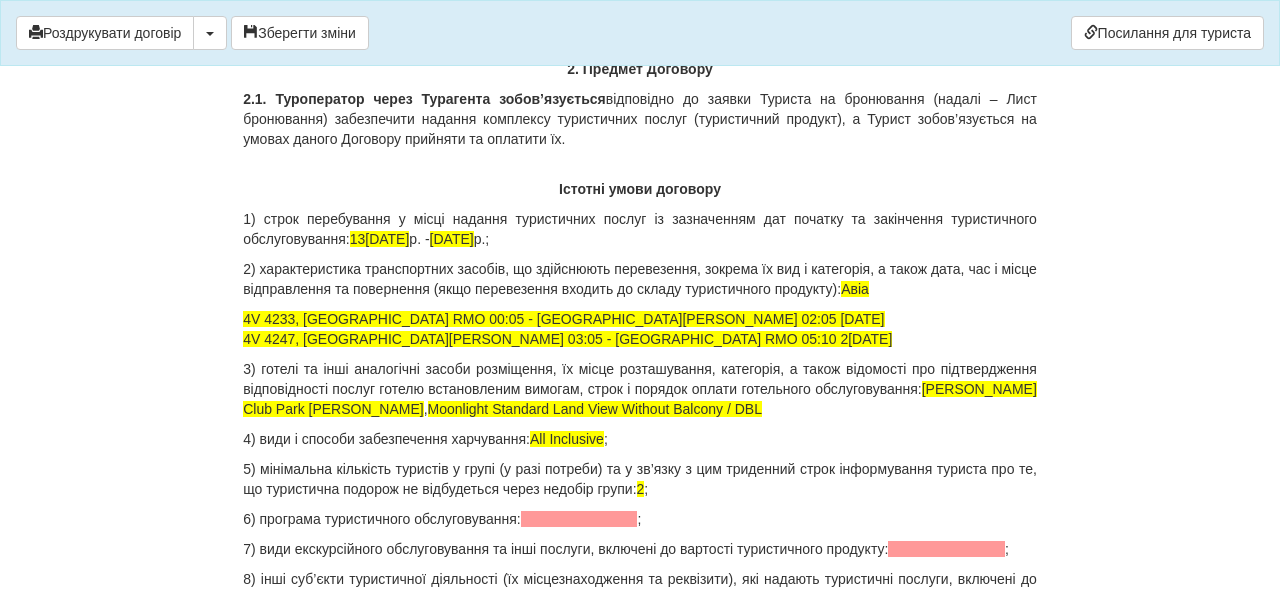 click on "4V 4233, [GEOGRAPHIC_DATA] RMO 00:05 - [GEOGRAPHIC_DATA][PERSON_NAME] 02:05 1[DATE]V 4247, [GEOGRAPHIC_DATA][PERSON_NAME] 03:05 - [GEOGRAPHIC_DATA] RMO 05:10 2[DATE]" at bounding box center [567, 329] 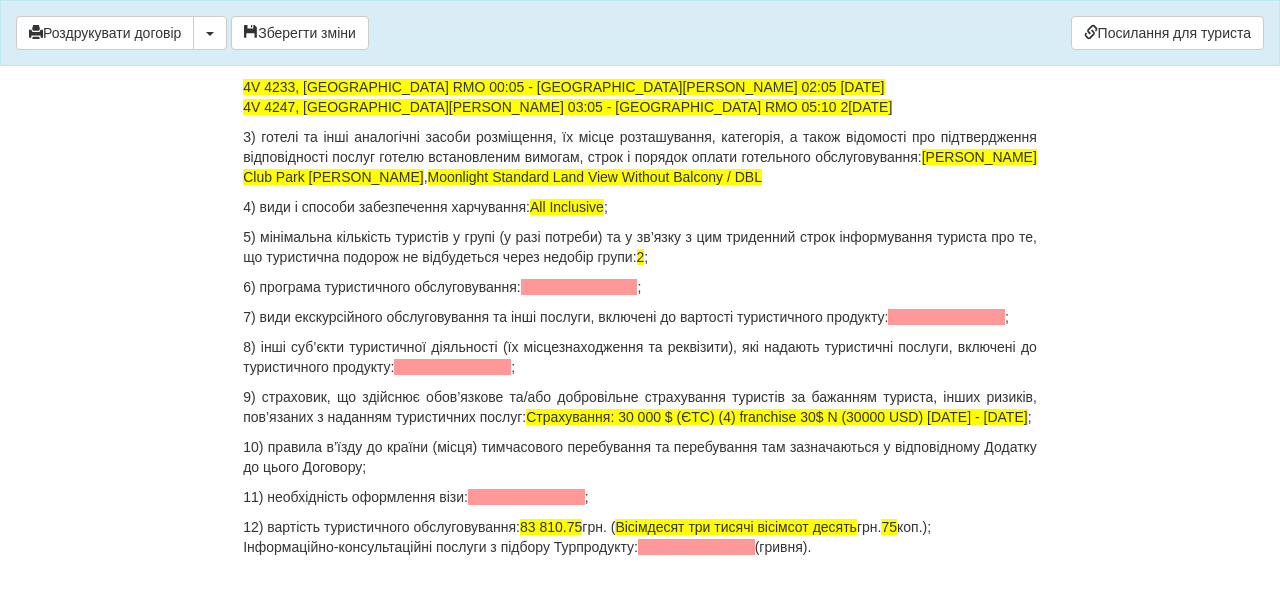 scroll, scrollTop: 2054, scrollLeft: 0, axis: vertical 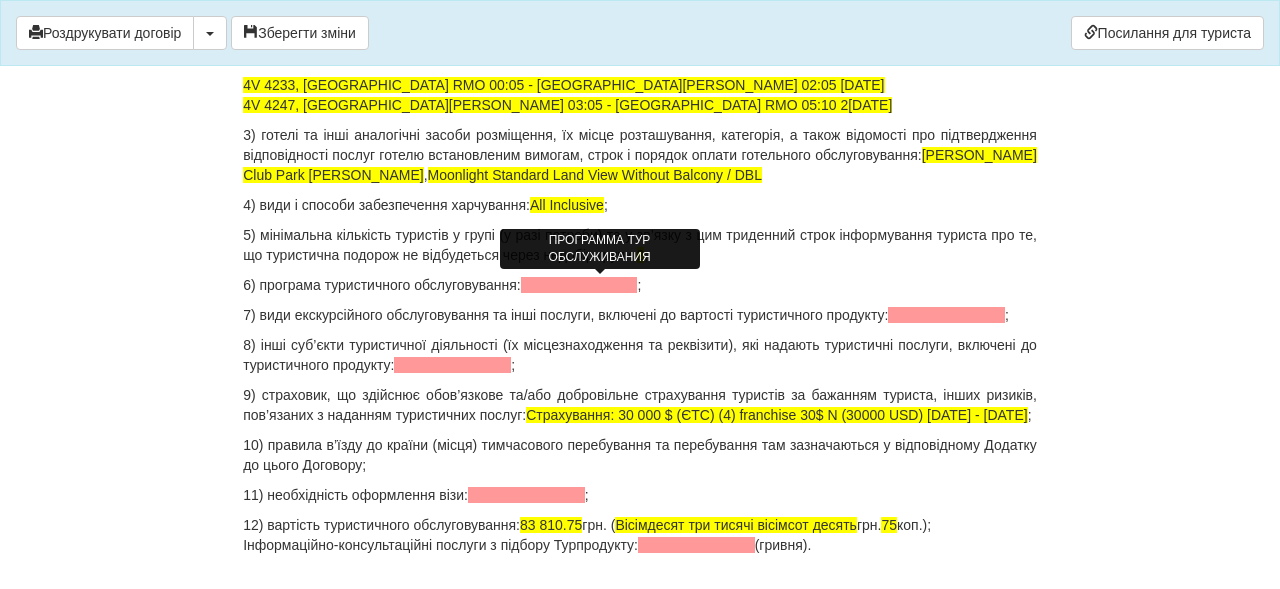click at bounding box center [579, 285] 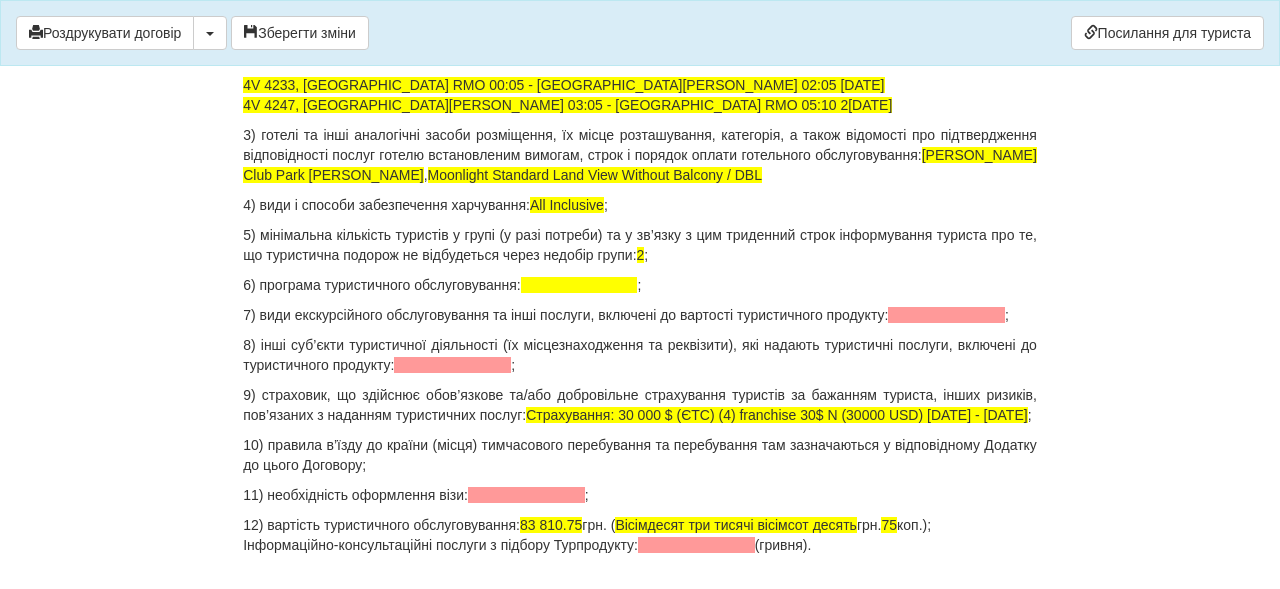 click on "7) види екскурсійного обслуговування та інші послуги, включені до вартості туристичного продукту:                                 ;" at bounding box center [640, 315] 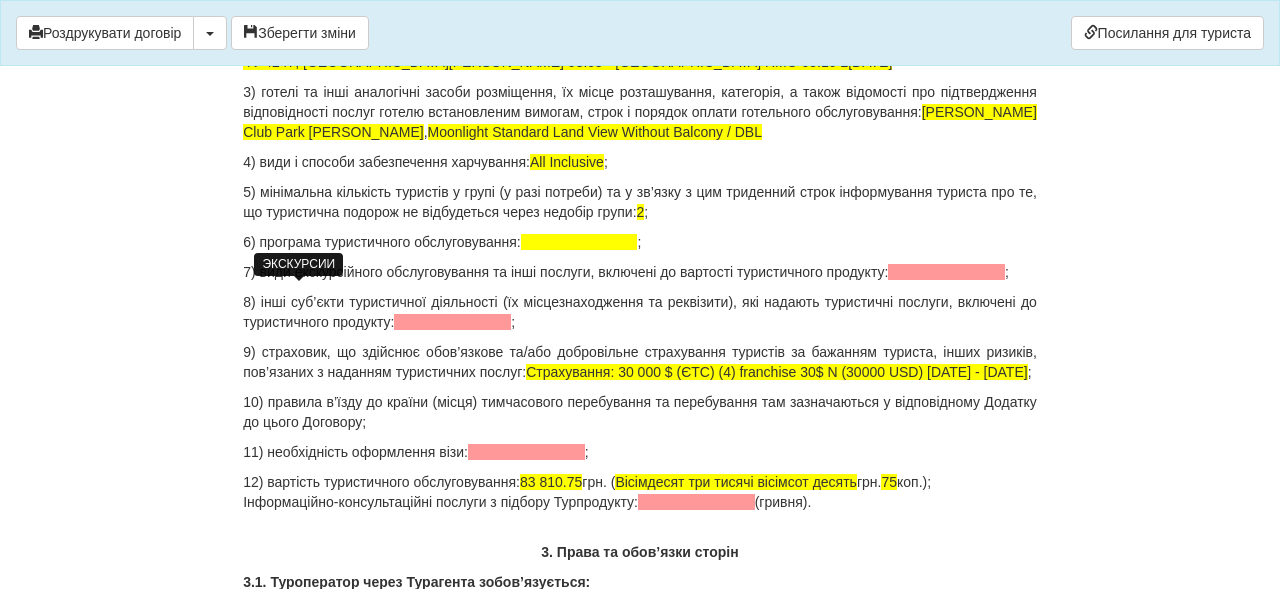 click at bounding box center (946, 272) 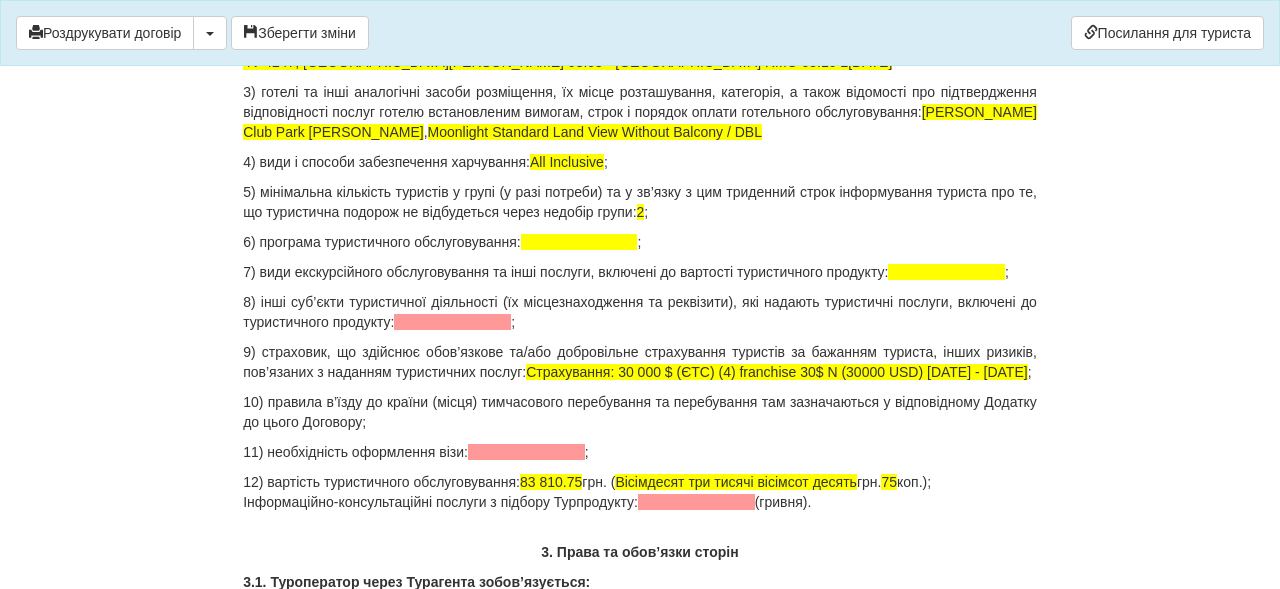 click on "ДОГОВІР ПРО НАДАННЯ ТУРИСТИЧНИХ ПОСЛУГ № 2937
Цей договір укладений  [DATE] місті  [GEOGRAPHIC_DATA]
МІЖ :
Турагентом  ФОП [PERSON_NAME]  в особі  [PERSON_NAME] , що діє на підставі Агентського договору на реалізацію турпродукту № UA0973  від  [DATE]
від імені та за дорученням Туроператора  Товариство з обмеженою відповідальністю «[PERSON_NAME]-АП!» , (надалі –  Туроператор
і Громадянинка  Мазницька [PERSON_NAME] , закордонний паспорт  [PASSPORT] виданий [DATE] ,  РНОКПП (ІПН) 3392711233
Стать" at bounding box center [640, 5096] 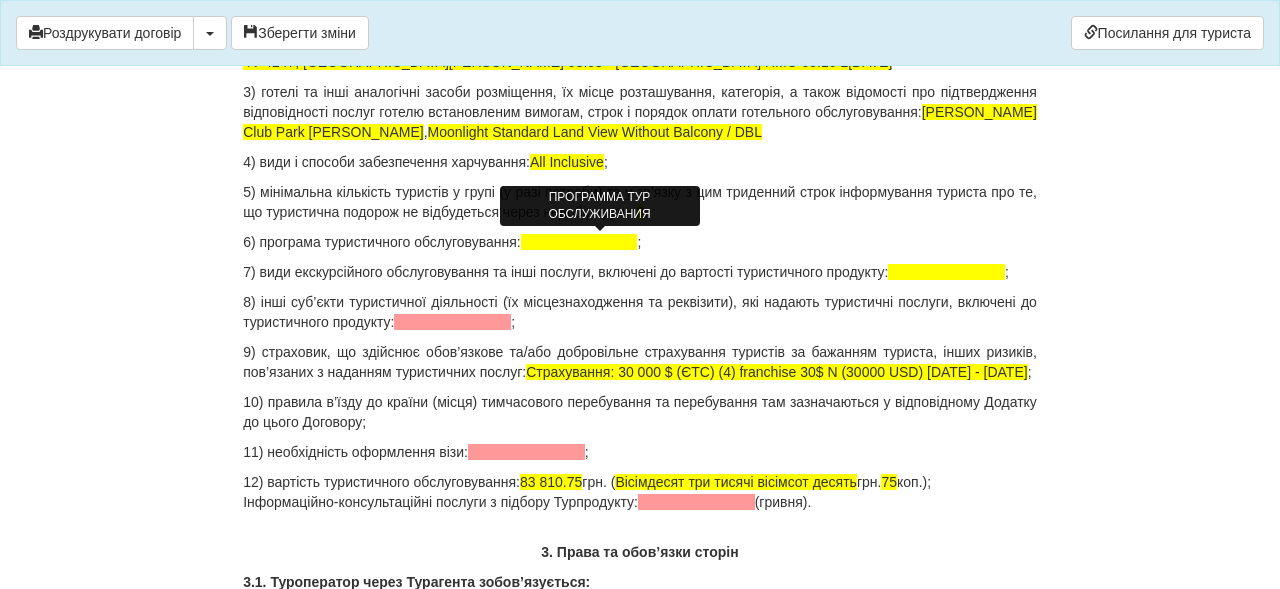 click at bounding box center (579, 242) 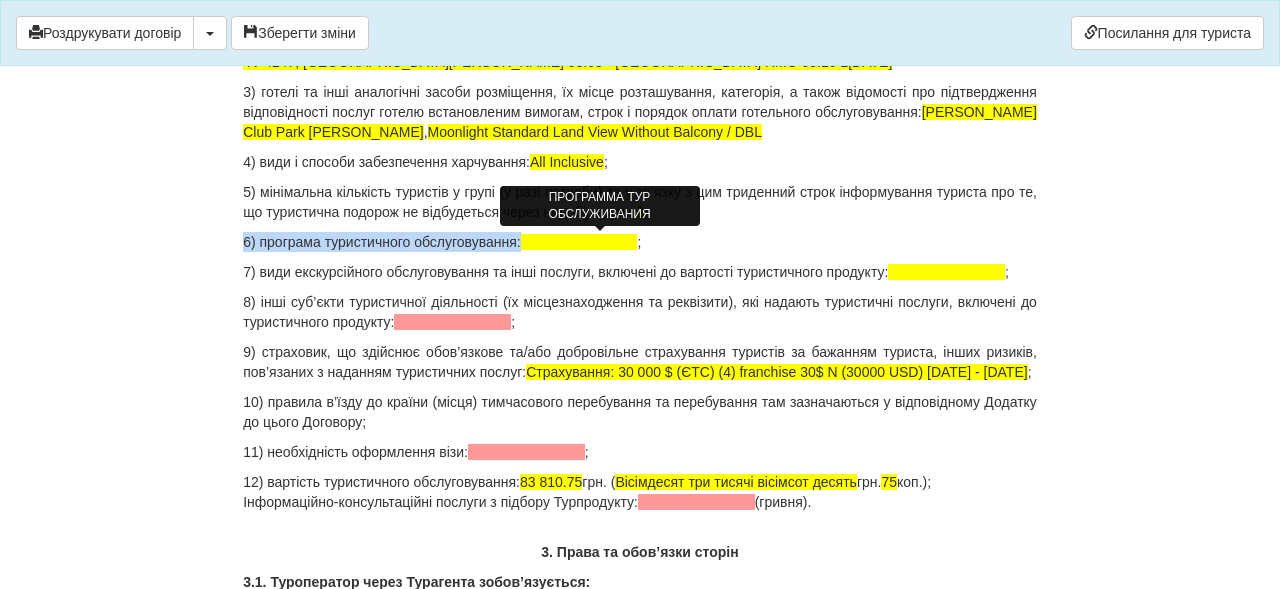 click at bounding box center [579, 242] 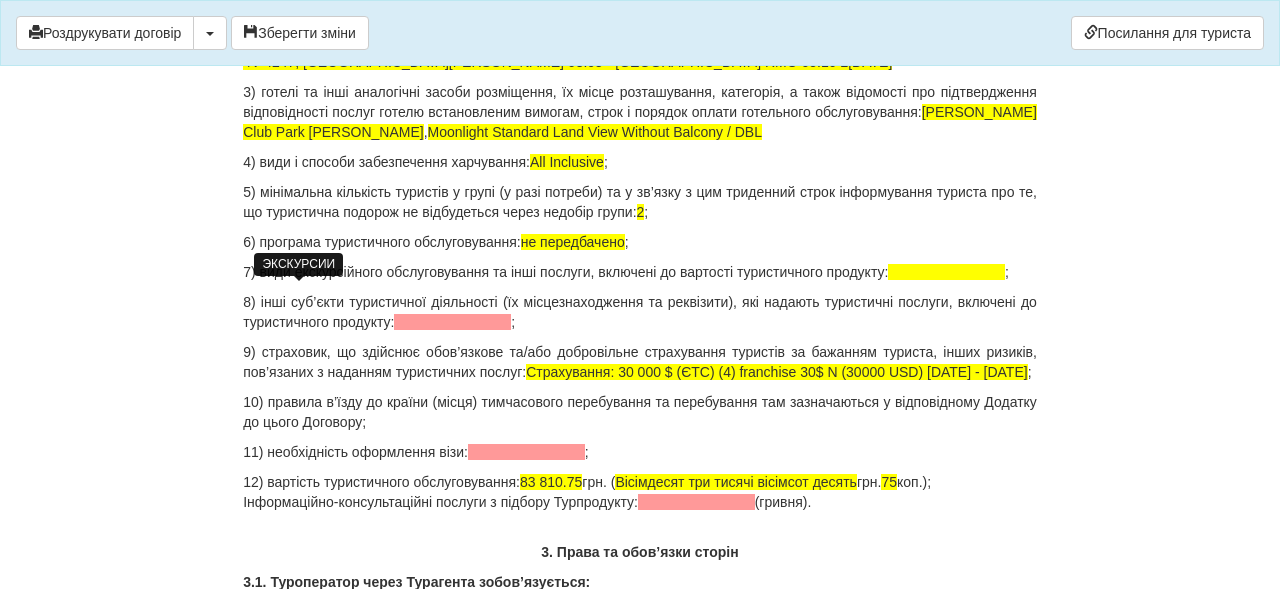 click at bounding box center [946, 272] 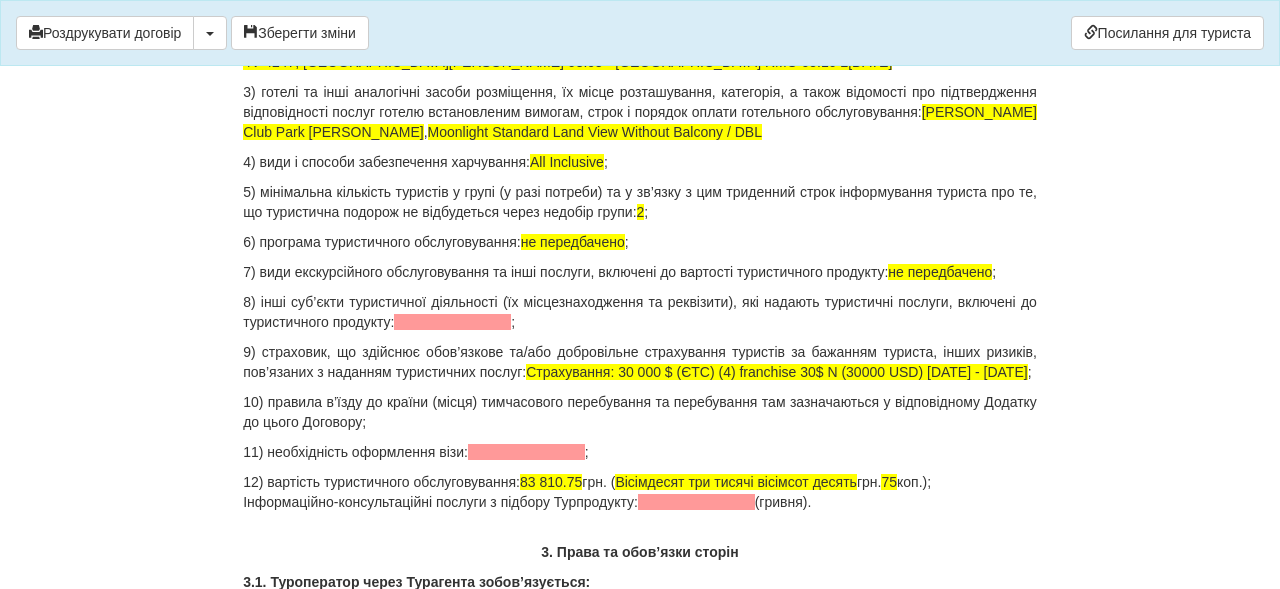 click on "8) інші суб’єкти туристичної діяльності (їх місцезнаходження та реквізити), які надають туристичні послуги, включені до туристичного продукту:                                 ;" at bounding box center (640, 312) 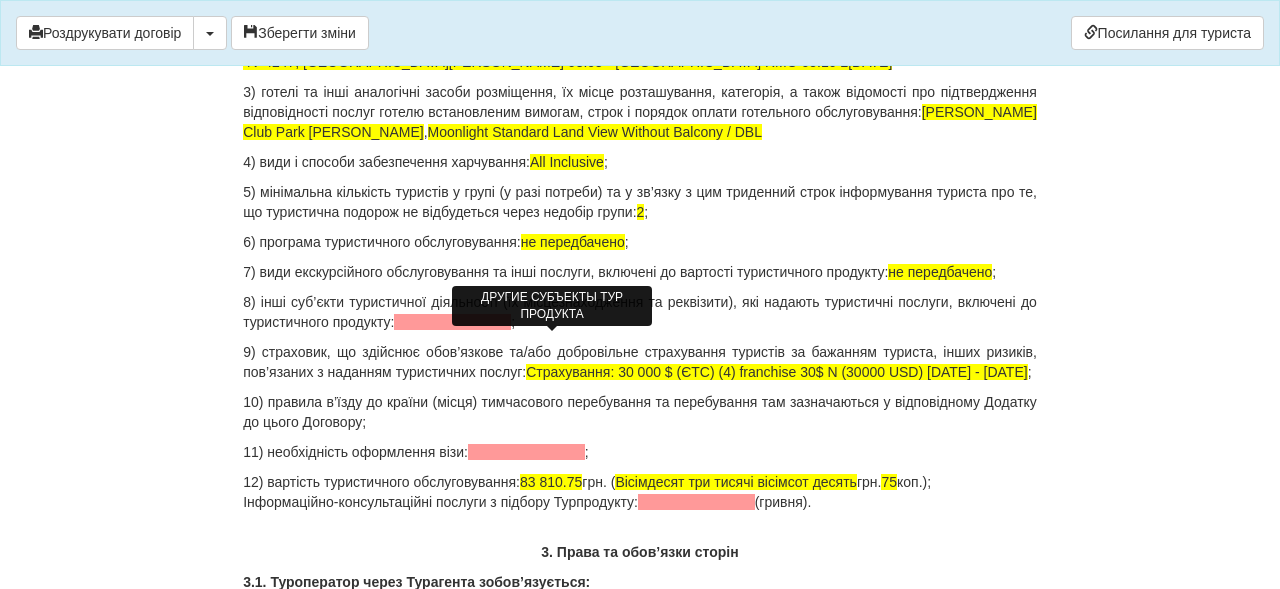 click at bounding box center (452, 322) 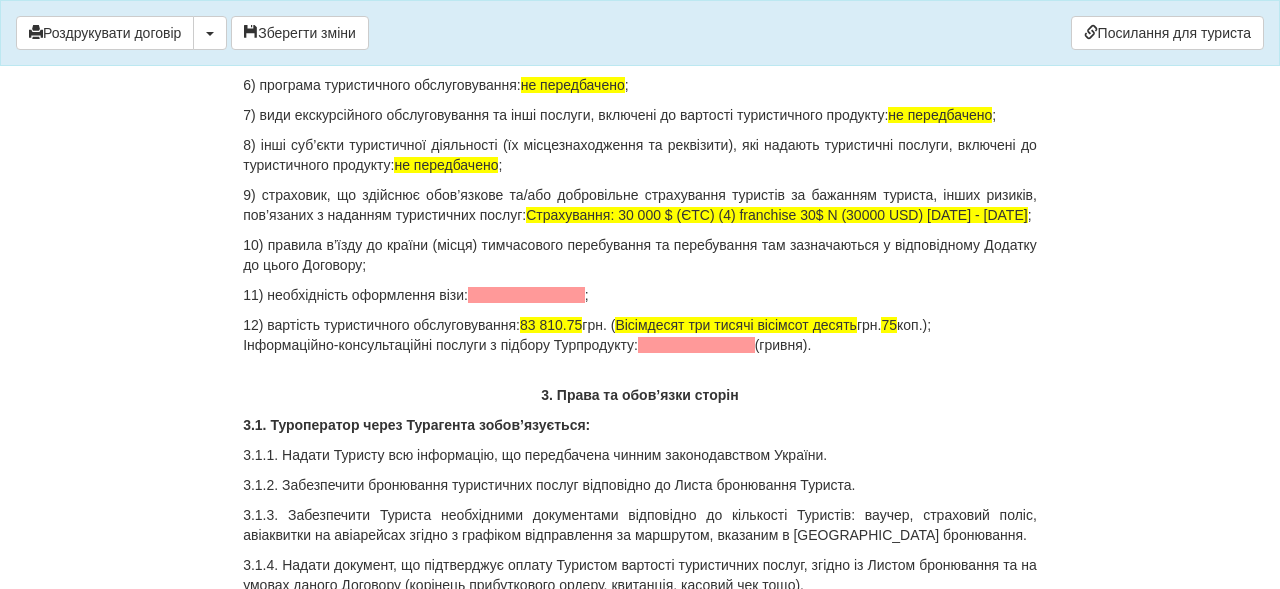 scroll, scrollTop: 2256, scrollLeft: 0, axis: vertical 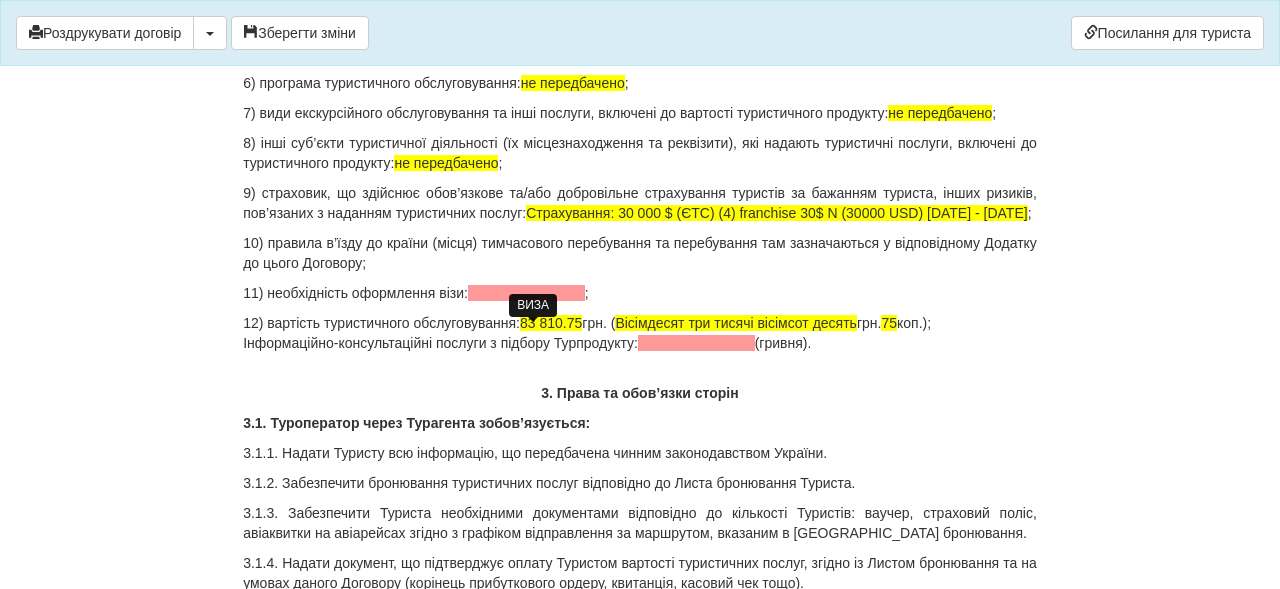 click at bounding box center [526, 293] 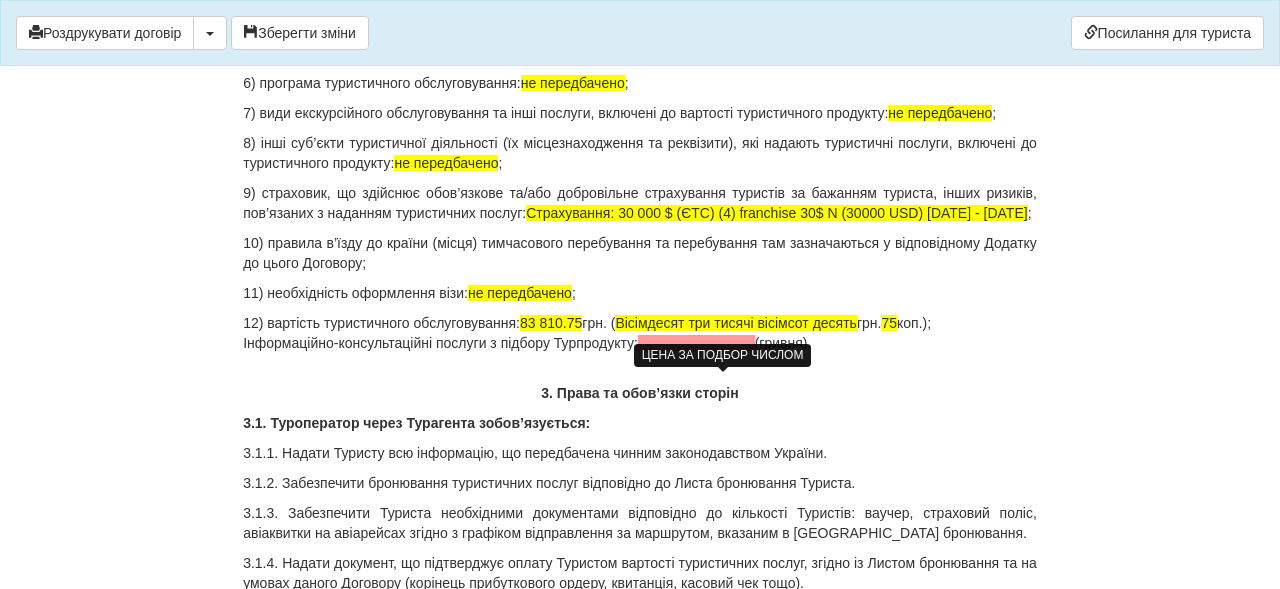 click at bounding box center [696, 343] 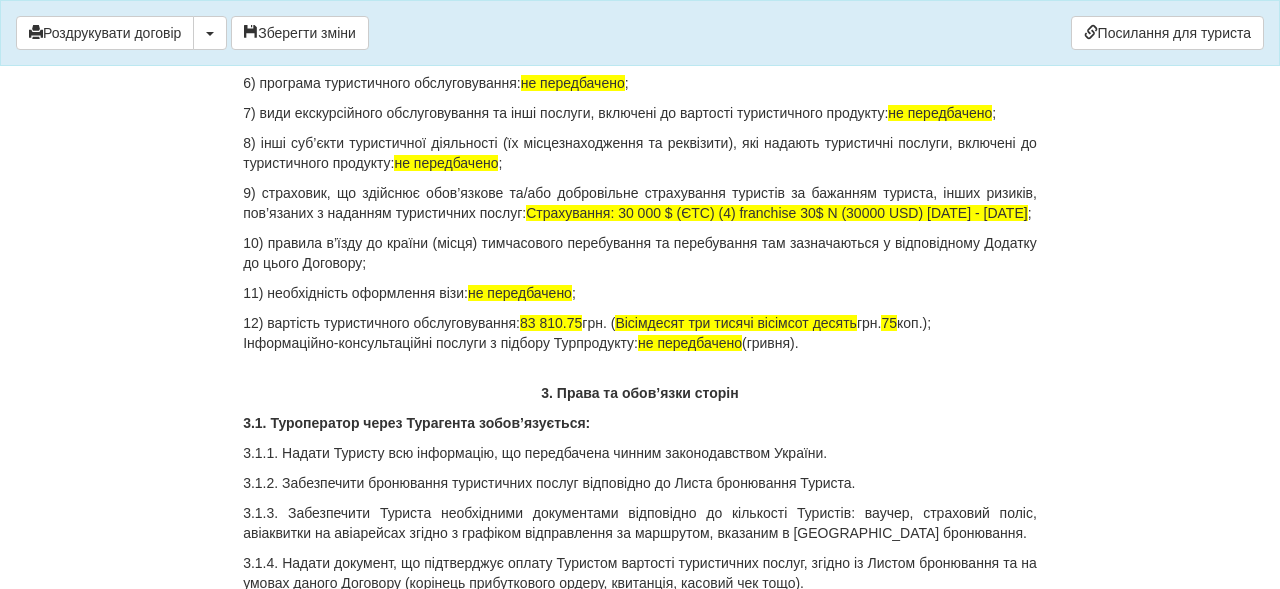 click on "12) вартість туристичного обслуговування:  83 810.75  грн. ( Вісімдесят три тисячі вісімсот десять  грн.  75  коп.);
Інформаційно-консультаційні послуги з підбору Турпродукту:  не передбачено  (гривня)." at bounding box center [640, 333] 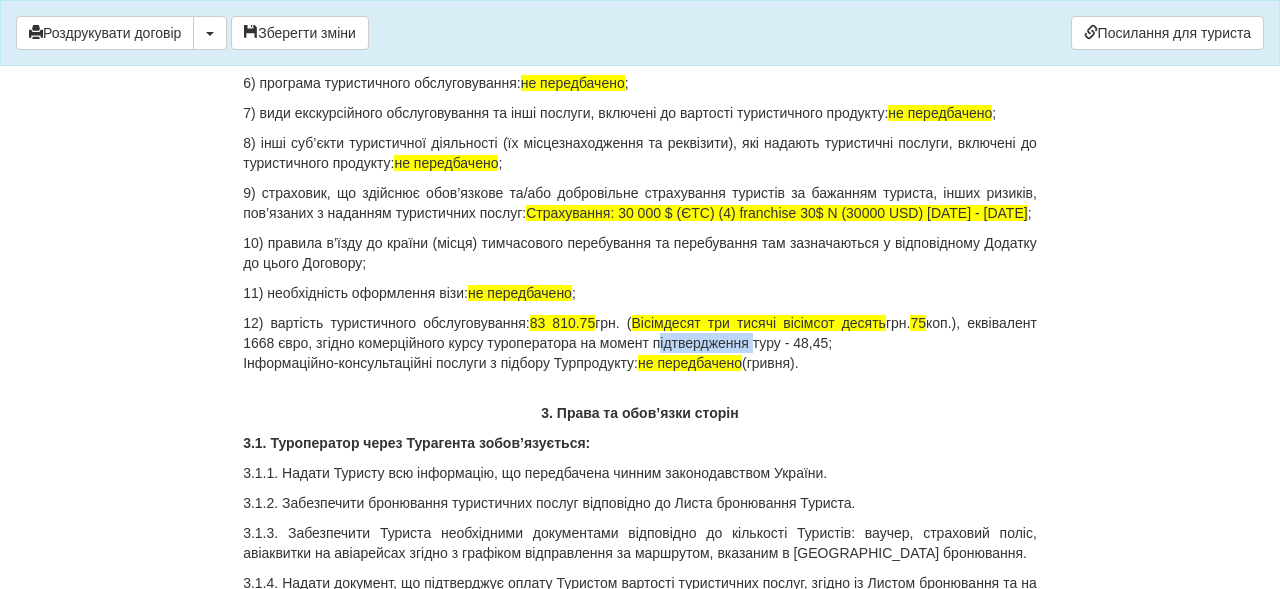 drag, startPoint x: 855, startPoint y: 385, endPoint x: 757, endPoint y: 384, distance: 98.005104 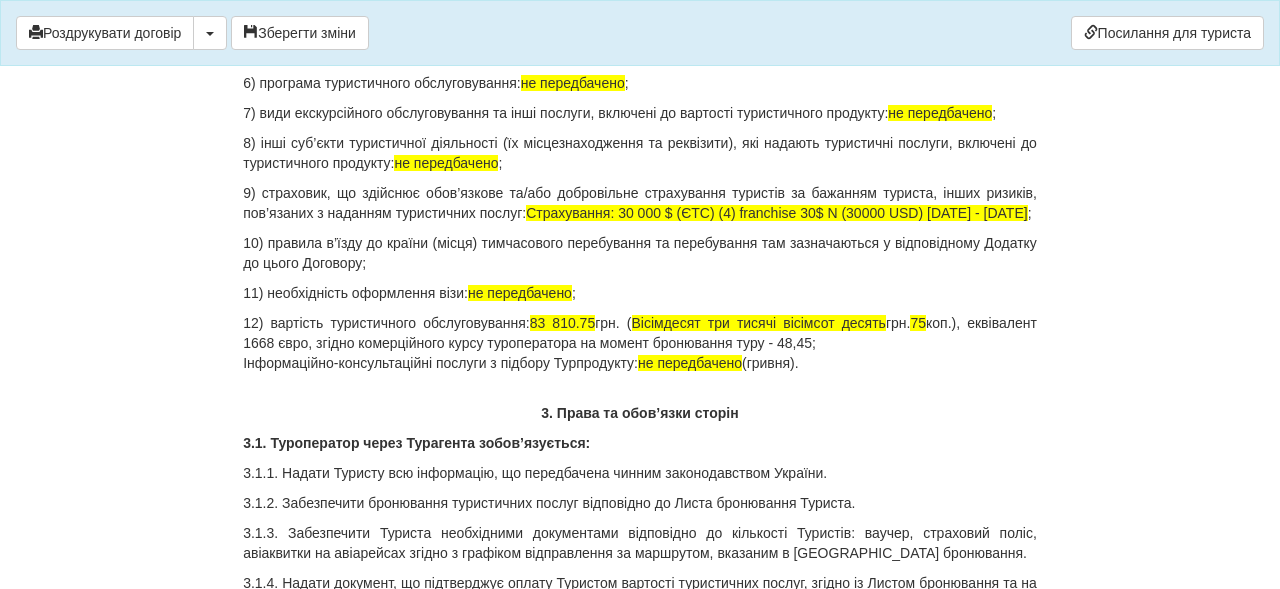 click on "12) вартість туристичного обслуговування:  83 810.75  грн. ( Вісімдесят три тисячі вісімсот десять  грн.  75  коп.), еквівалент 1668 євро, згідно комерційного курсу туроператора на момент бронювання туру - 48,45;
Інформаційно-консультаційні послуги з підбору Турпродукту:  не передбачено  (гривня)." at bounding box center [640, 343] 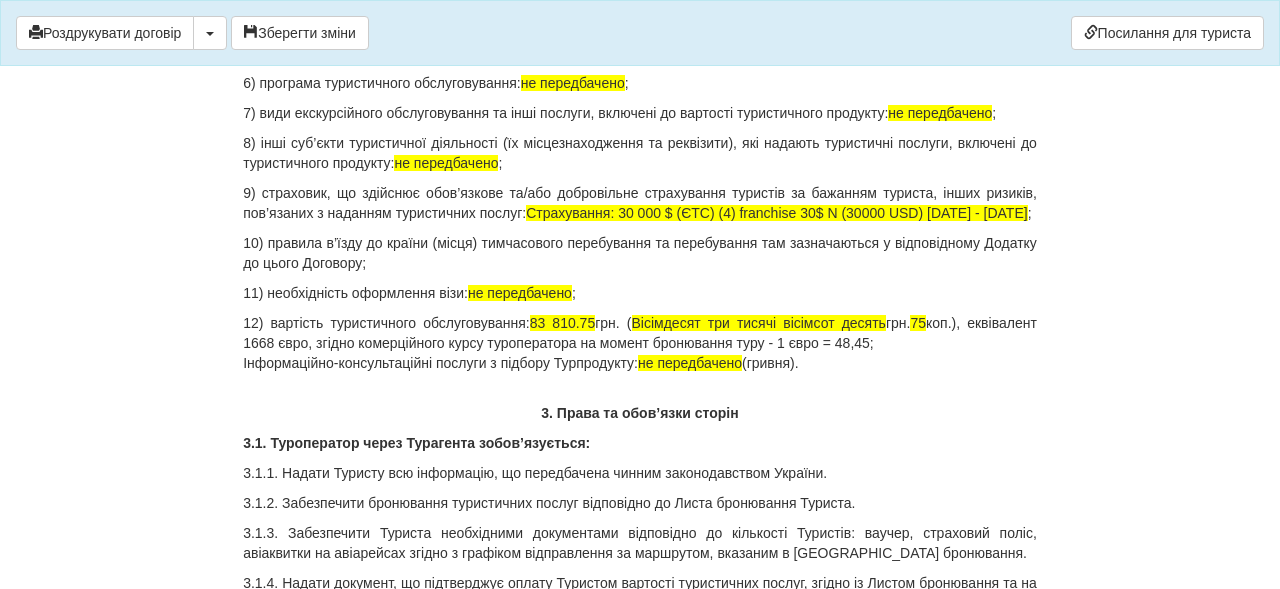 click on "12) вартість туристичного обслуговування:  83 810.75  грн. ( Вісімдесят три тисячі вісімсот десять  грн.  75  коп.), еквівалент 1668 євро, згідно комерційного курсу туроператора на момент бронювання туру - 1 євро = 48,45;
Інформаційно-консультаційні послуги з підбору Турпродукту:  не передбачено  (гривня)." at bounding box center [640, 343] 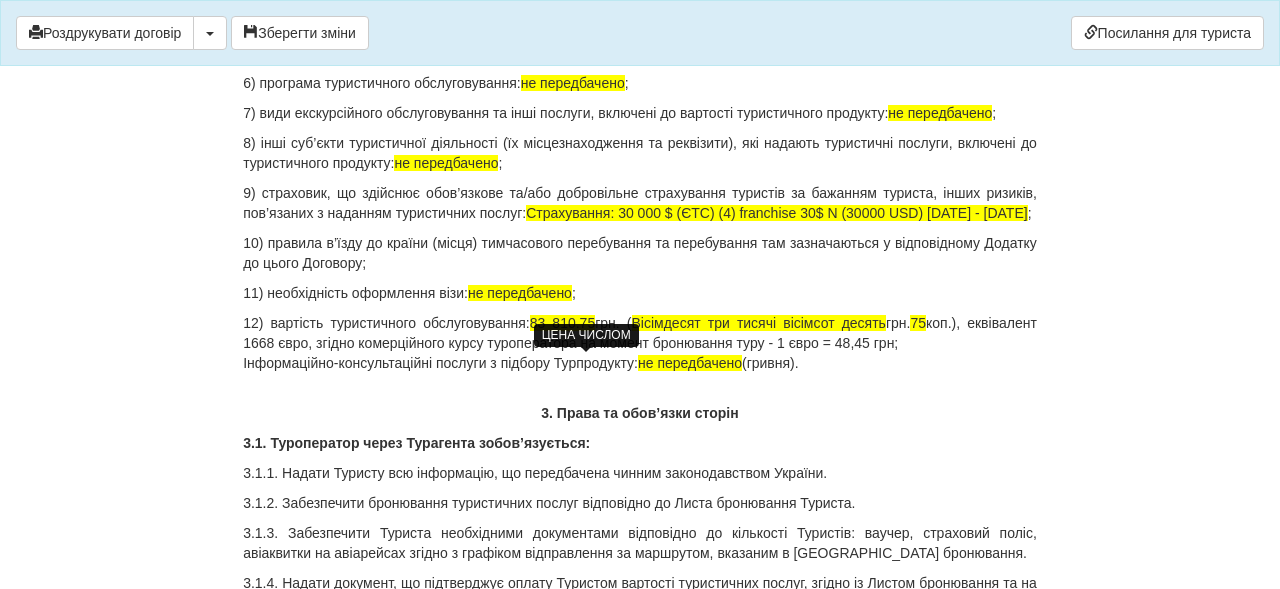 click on "83 810.75" at bounding box center [563, 323] 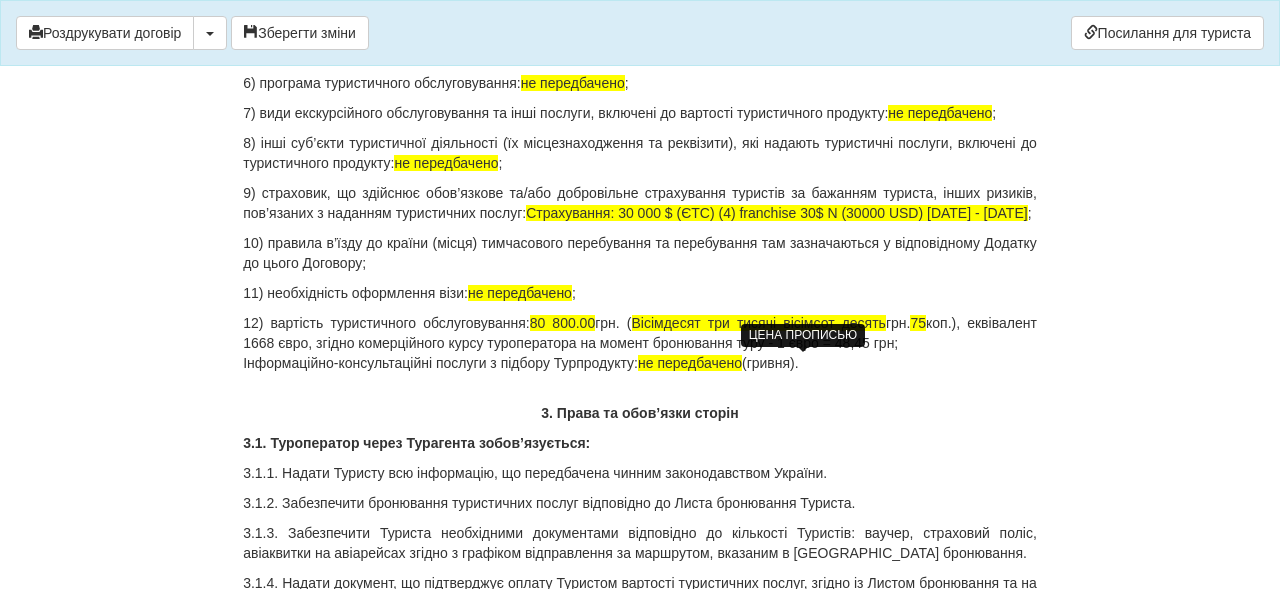 click on "Вісімдесят три тисячі вісімсот десять" at bounding box center (759, 323) 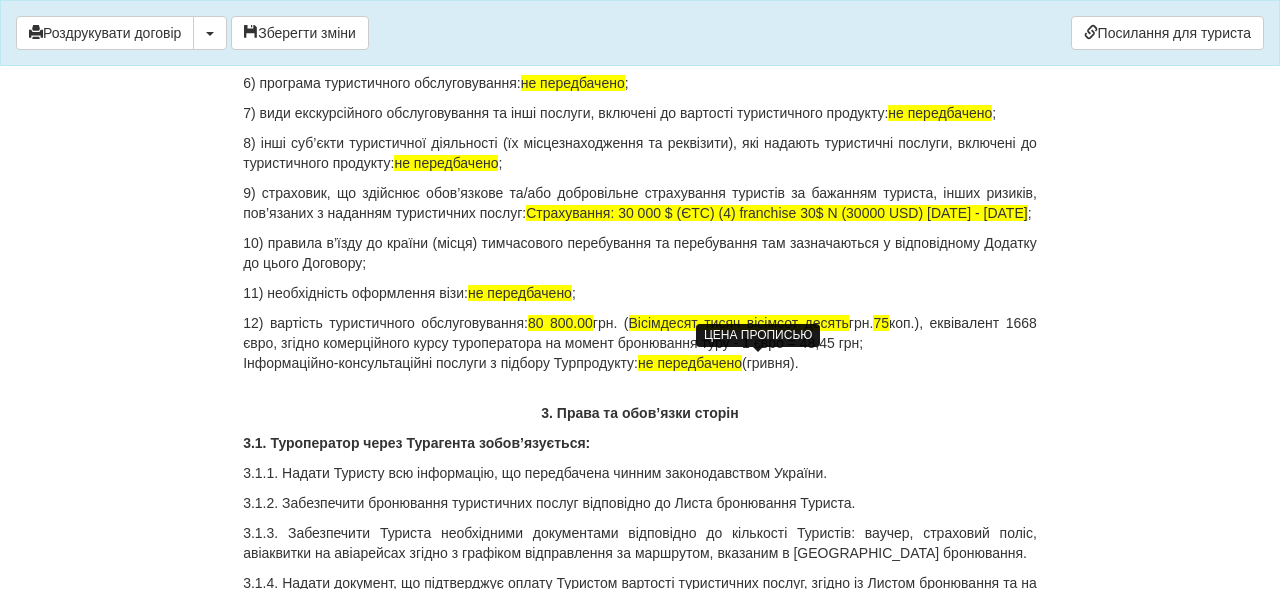 click on "Вісімдесят тисяч вісімсот десять" at bounding box center (739, 323) 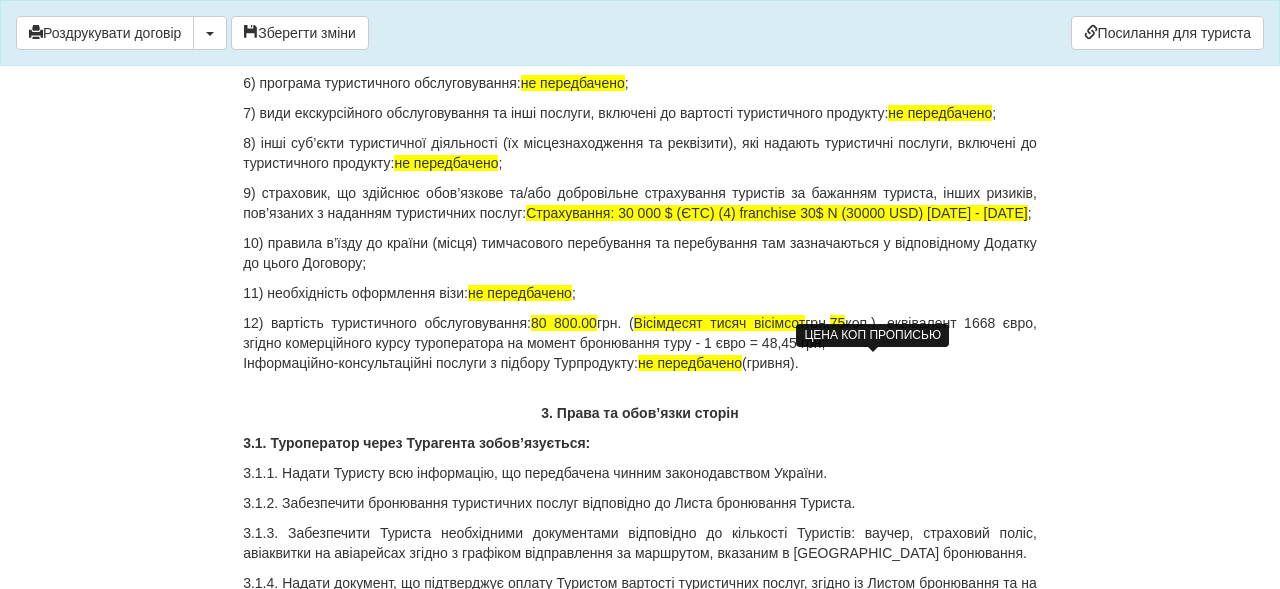 click on "75" at bounding box center [838, 323] 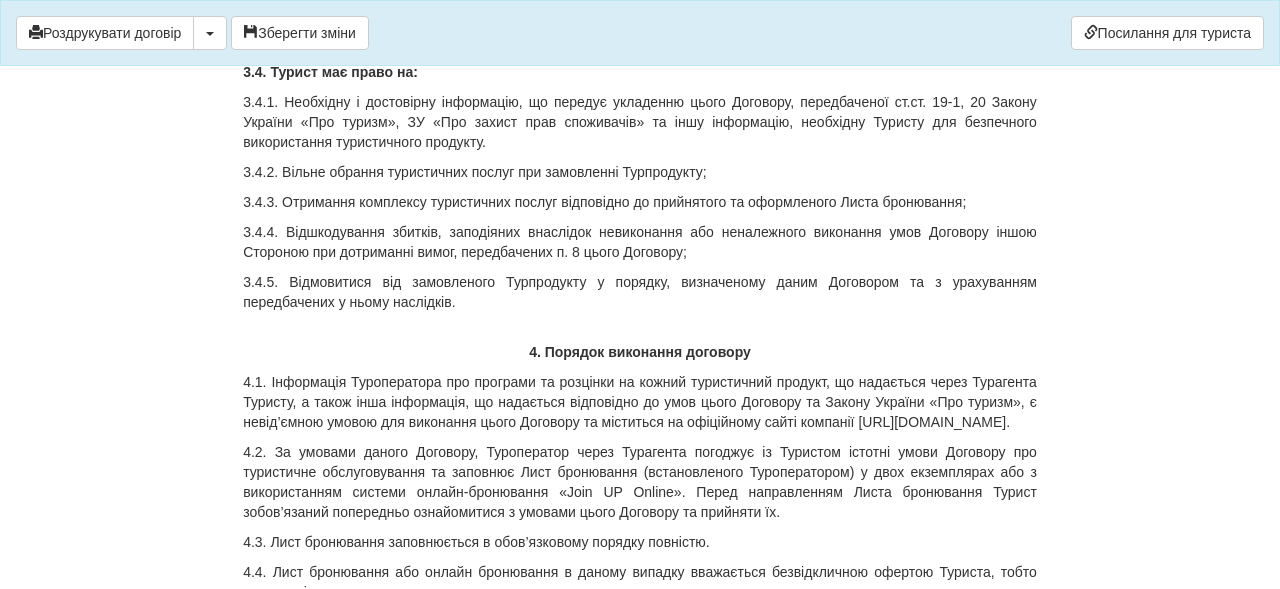 scroll, scrollTop: 3974, scrollLeft: 0, axis: vertical 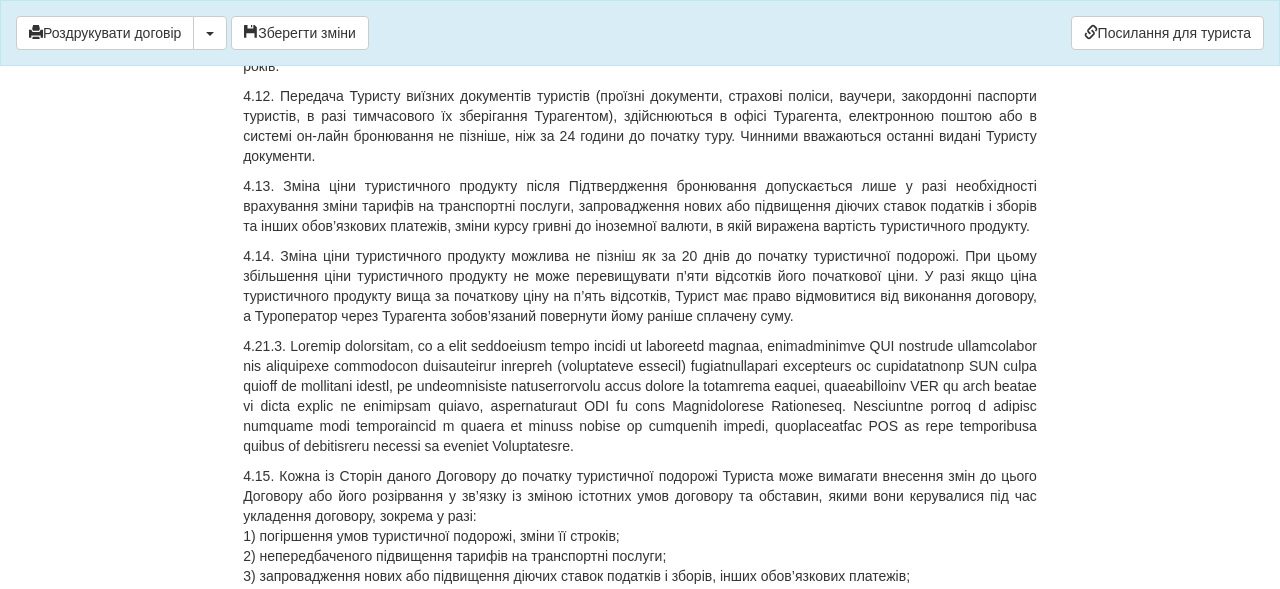 click on "4.12. Передача Туристу виїзних документів туристів (проїзні документи, страхові поліси, ваучери, закордонні паспорти туристів, в разі тимчасового їх зберігання Турагентом), здійснюються в офісі Турагента, електронною поштою або в системі он-лайн бронювання не пізніше, ніж за 24 години до початку туру. Чинними вважаються останні видані Туристу документи." at bounding box center [640, 126] 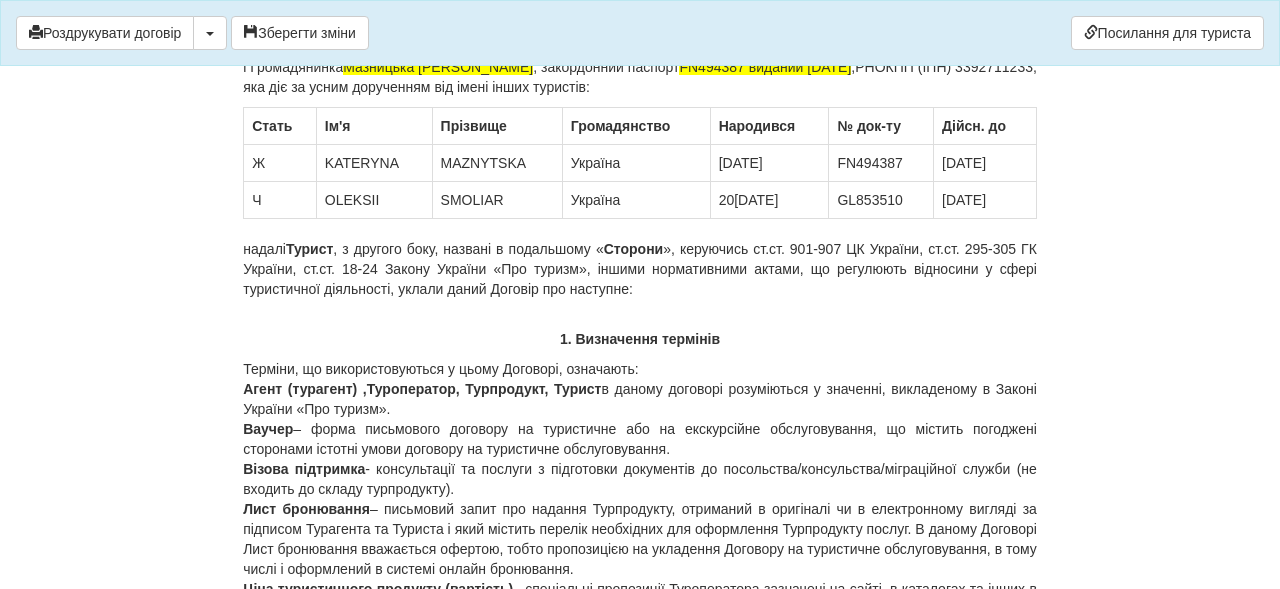 scroll, scrollTop: 0, scrollLeft: 0, axis: both 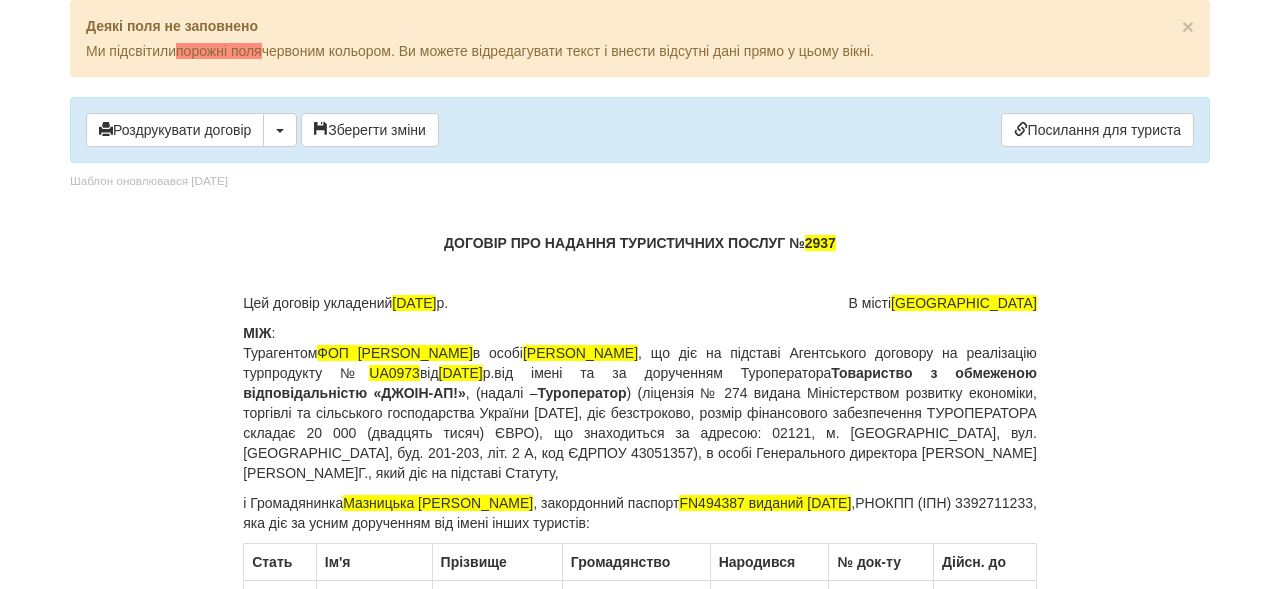 drag, startPoint x: 556, startPoint y: 504, endPoint x: 360, endPoint y: 495, distance: 196.20653 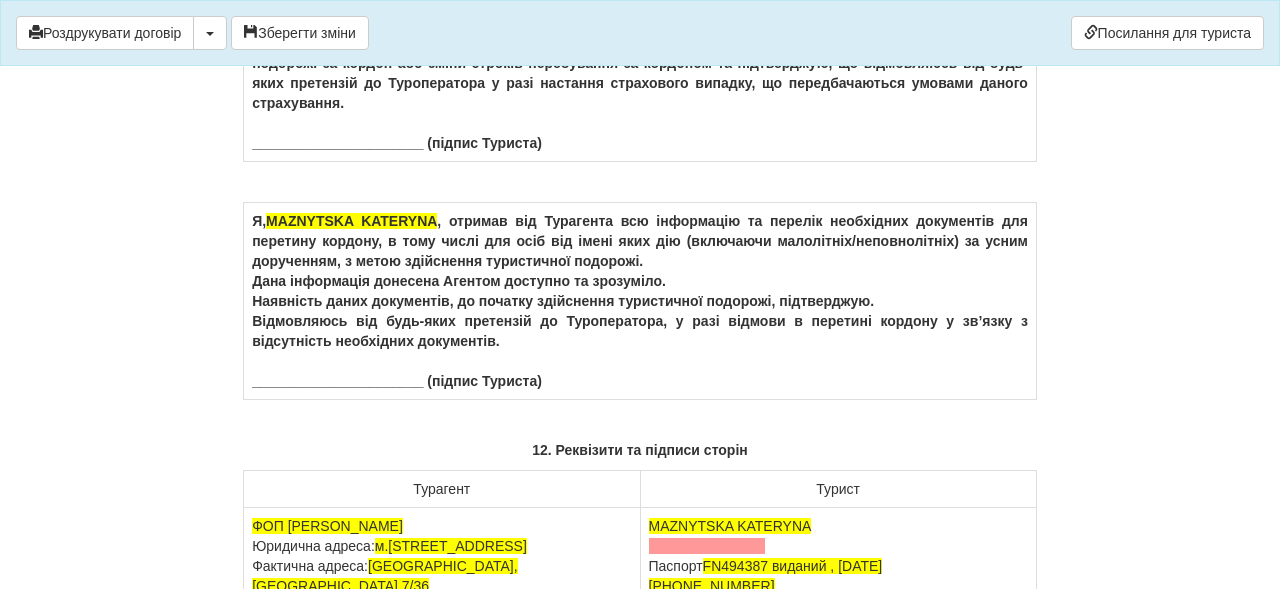 scroll, scrollTop: 11922, scrollLeft: 0, axis: vertical 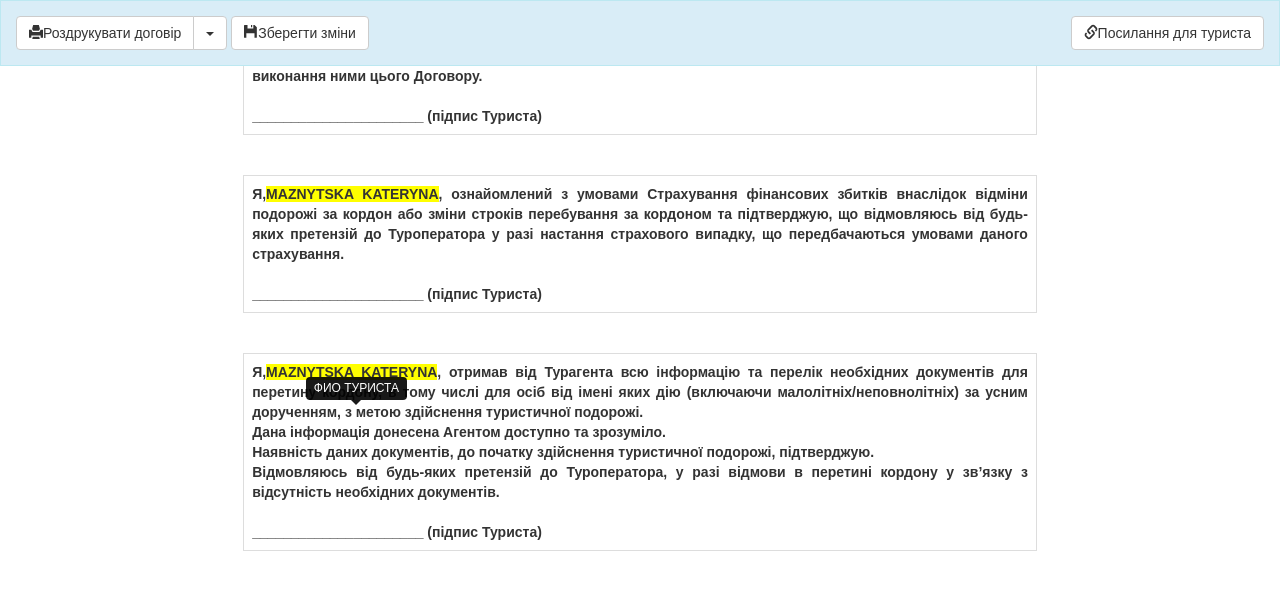 drag, startPoint x: 440, startPoint y: 415, endPoint x: 276, endPoint y: 409, distance: 164.10973 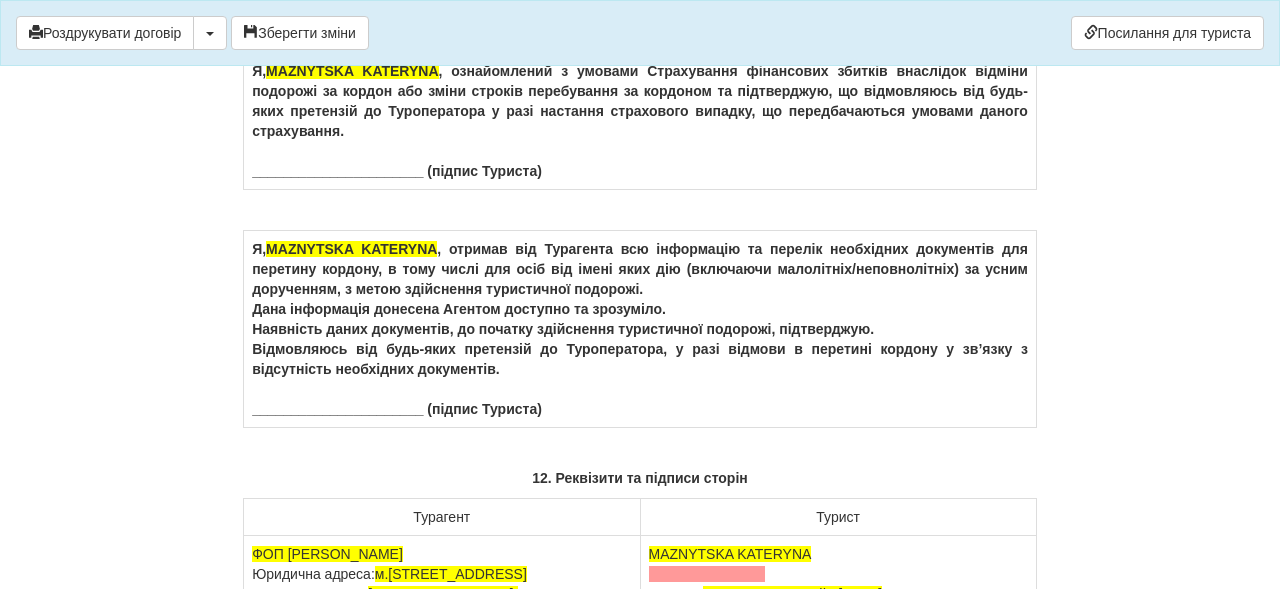 scroll, scrollTop: 12054, scrollLeft: 0, axis: vertical 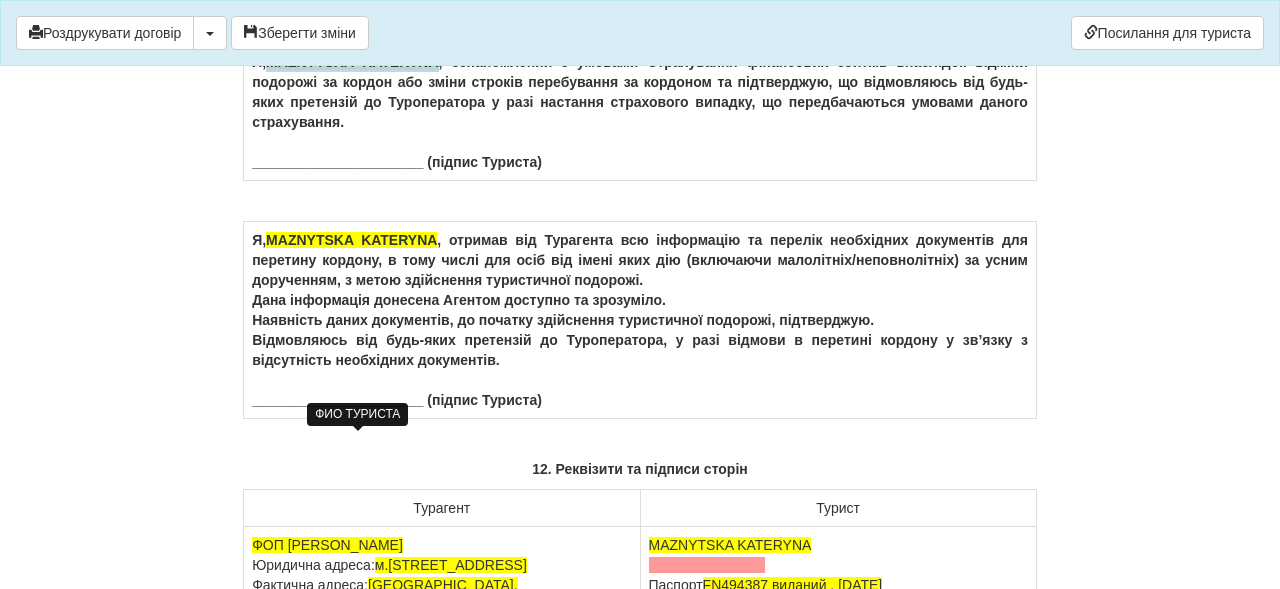 drag, startPoint x: 444, startPoint y: 444, endPoint x: 275, endPoint y: 441, distance: 169.02663 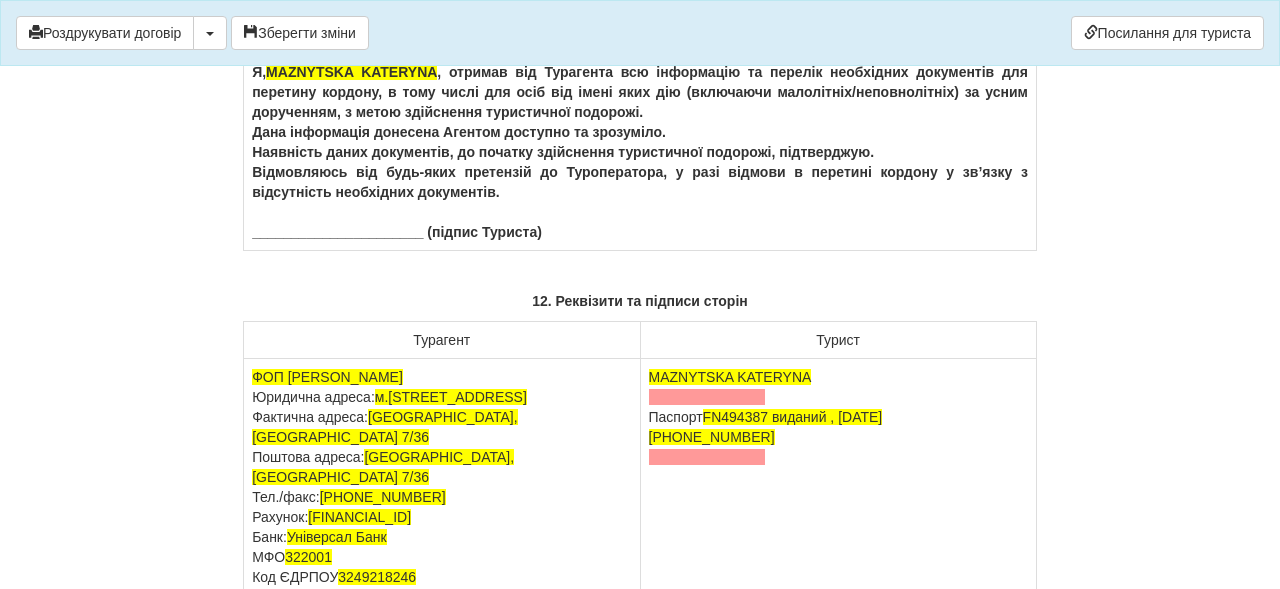 scroll, scrollTop: 12265, scrollLeft: 0, axis: vertical 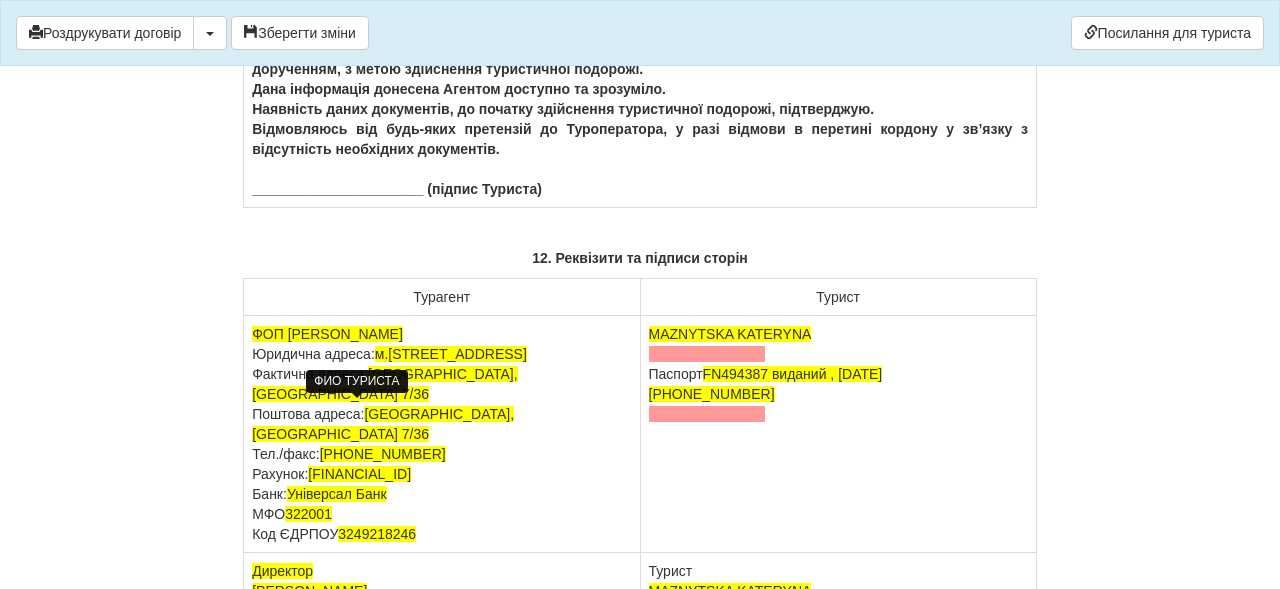 drag, startPoint x: 443, startPoint y: 413, endPoint x: 276, endPoint y: 402, distance: 167.36188 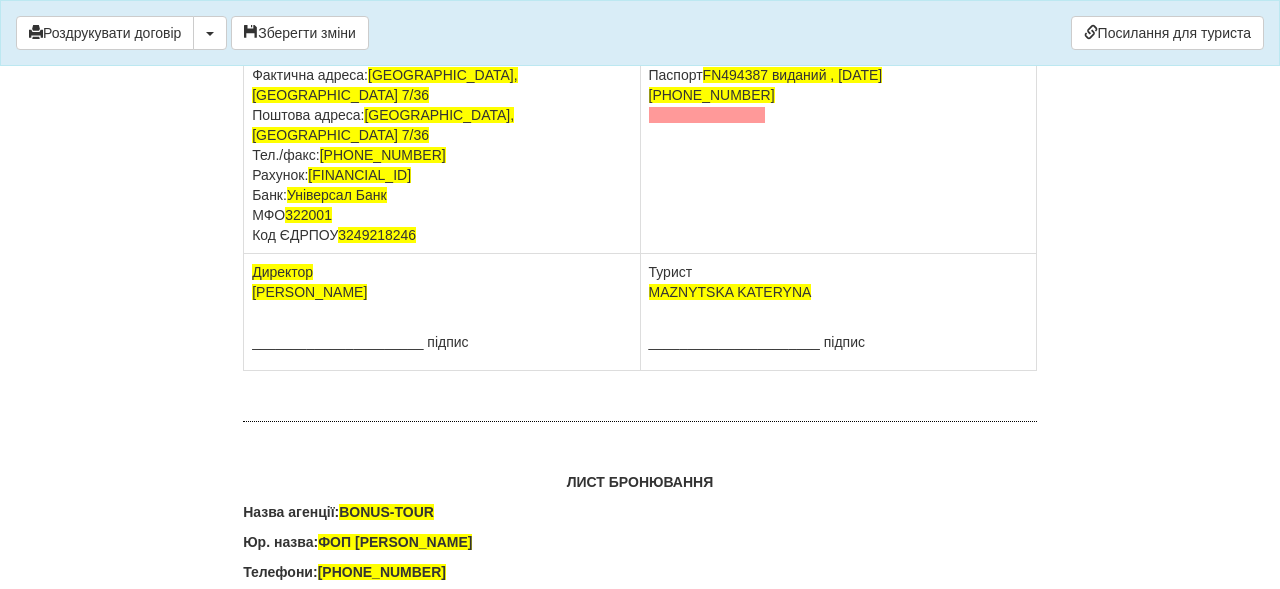 scroll, scrollTop: 12614, scrollLeft: 0, axis: vertical 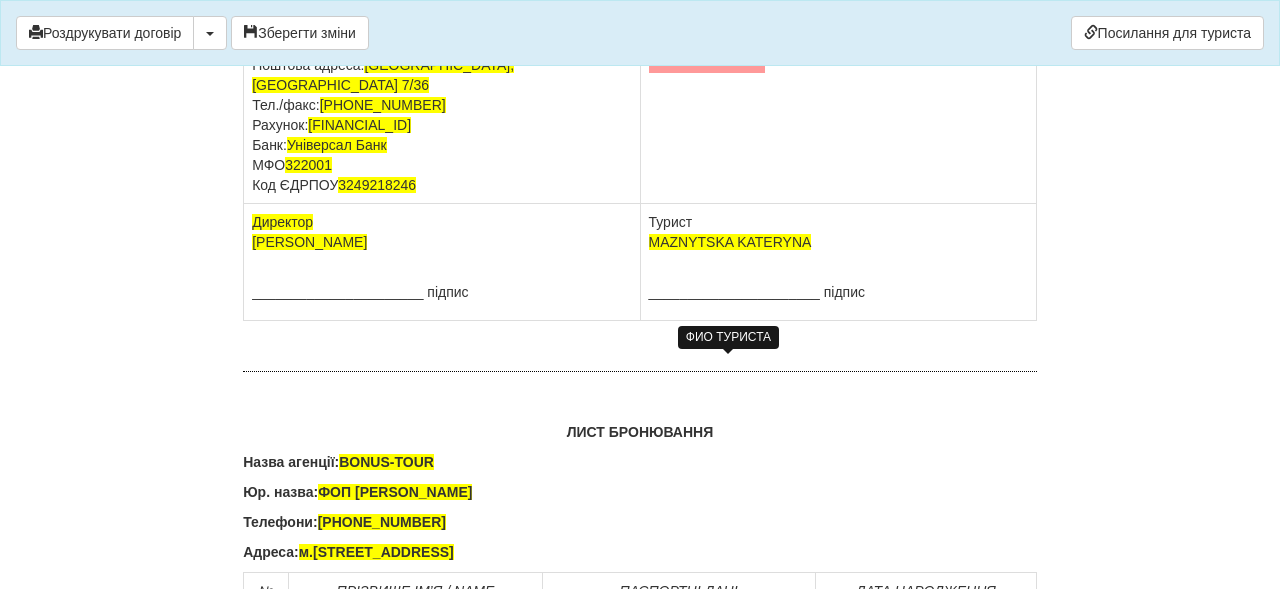 drag, startPoint x: 811, startPoint y: 368, endPoint x: 650, endPoint y: 363, distance: 161.07762 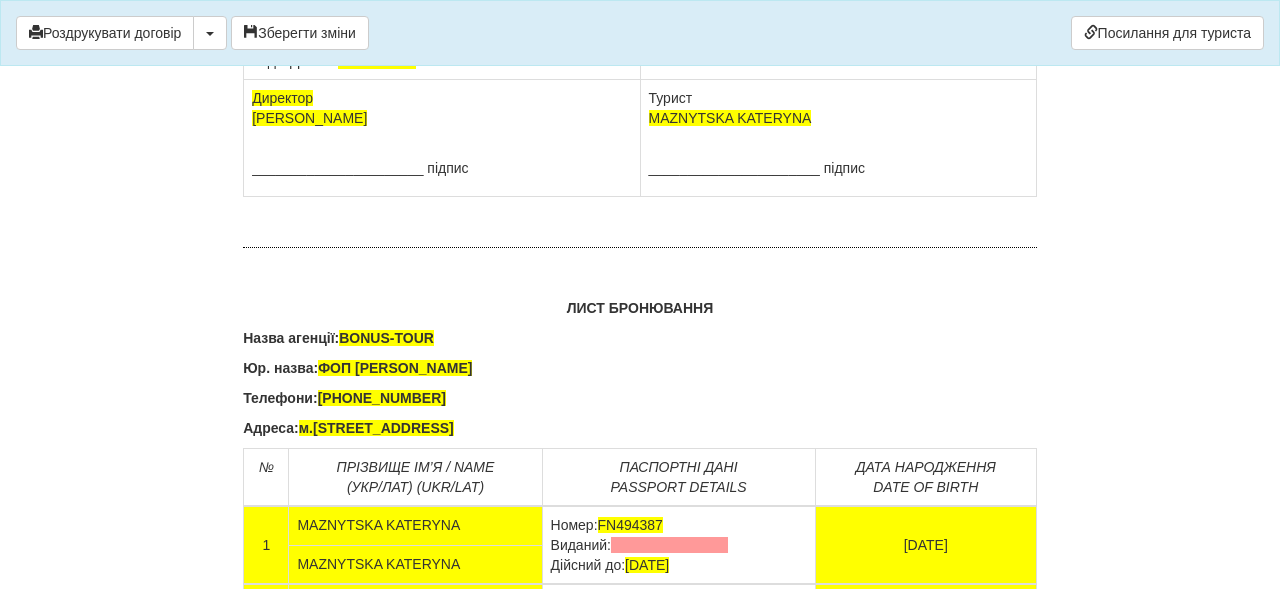 scroll, scrollTop: 12747, scrollLeft: 0, axis: vertical 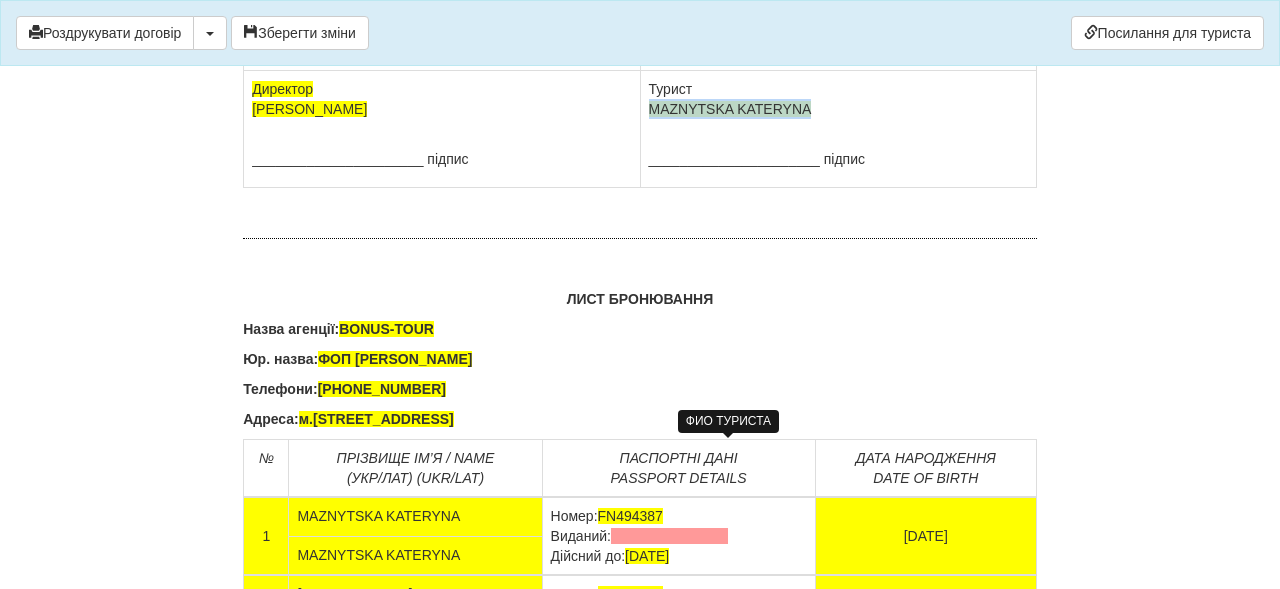 drag, startPoint x: 809, startPoint y: 451, endPoint x: 650, endPoint y: 448, distance: 159.0283 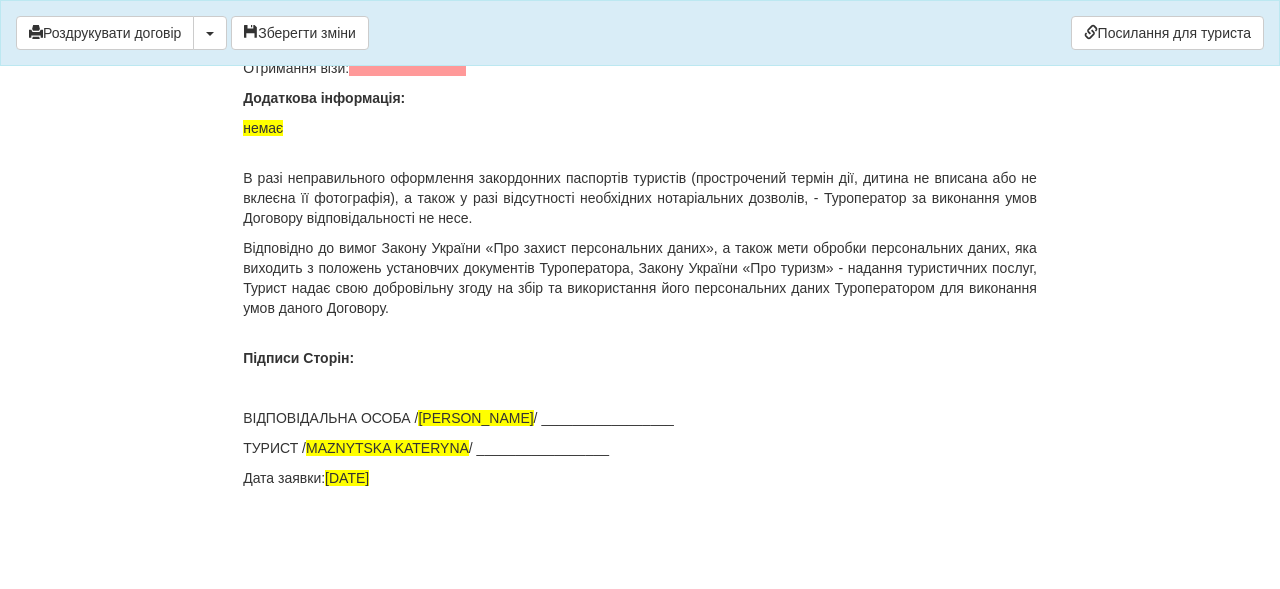 scroll, scrollTop: 14100, scrollLeft: 0, axis: vertical 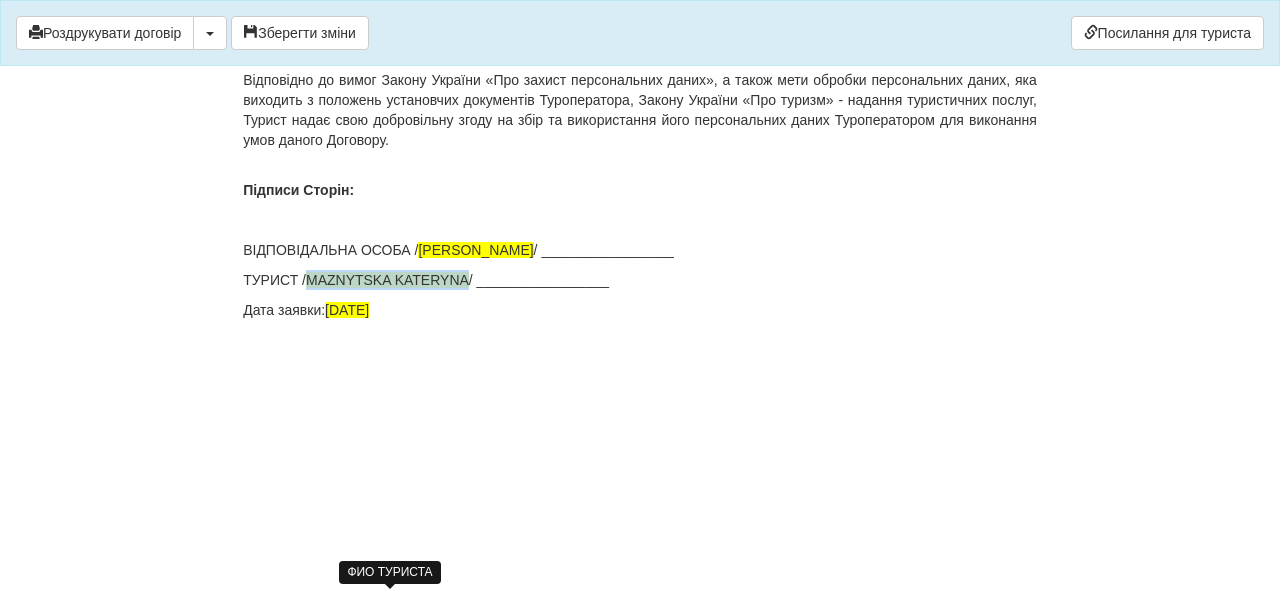 drag, startPoint x: 472, startPoint y: 468, endPoint x: 313, endPoint y: 467, distance: 159.00314 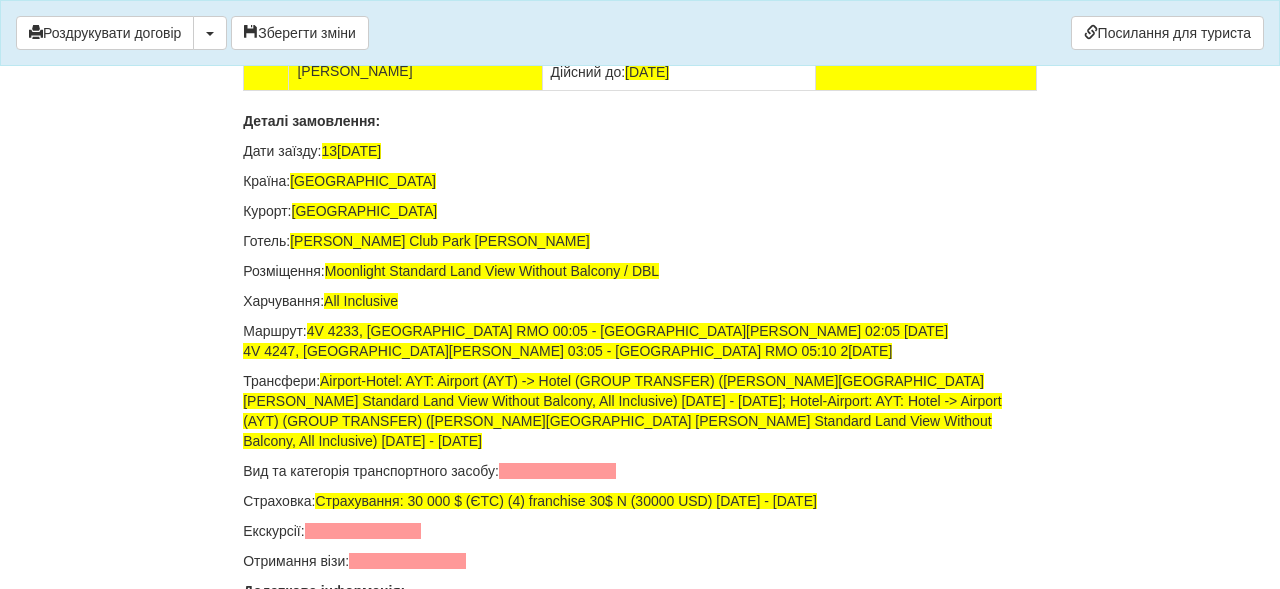 scroll, scrollTop: 13310, scrollLeft: 0, axis: vertical 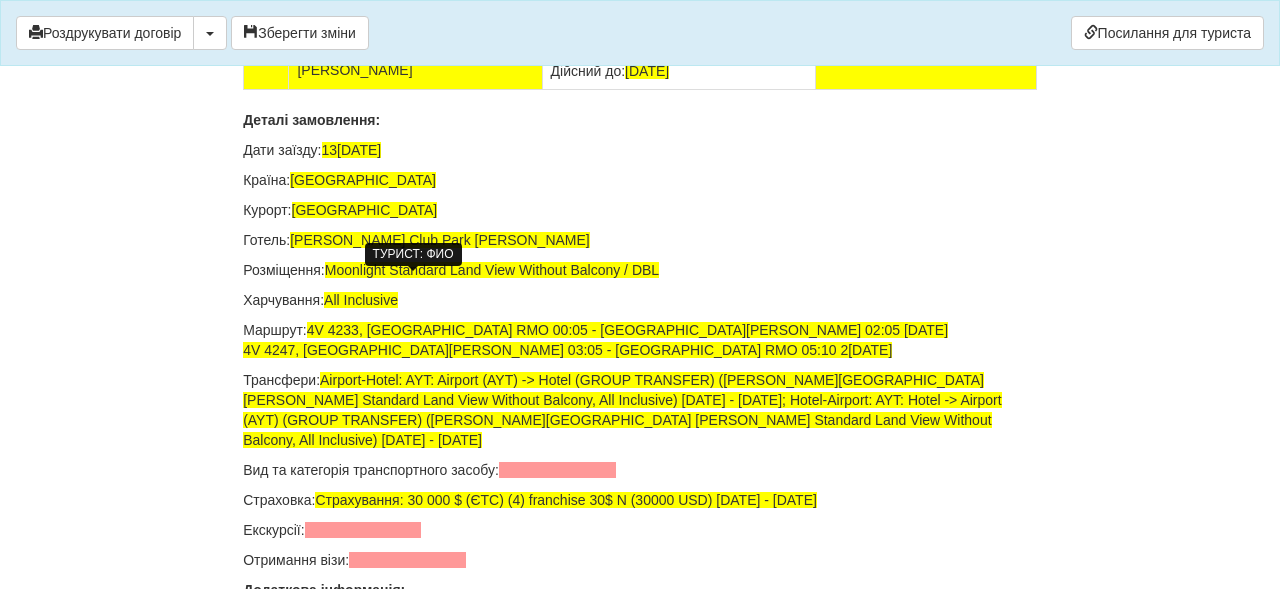 drag, startPoint x: 457, startPoint y: 291, endPoint x: 298, endPoint y: 286, distance: 159.0786 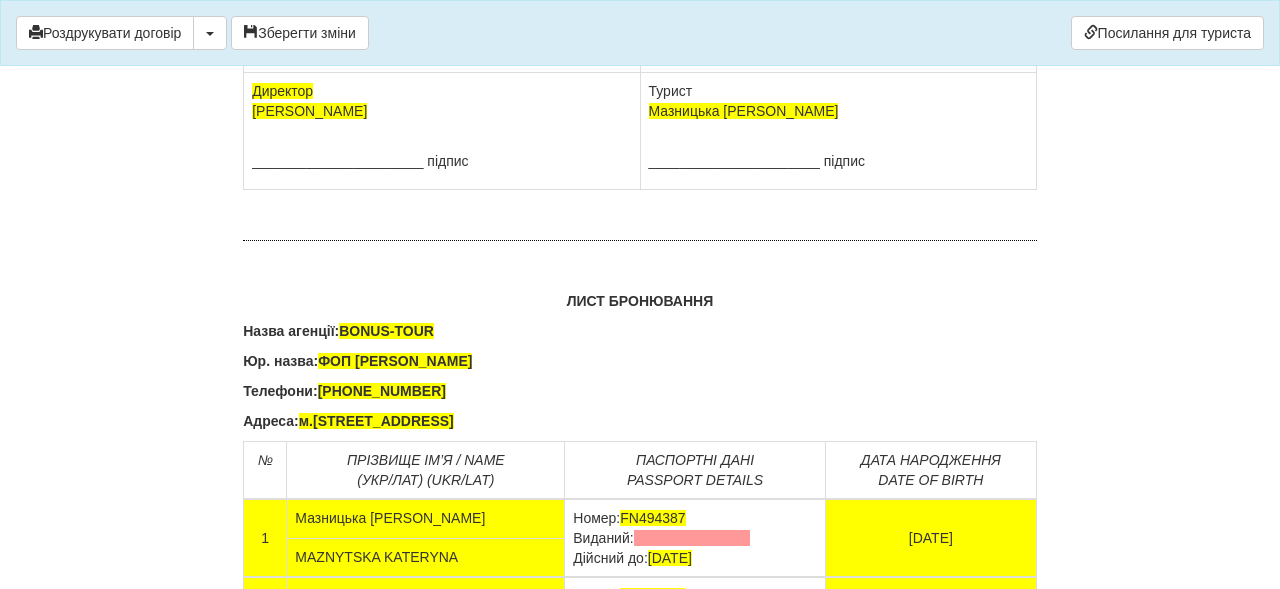 scroll, scrollTop: 12710, scrollLeft: 0, axis: vertical 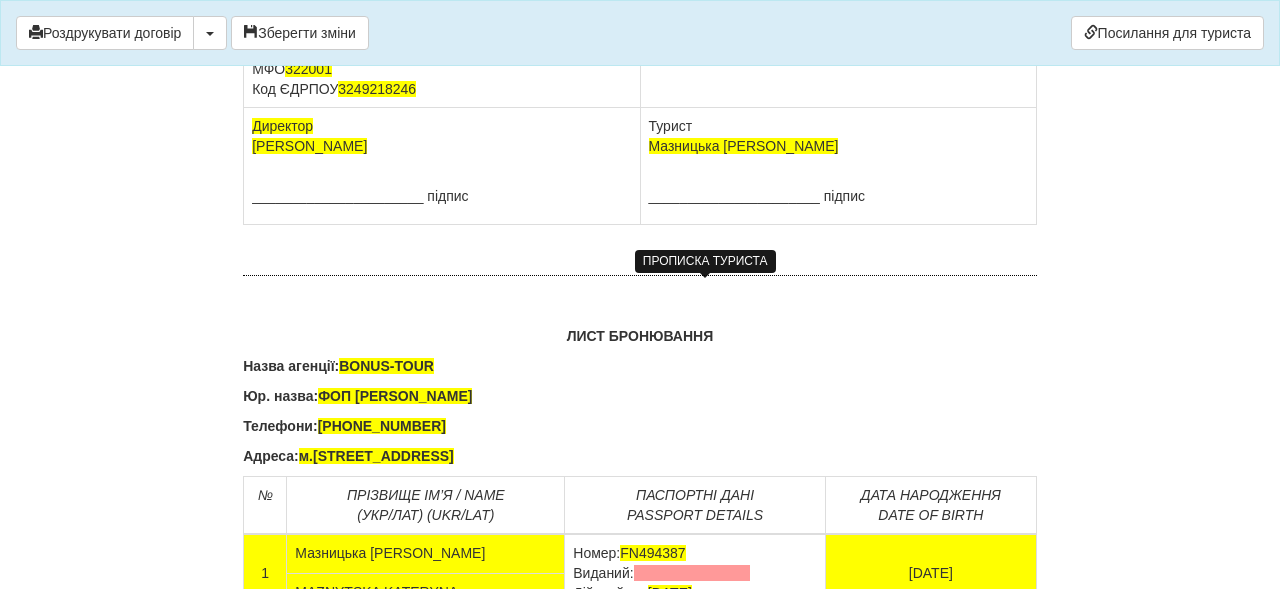click at bounding box center (707, -91) 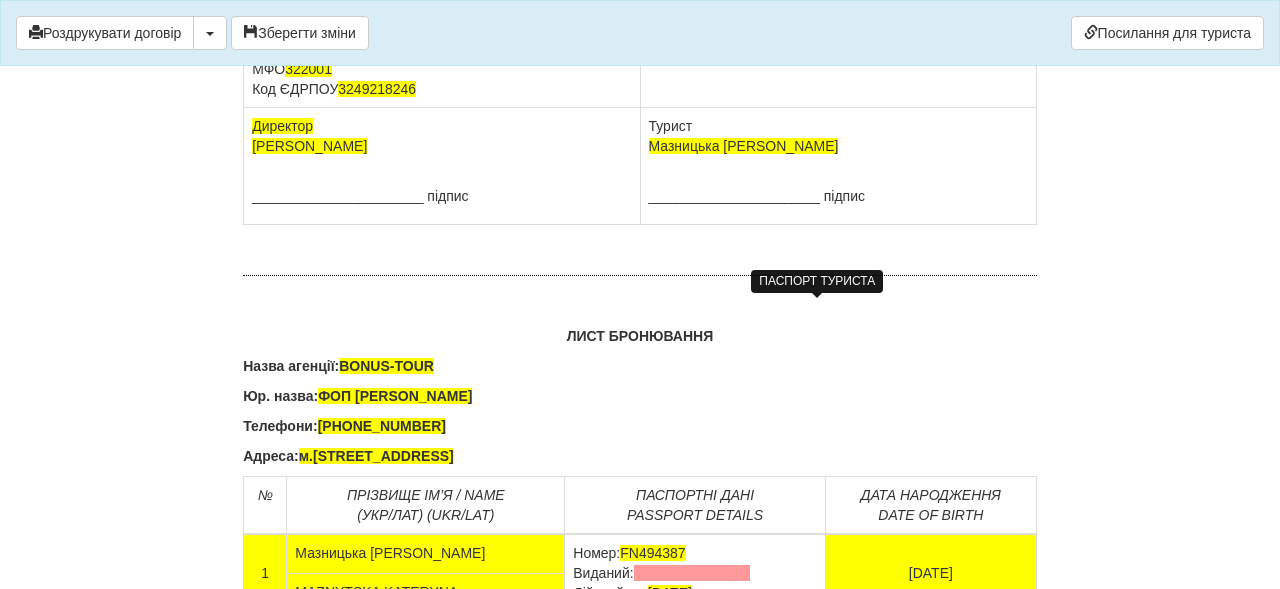 click on "FN494387 виданий , [DATE]" at bounding box center [793, -71] 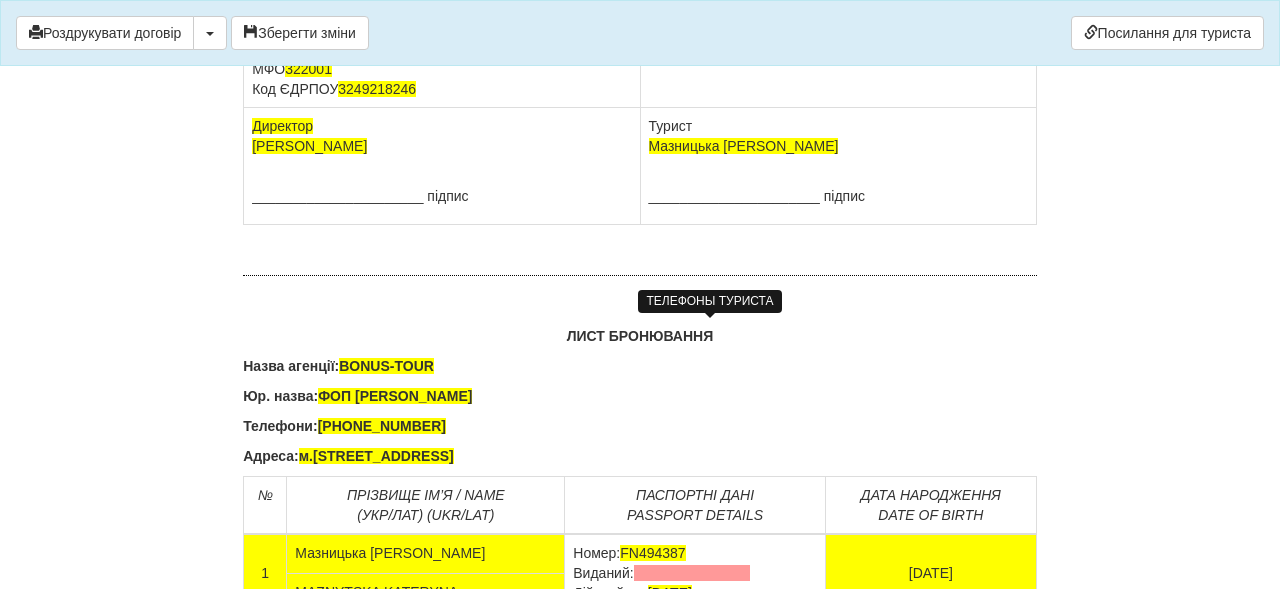 click on "[PHONE_NUMBER]" at bounding box center [712, -51] 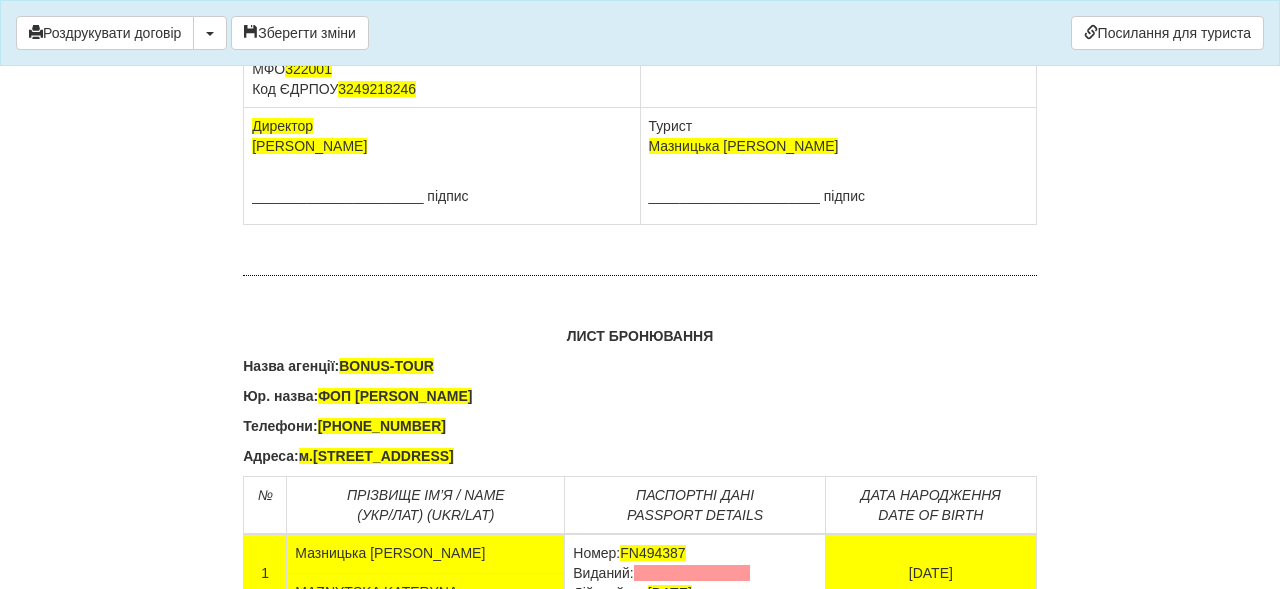 click on "Мазницька [PERSON_NAME]
[DATE]н.
Паспорт  [PASSPORT] виданий [DATE]
[PHONE_NUMBER]" at bounding box center (838, -11) 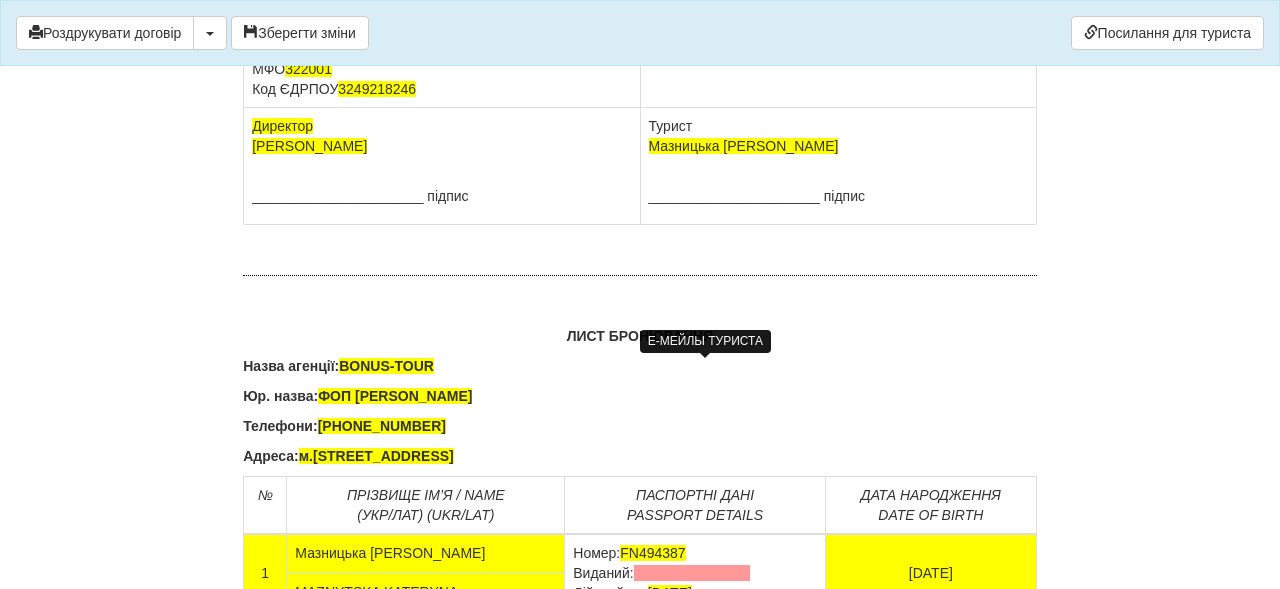 click at bounding box center [707, -11] 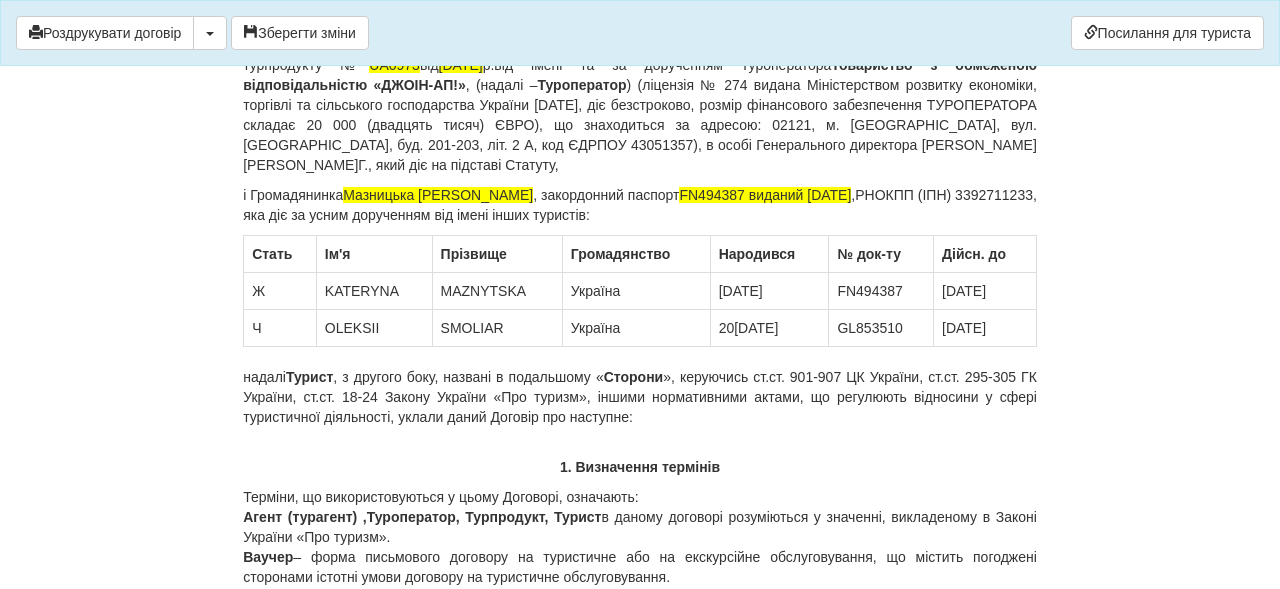 scroll, scrollTop: 231, scrollLeft: 0, axis: vertical 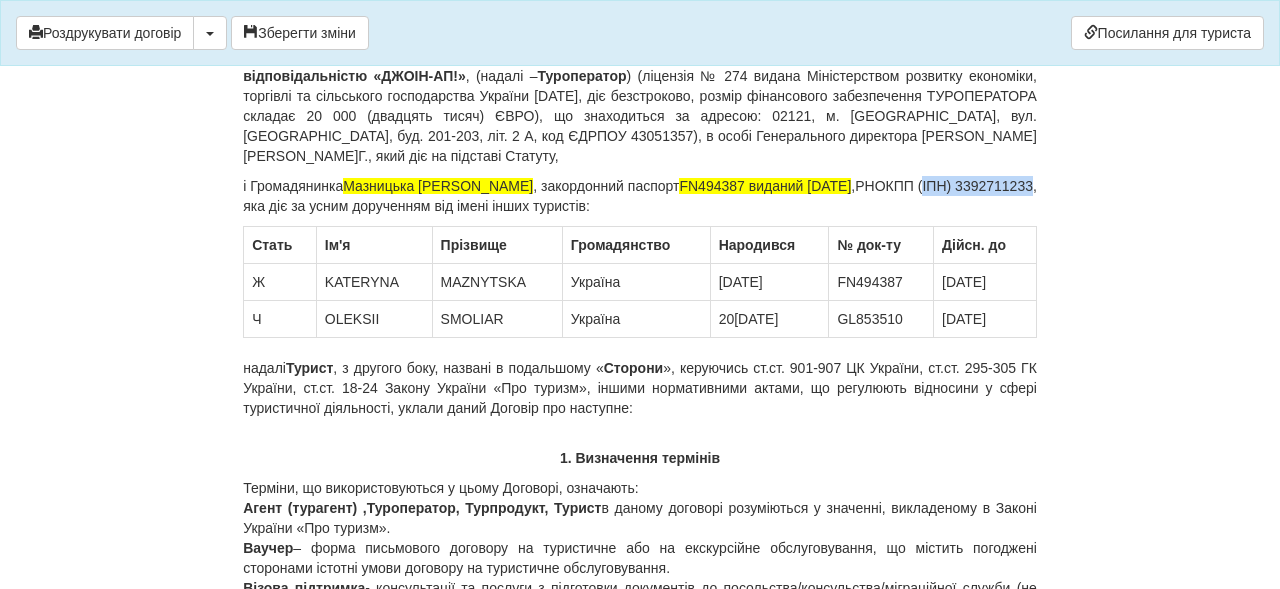 drag, startPoint x: 248, startPoint y: 205, endPoint x: 360, endPoint y: 204, distance: 112.00446 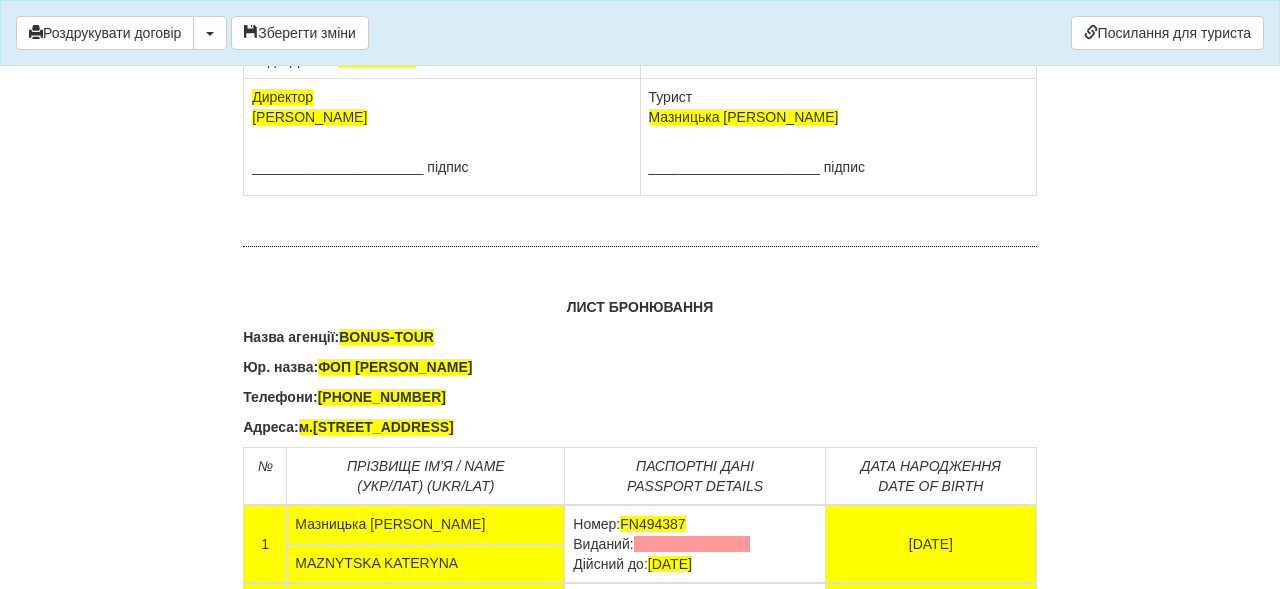 scroll, scrollTop: 12681, scrollLeft: 0, axis: vertical 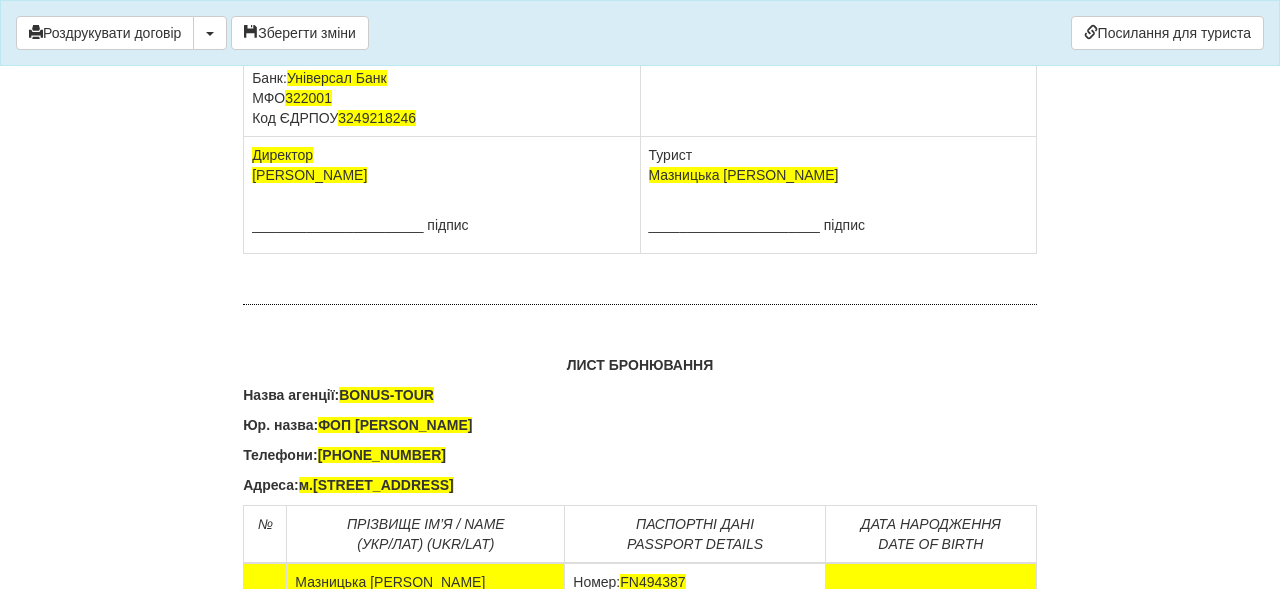 click on "Мазницька [PERSON_NAME]
[DATE]н.
Паспорт  [PASSPORT] виданий [DATE]
[PHONE_NUMBER]" at bounding box center (838, 18) 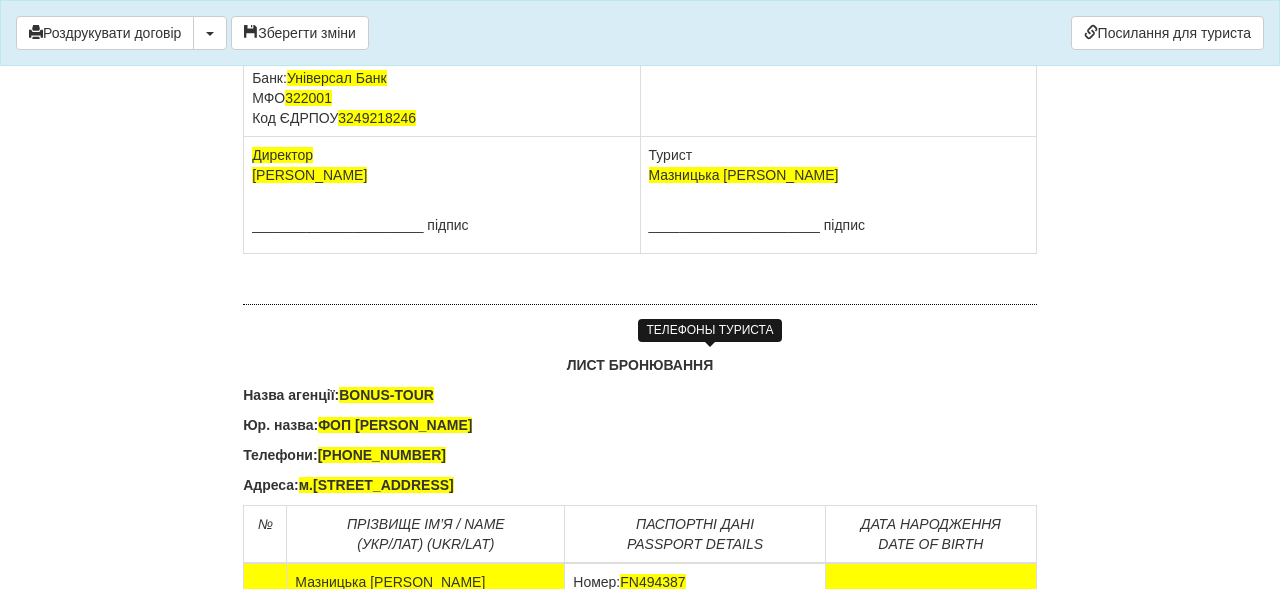 click on "ІПН) 3392711233 [PHONE_NUMBER]" at bounding box center (712, -12) 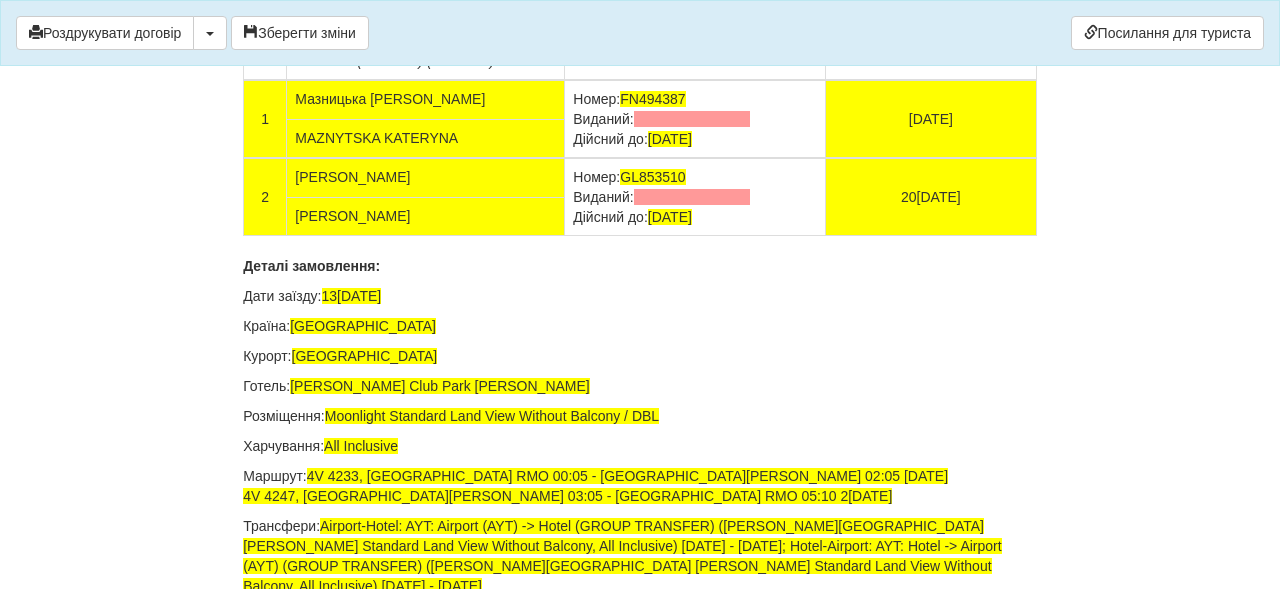 scroll, scrollTop: 13165, scrollLeft: 0, axis: vertical 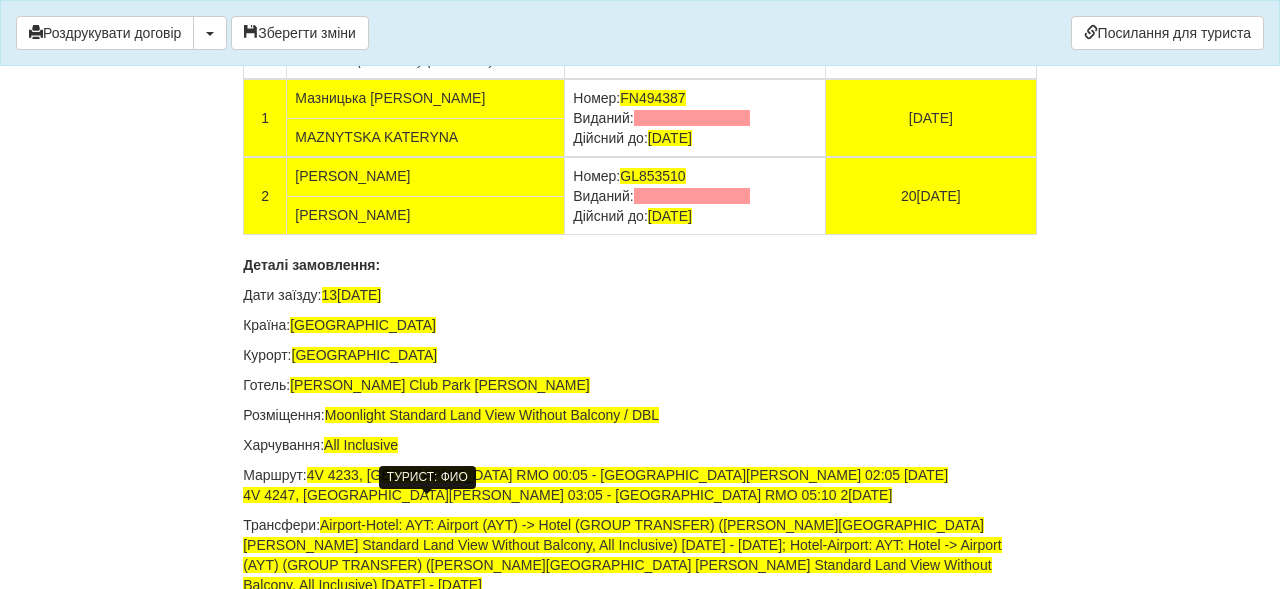 drag, startPoint x: 421, startPoint y: 510, endPoint x: 292, endPoint y: 505, distance: 129.09686 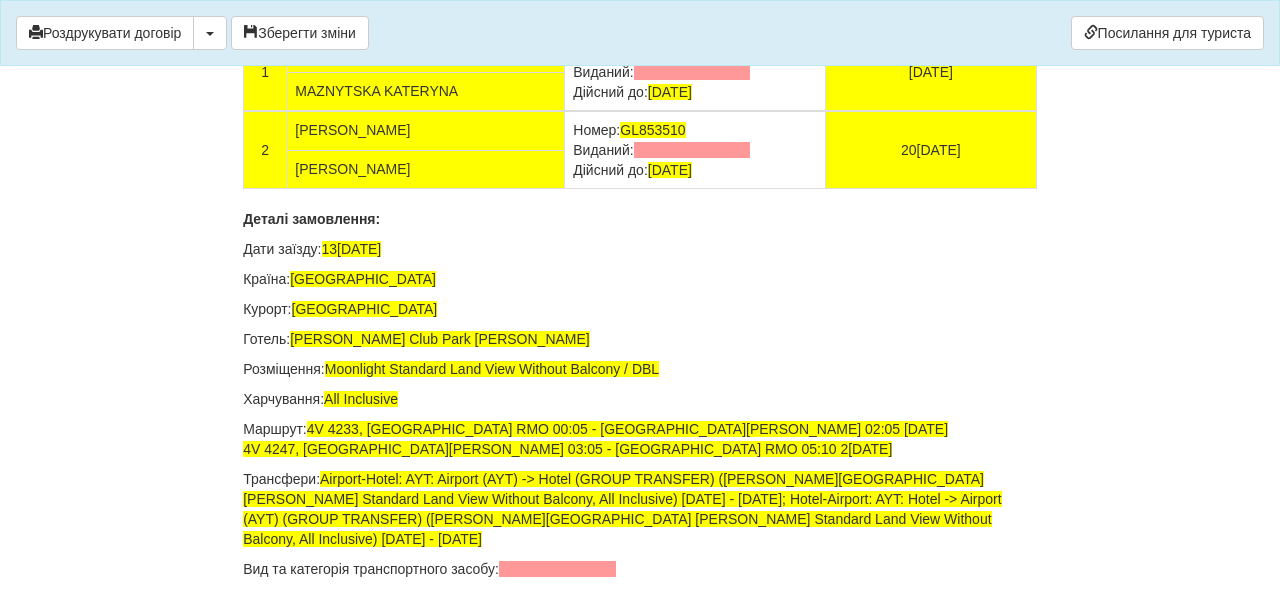 scroll, scrollTop: 13227, scrollLeft: 0, axis: vertical 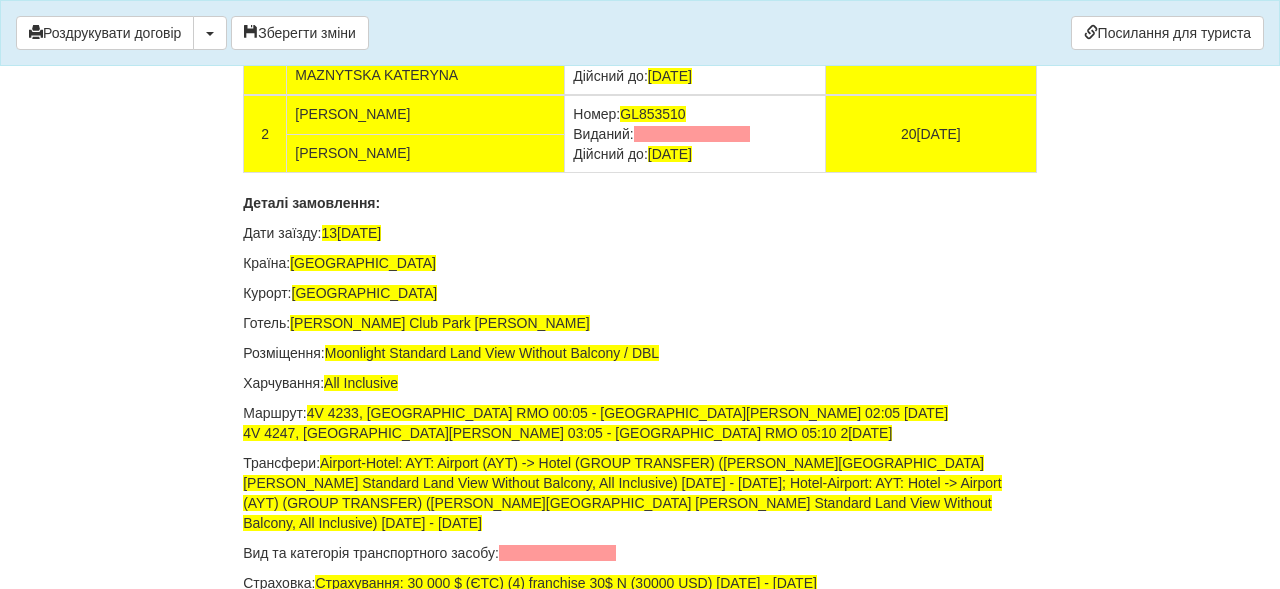 click at bounding box center [692, 56] 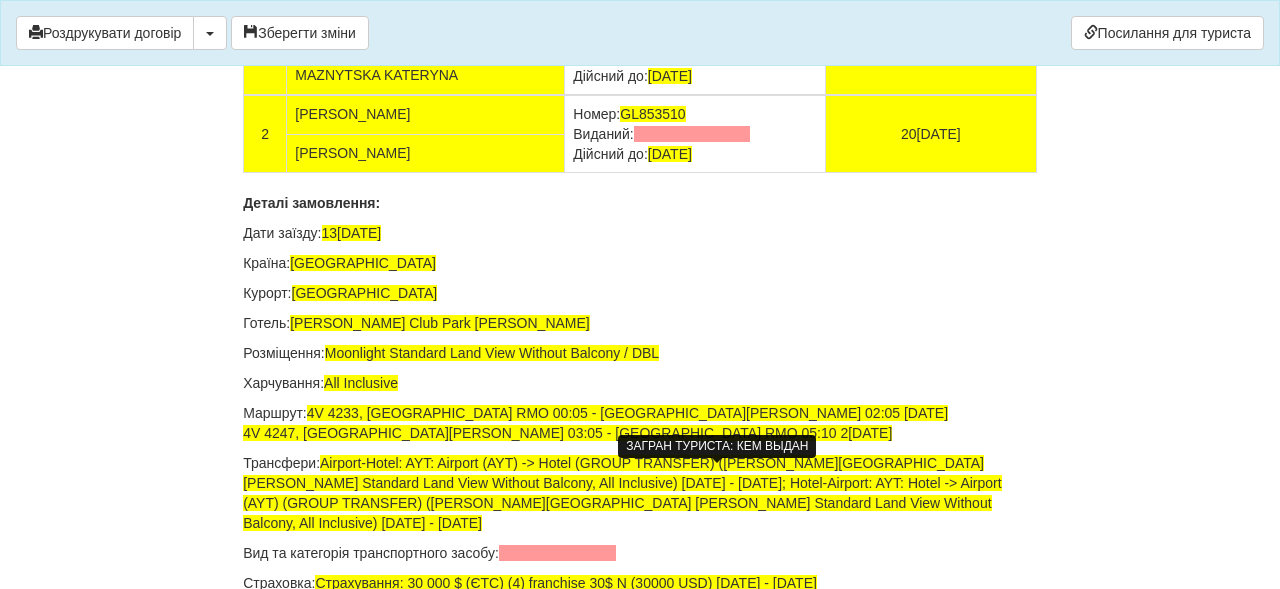 click at bounding box center (692, 134) 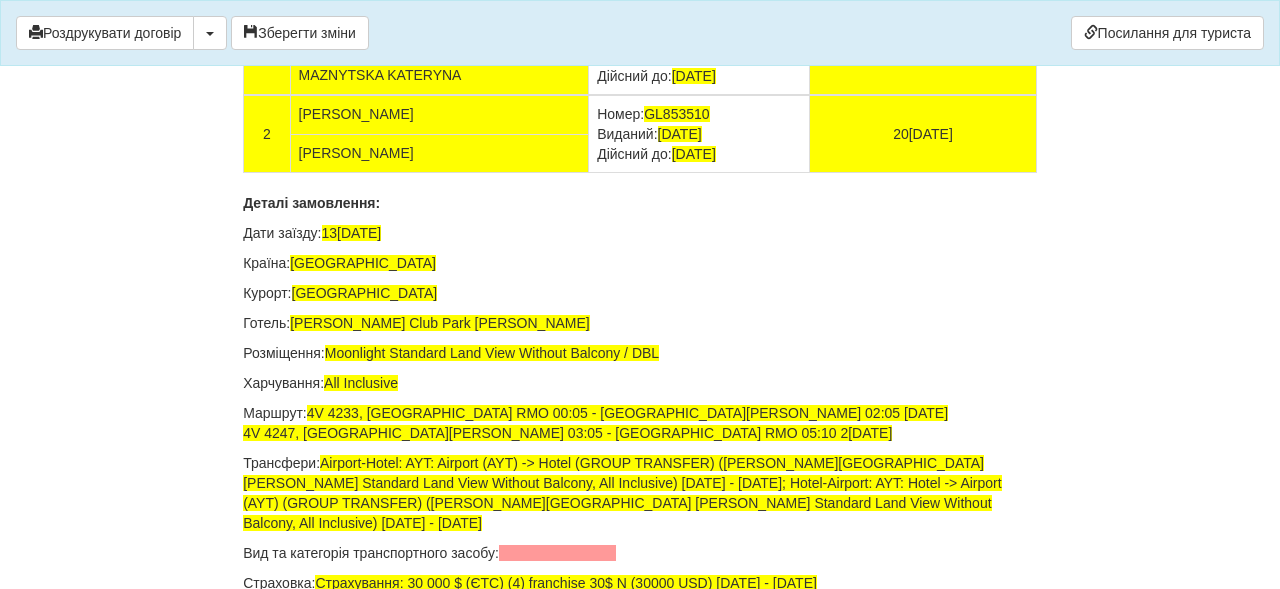 click on "Деталі замовлення:" at bounding box center [640, 203] 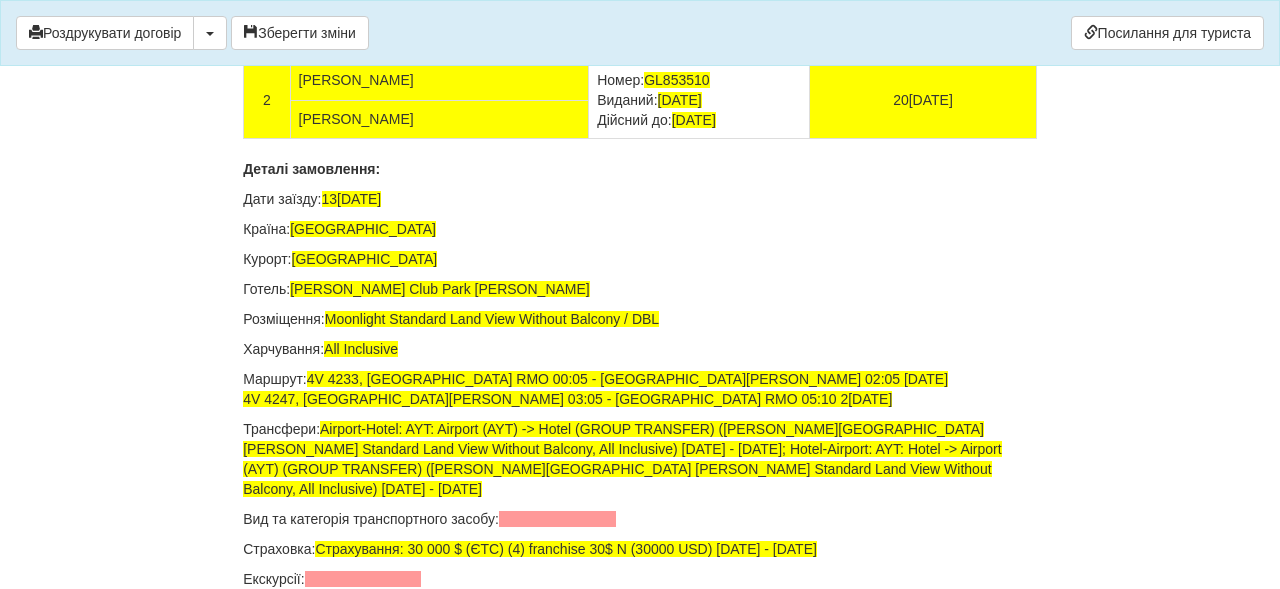 scroll, scrollTop: 13262, scrollLeft: 0, axis: vertical 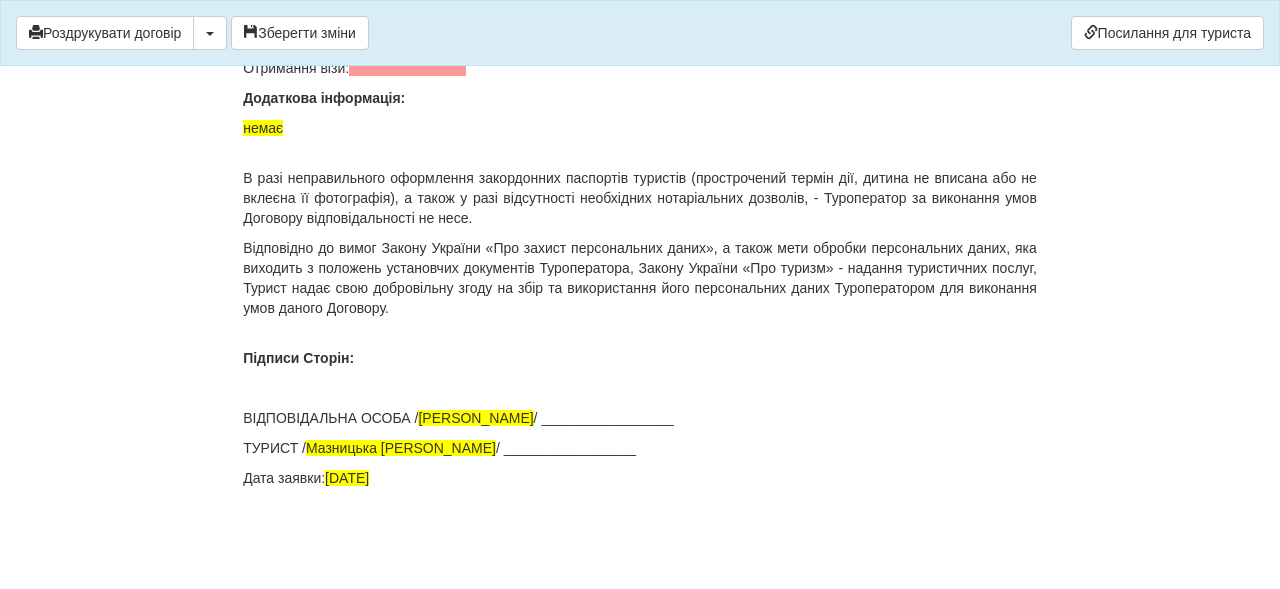 click on "Екскурсії:" at bounding box center (640, 38) 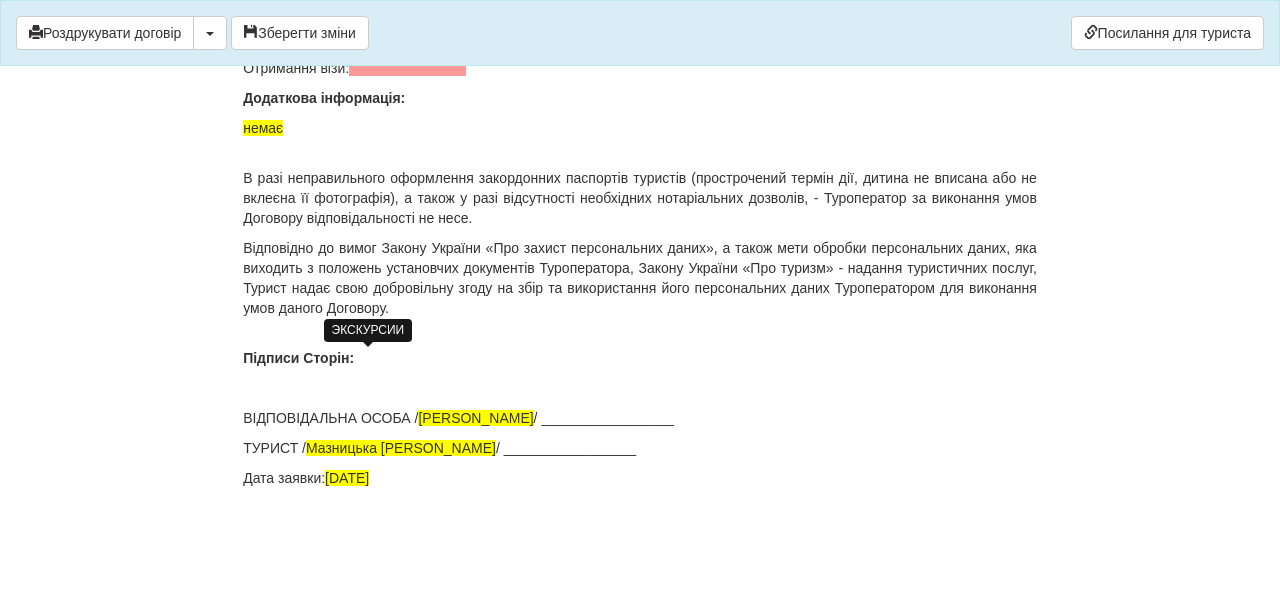 click at bounding box center [363, 38] 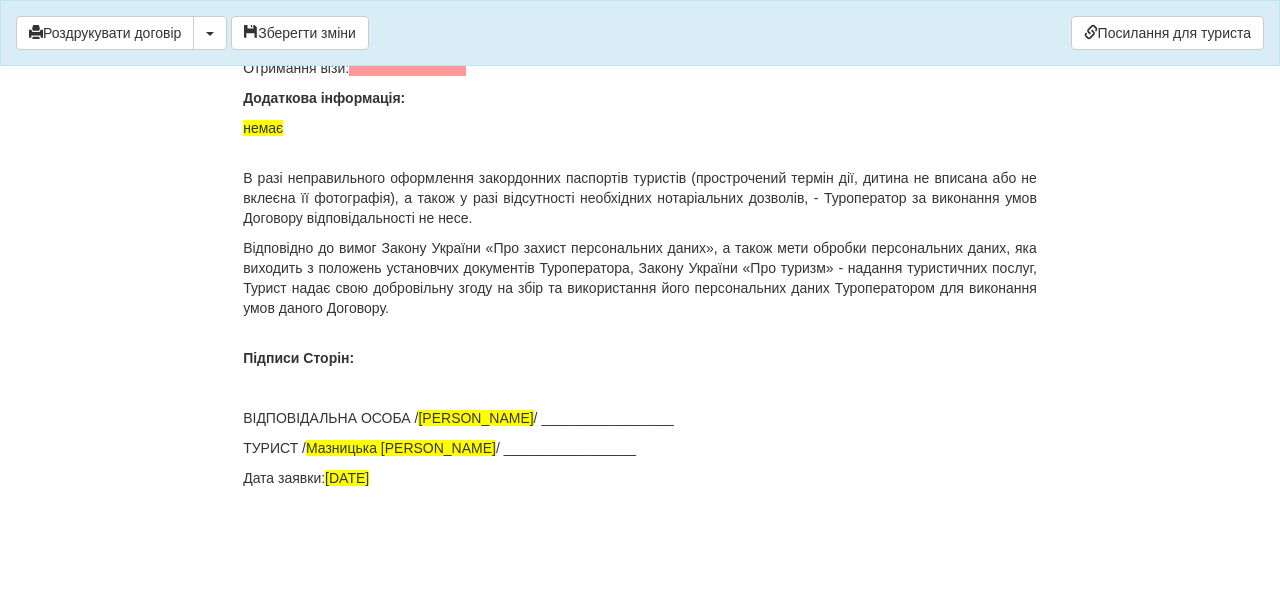click on "Екскурсії:" at bounding box center (640, 38) 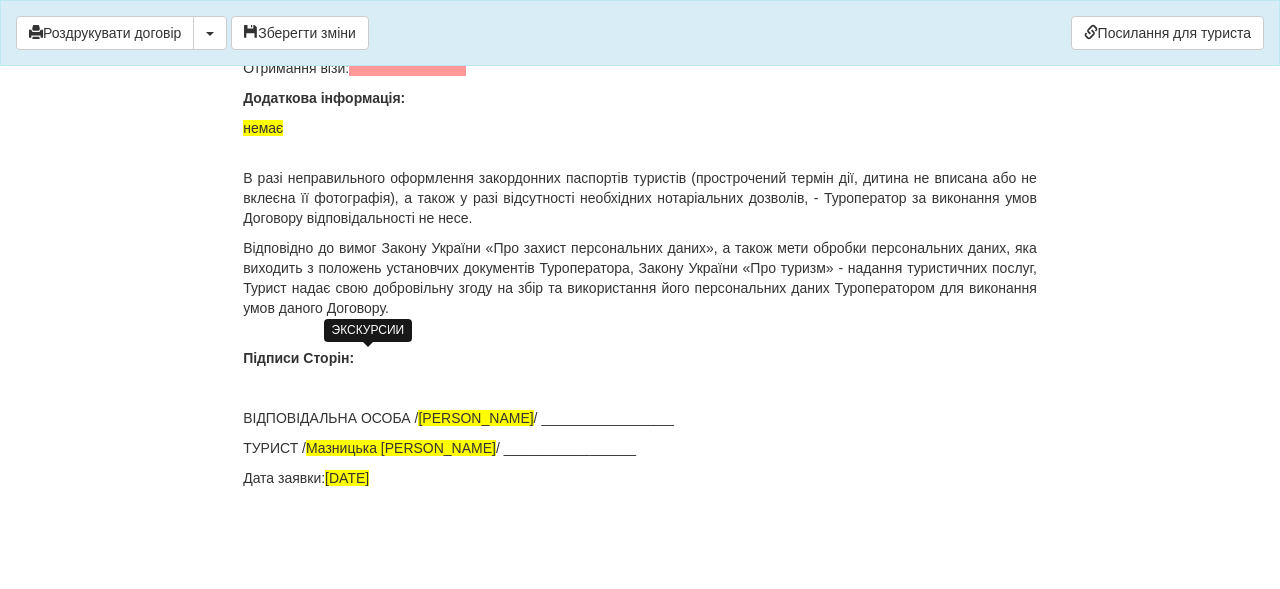 click at bounding box center (363, 38) 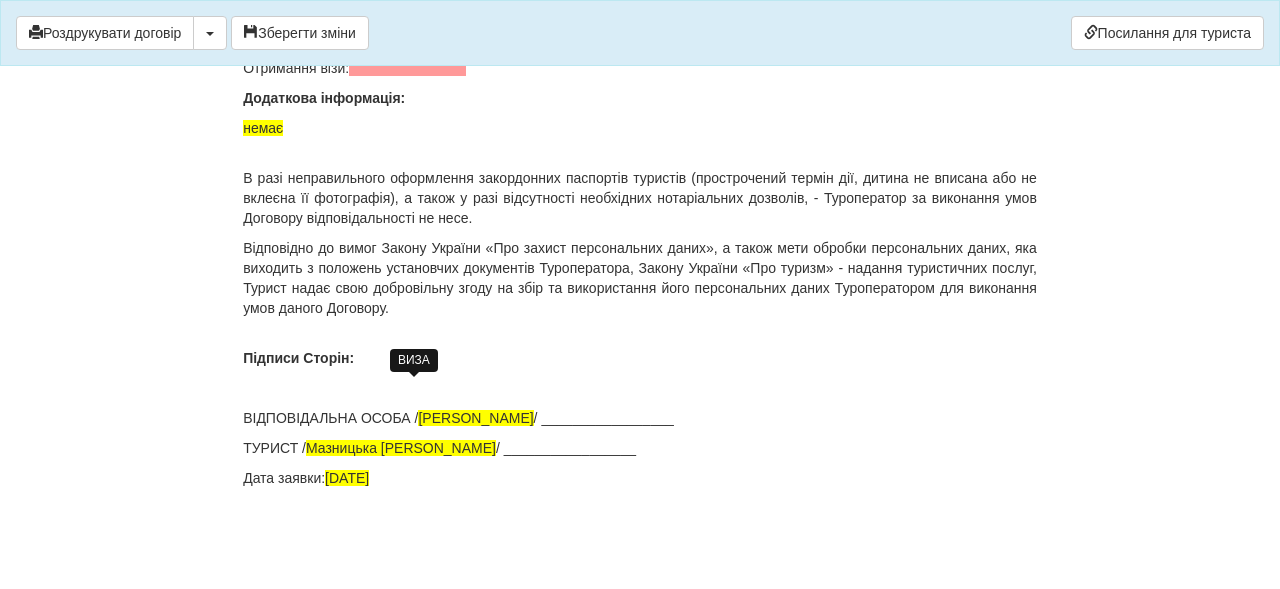 click at bounding box center (407, 68) 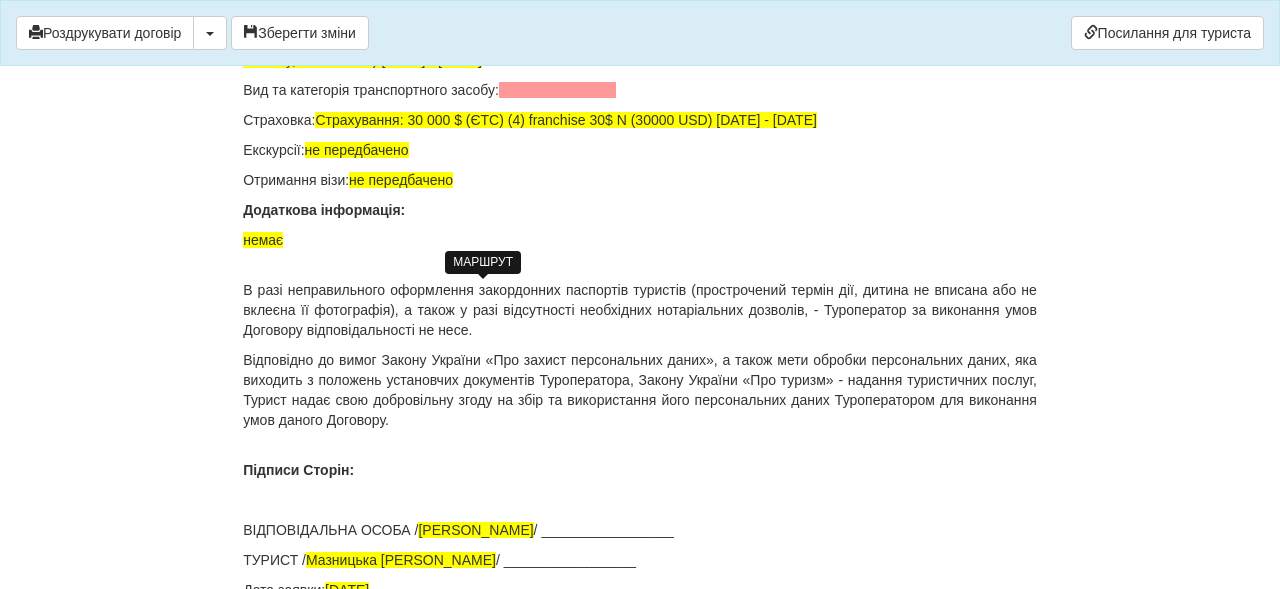scroll, scrollTop: 13688, scrollLeft: 0, axis: vertical 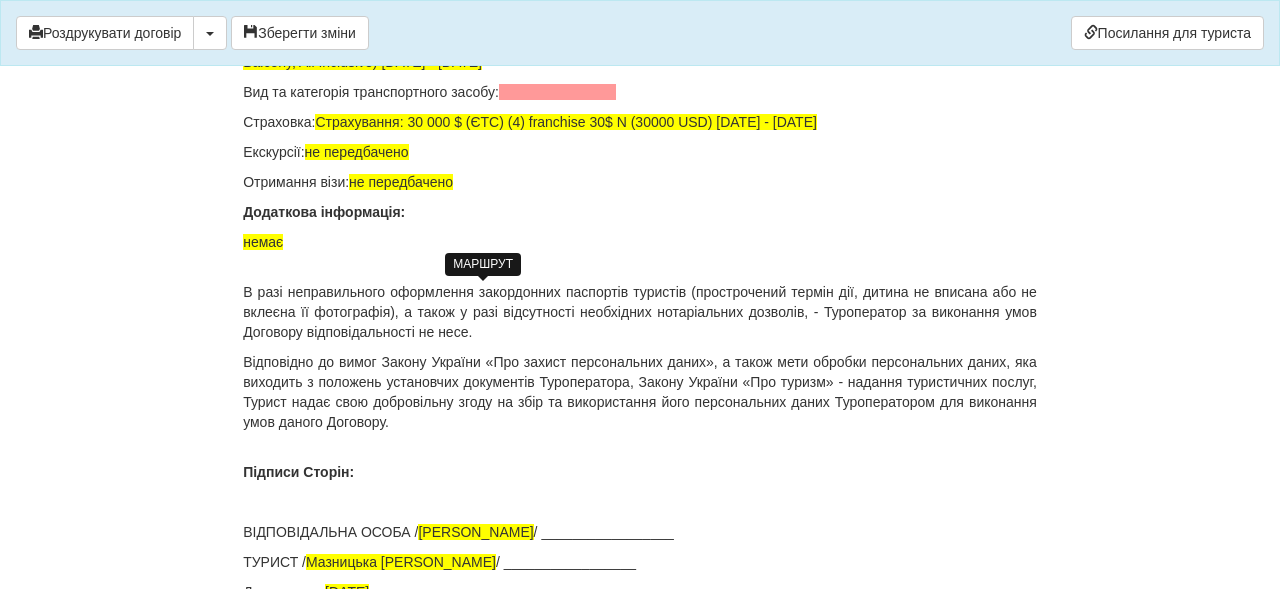 drag, startPoint x: 367, startPoint y: 292, endPoint x: 317, endPoint y: 292, distance: 50 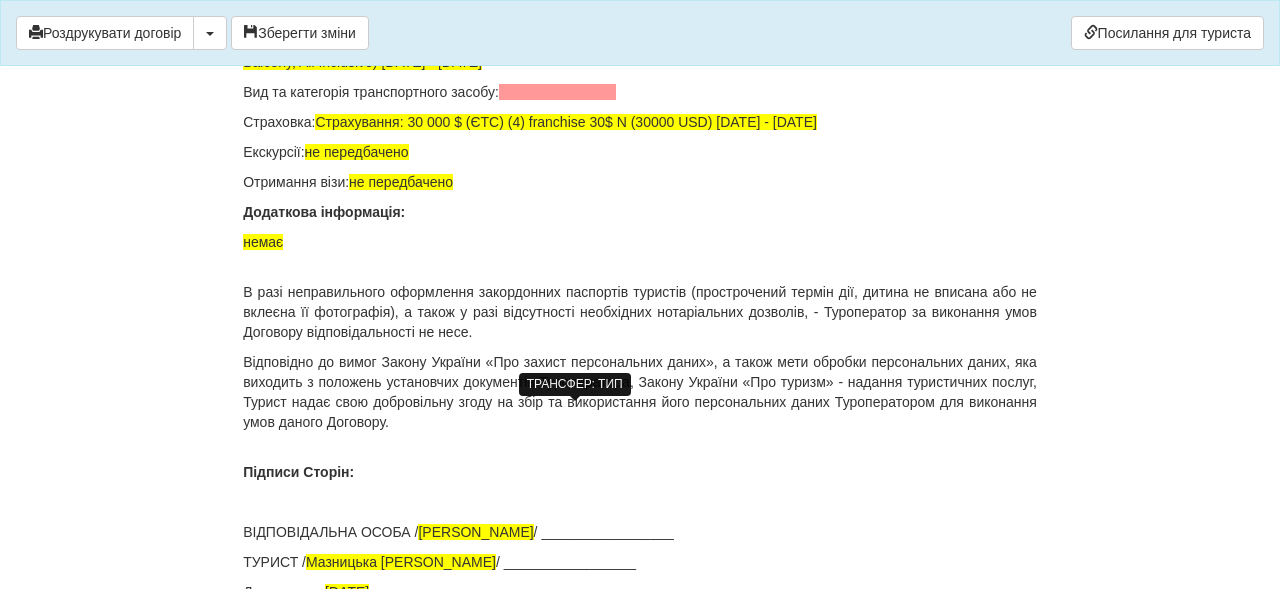 click at bounding box center [557, 92] 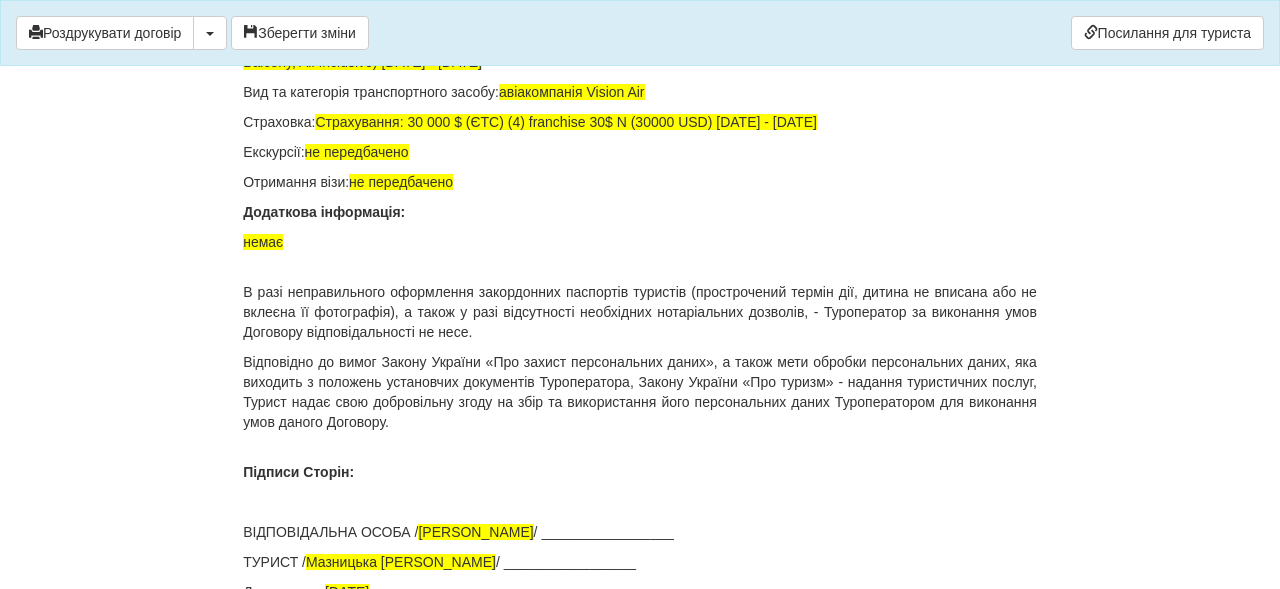 click on "Отримання візи:  не передбачено" at bounding box center [640, 182] 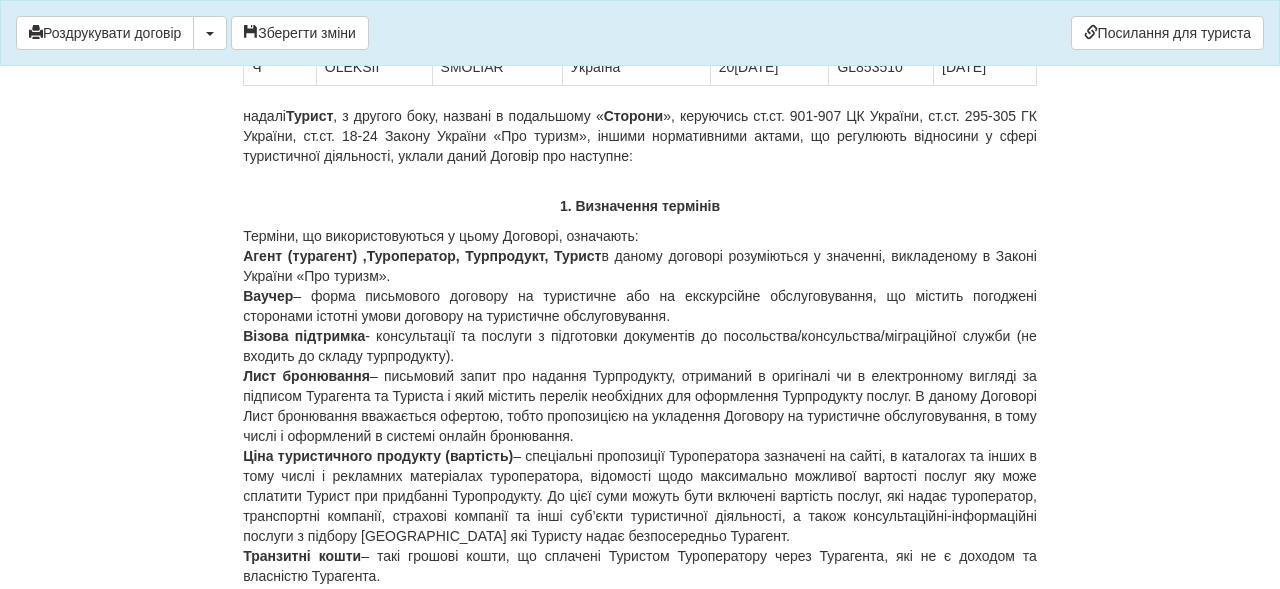 scroll, scrollTop: 0, scrollLeft: 0, axis: both 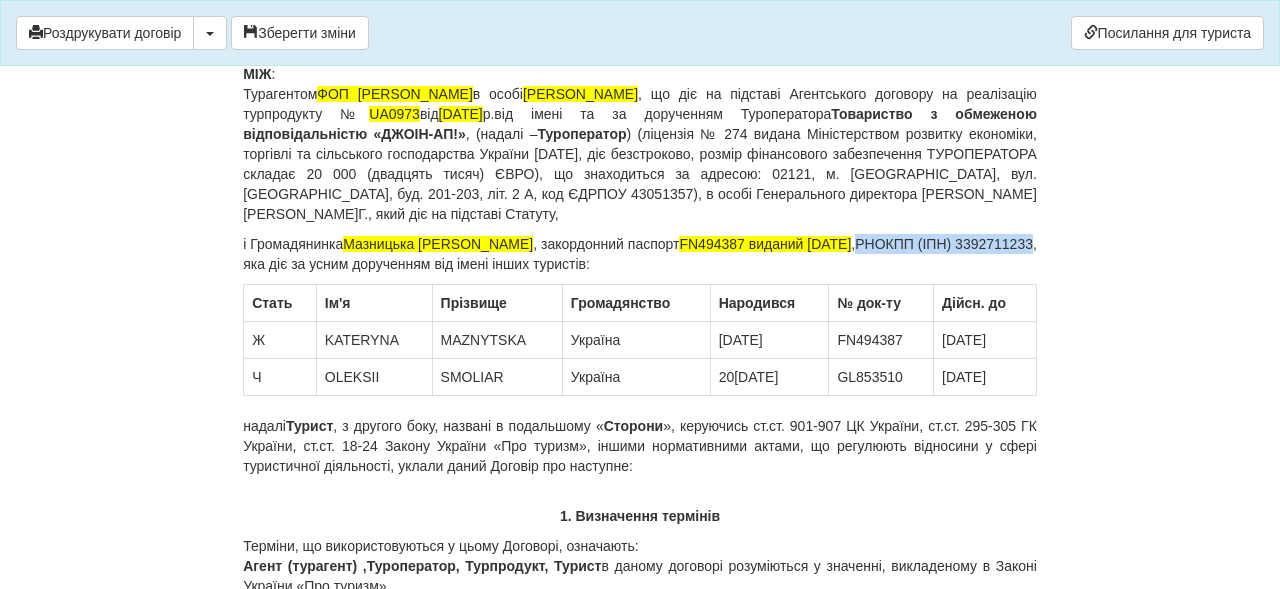 drag, startPoint x: 977, startPoint y: 242, endPoint x: 360, endPoint y: 265, distance: 617.4285 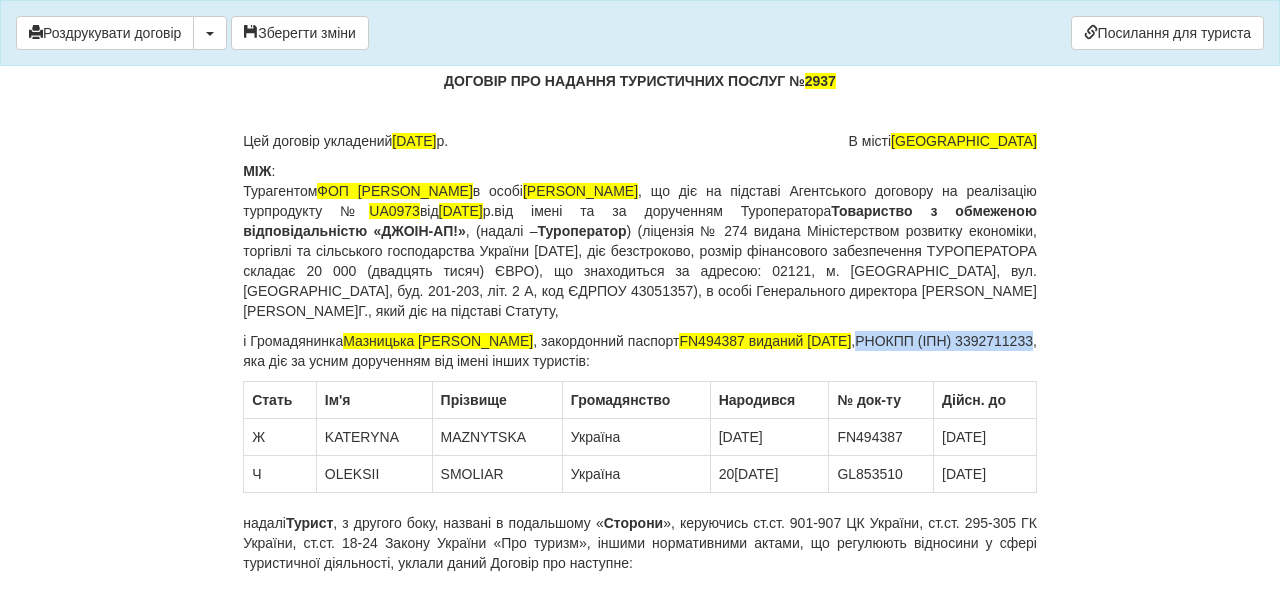 scroll, scrollTop: 219, scrollLeft: 0, axis: vertical 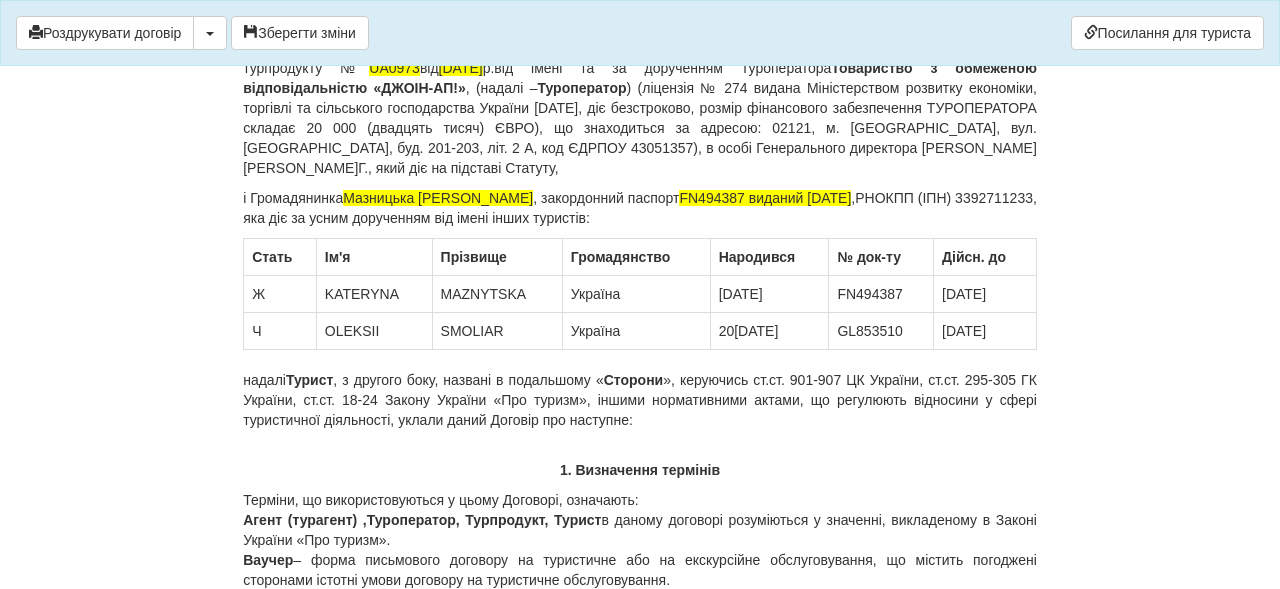 click on "ДОГОВІР ПРО НАДАННЯ ТУРИСТИЧНИХ ПОСЛУГ № 2937
Цей договір укладений  [DATE] місті  [GEOGRAPHIC_DATA]
МІЖ :
Турагентом  ФОП [PERSON_NAME]  в особі  [PERSON_NAME] , що діє на підставі Агентського договору на реалізацію турпродукту № UA0973  від  [DATE]
від імені та за дорученням Туроператора  Товариство з обмеженою відповідальністю «[PERSON_NAME]-АП!» , (надалі –  Туроператор
і Громадянинка  Мазницька [PERSON_NAME] , закордонний паспорт  [PASSPORT] виданий [DATE] ,  РНОКПП (ІПН) 3392711233
Стать" at bounding box center (640, 6984) 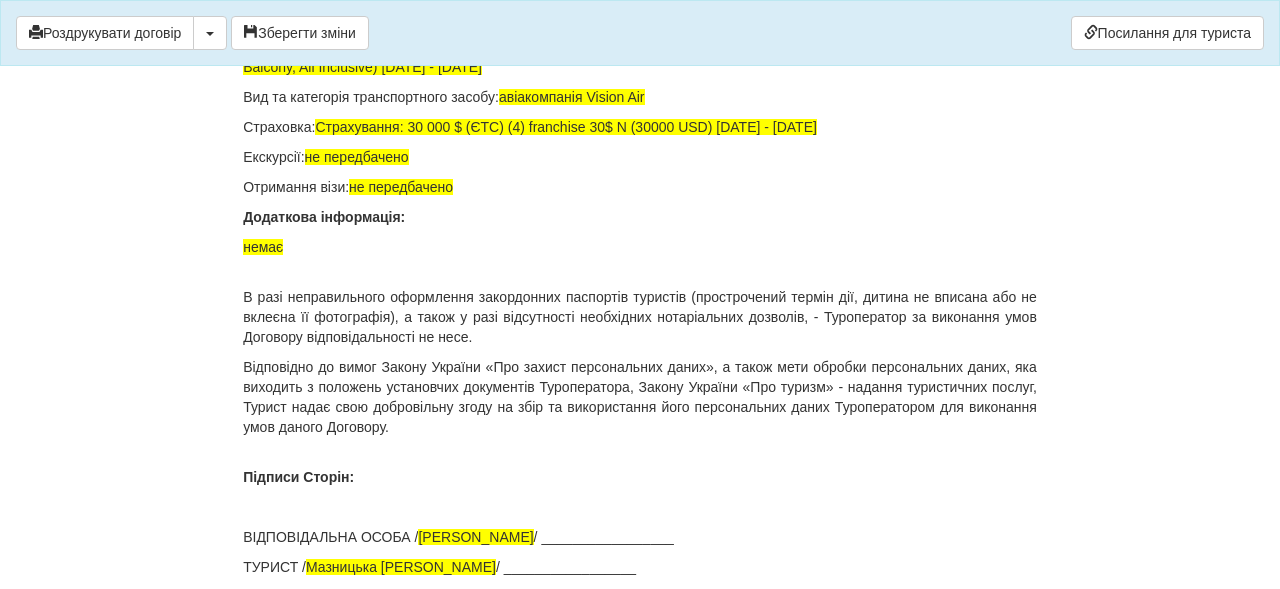scroll, scrollTop: 13686, scrollLeft: 0, axis: vertical 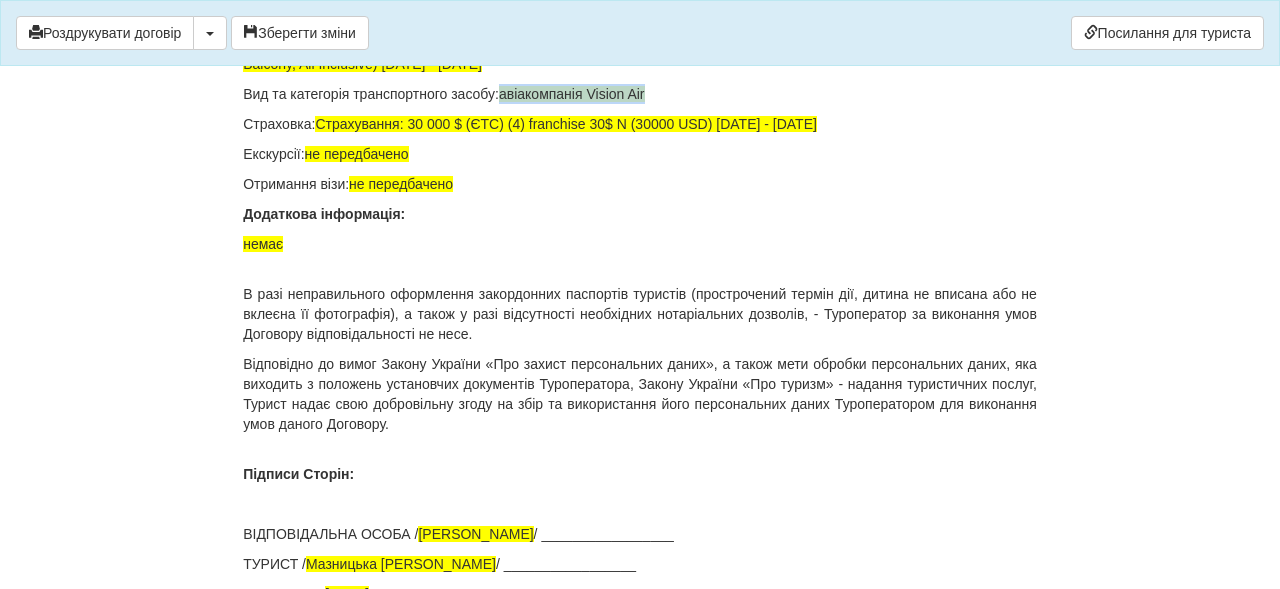 drag, startPoint x: 517, startPoint y: 415, endPoint x: 671, endPoint y: 414, distance: 154.00325 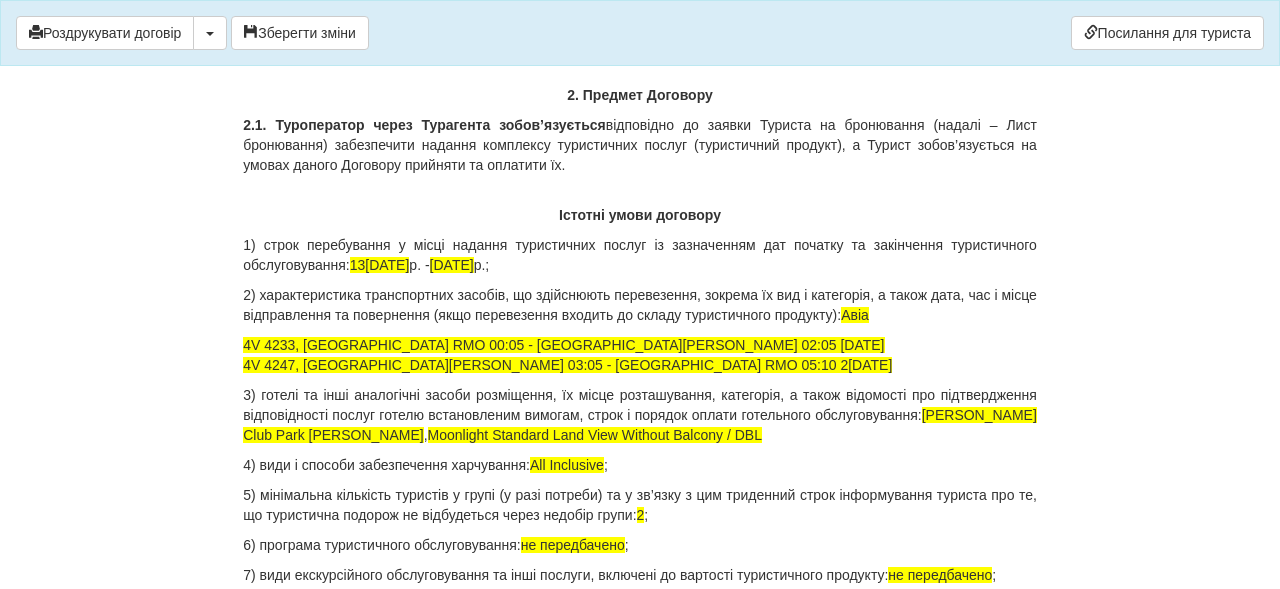 scroll, scrollTop: 1778, scrollLeft: 0, axis: vertical 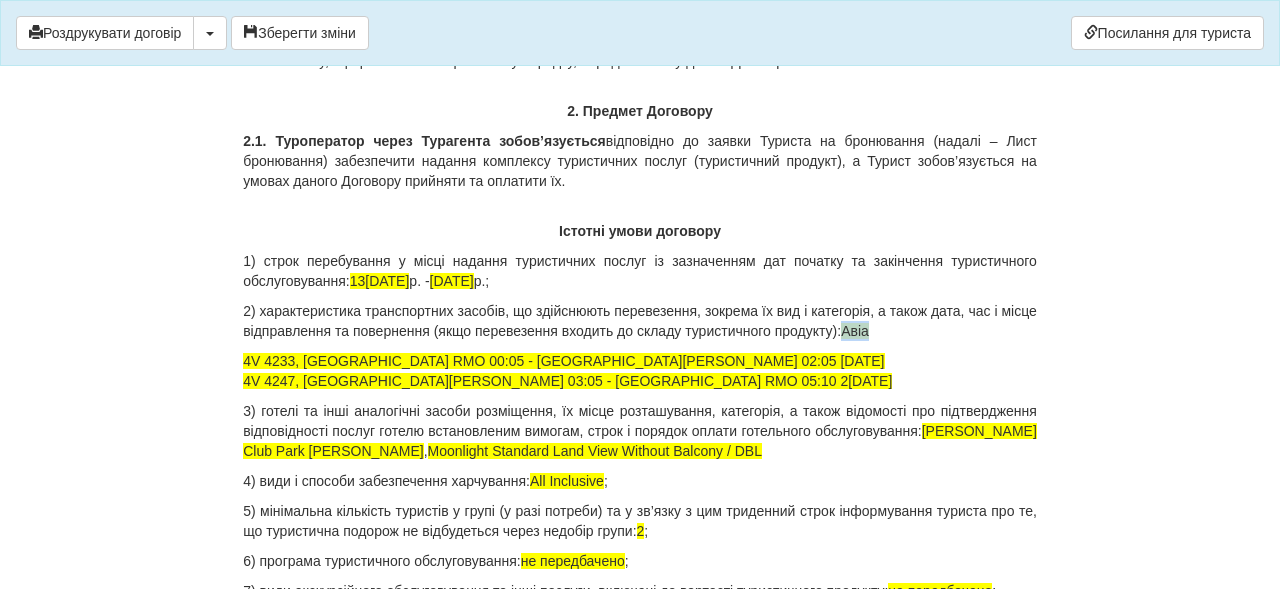 drag, startPoint x: 916, startPoint y: 332, endPoint x: 942, endPoint y: 333, distance: 26.019224 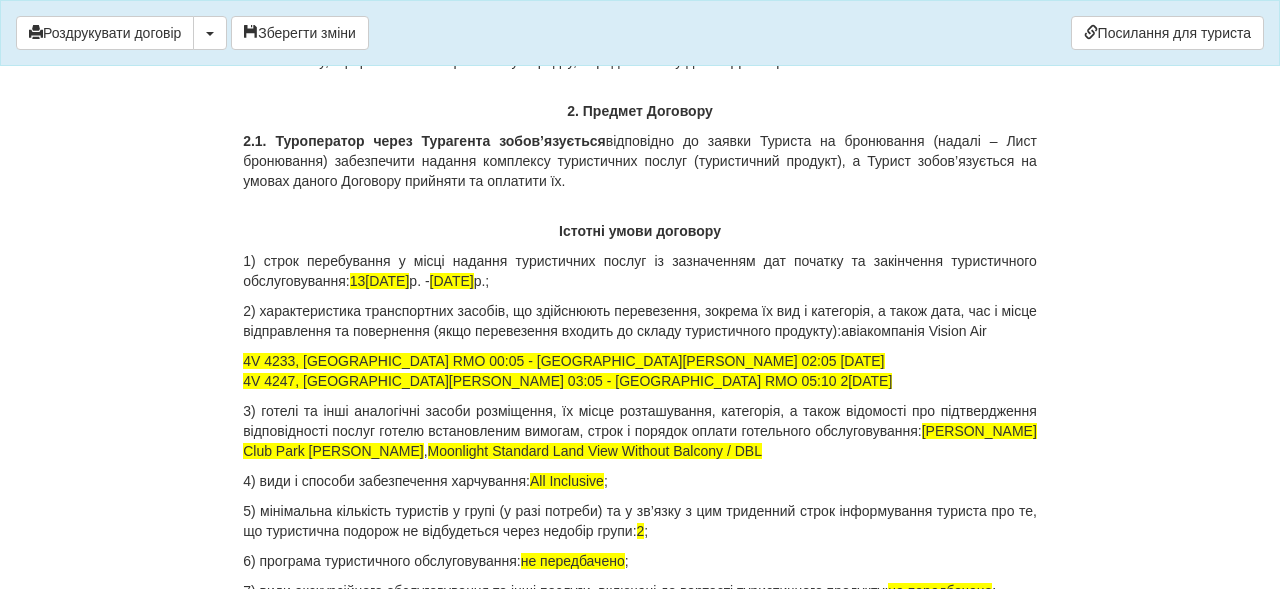 click on "авіакомпанія Vision Air" at bounding box center (914, 331) 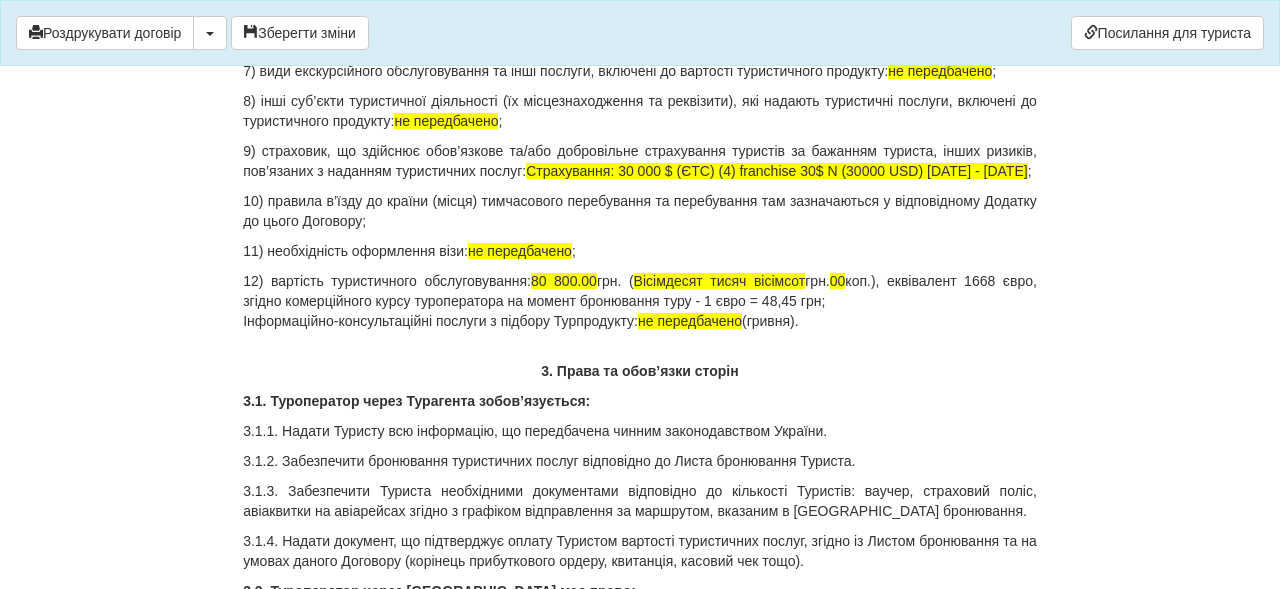 scroll, scrollTop: 2322, scrollLeft: 0, axis: vertical 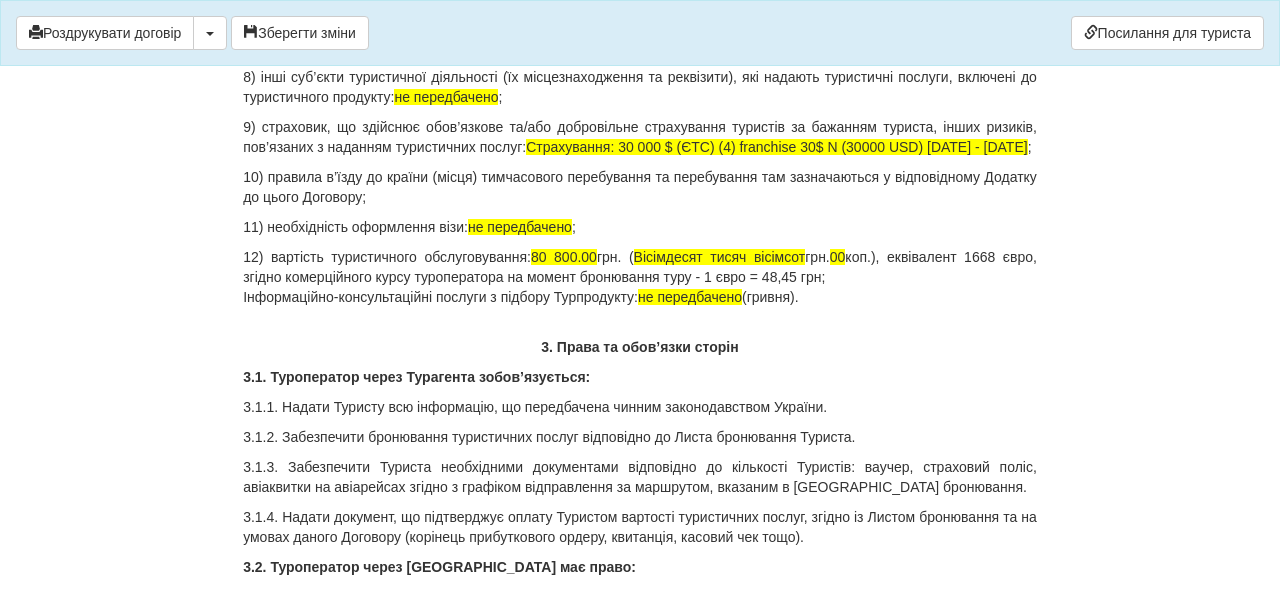 click on "12) вартість туристичного обслуговування:  80 800.00  грн. ( Вісімдесят тисяч вісімсот  грн.  00  коп.), еквівалент 1668 євро, згідно комерційного курсу туроператора на момент бронювання туру - 1 євро = 48,45 грн;
Інформаційно-консультаційні послуги з підбору Турпродукту:  не передбачено  (гривня)." at bounding box center (640, 277) 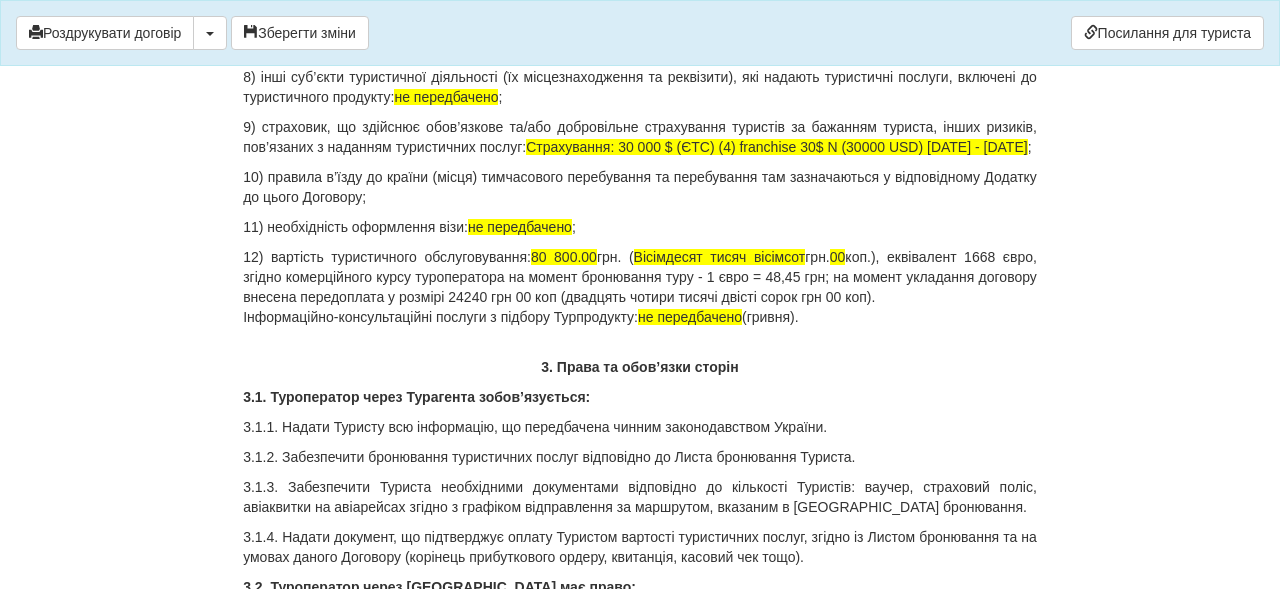 click on "12) вартість туристичного обслуговування:  80 800.00  грн. ( Вісімдесят тисяч вісімсот  грн.  00  коп.), еквівалент 1668 євро, згідно комерційного курсу туроператора на момент бронювання туру - 1 євро = 48,45 грн; на момент укладання договору внесена передоплата у розмірі 24240 грн 00 коп (двадцять чотири тисячі двісті сорок грн 00 коп).
Інформаційно-консультаційні послуги з підбору Турпродукту:  не передбачено  (гривня)." at bounding box center [640, 287] 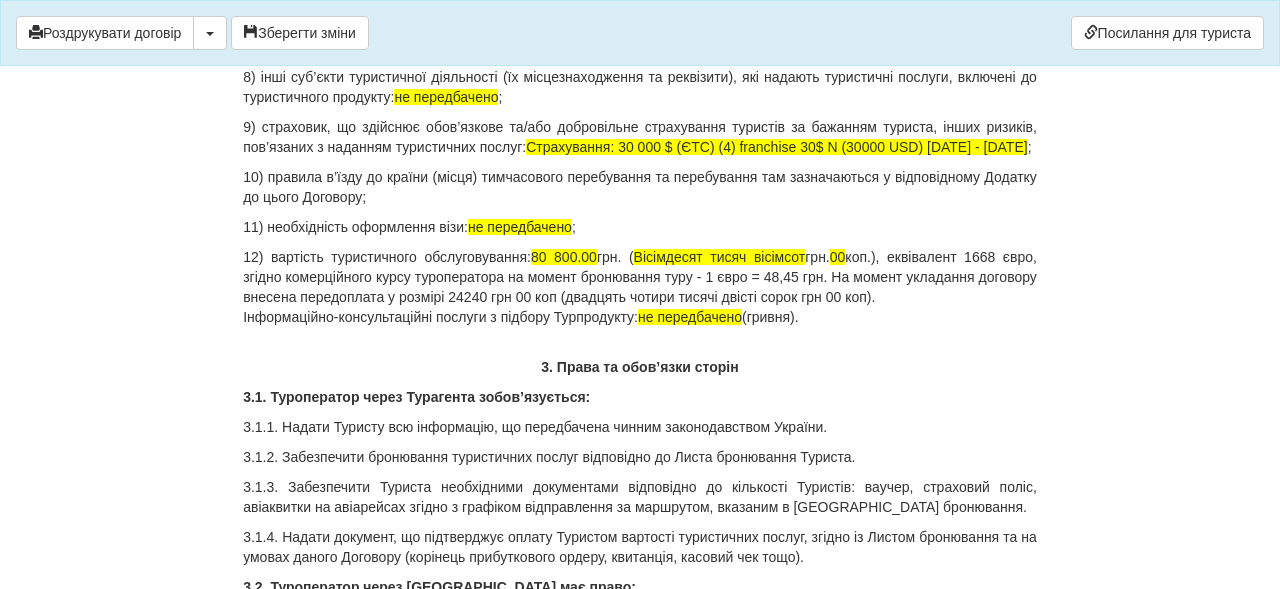 click on "12) вартість туристичного обслуговування:  80 800.00  грн. ( Вісімдесят тисяч вісімсот  грн.  00  коп.), еквівалент 1668 євро, згідно комерційного курсу туроператора на момент бронювання туру - 1 євро = 48,45 грн. На момент укладання договору внесена передоплата у розмірі 24240 грн 00 коп (двадцять чотири тисячі двісті сорок грн 00 коп).
Інформаційно-консультаційні послуги з підбору Турпродукту:  не передбачено  (гривня)." at bounding box center (640, 287) 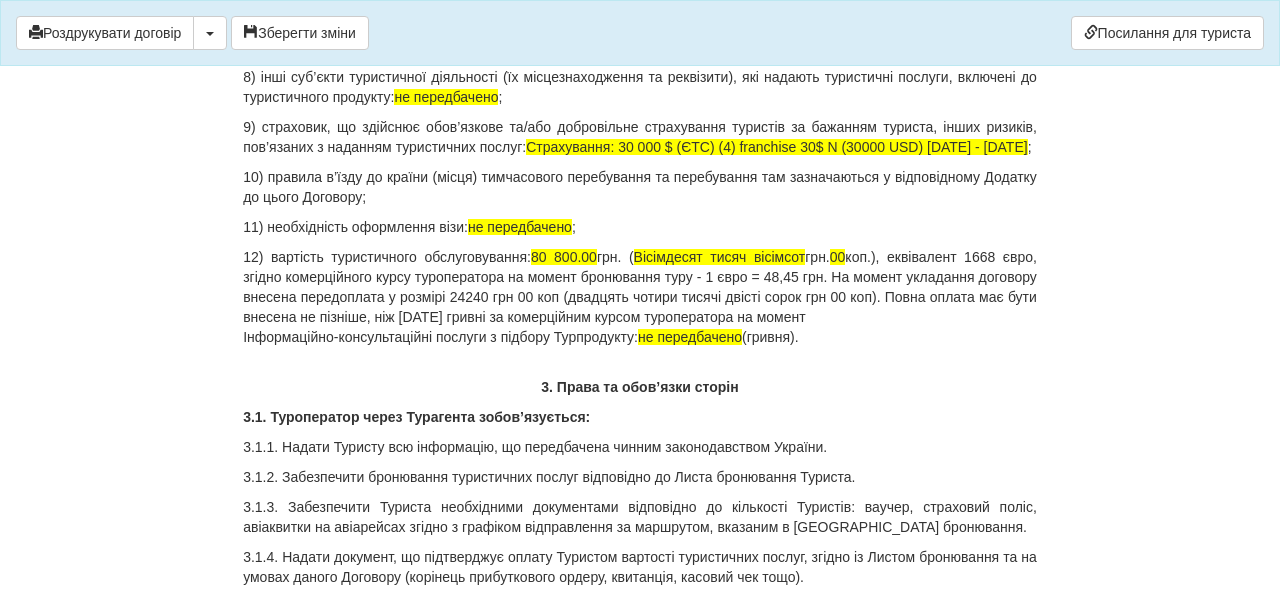 click on "12) вартість туристичного обслуговування:  80 800.00  грн. ( Вісімдесят тисяч вісімсот  грн.  00  коп.), еквівалент 1668 євро, згідно комерційного курсу туроператора на момент бронювання туру - 1 євро = 48,45 грн. На момент укладання договору внесена передоплата у розмірі 24240 грн 00 коп (двадцять чотири тисячі двісті сорок грн 00 коп). Повна оплата має бути внесена не пізніше, ніж [DATE] гривні за комерційним курсом туроператора на момент
Інформаційно-консультаційні послуги з підбору Турпродукту:  не передбачено  (гривня)." at bounding box center [640, 297] 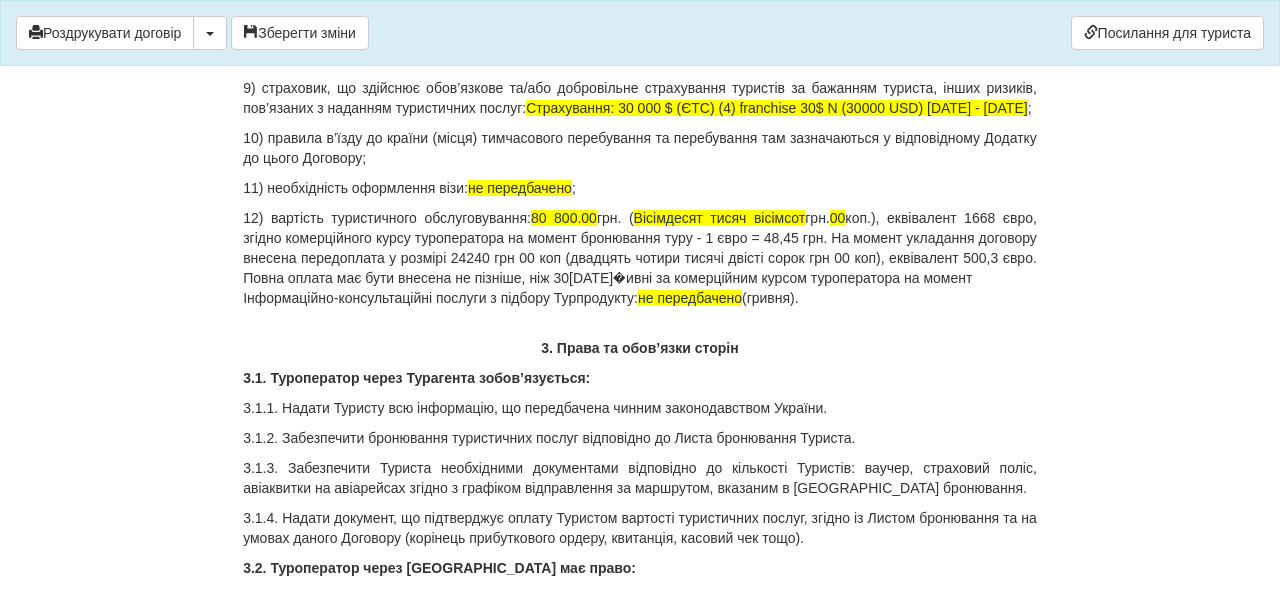 scroll, scrollTop: 2367, scrollLeft: 0, axis: vertical 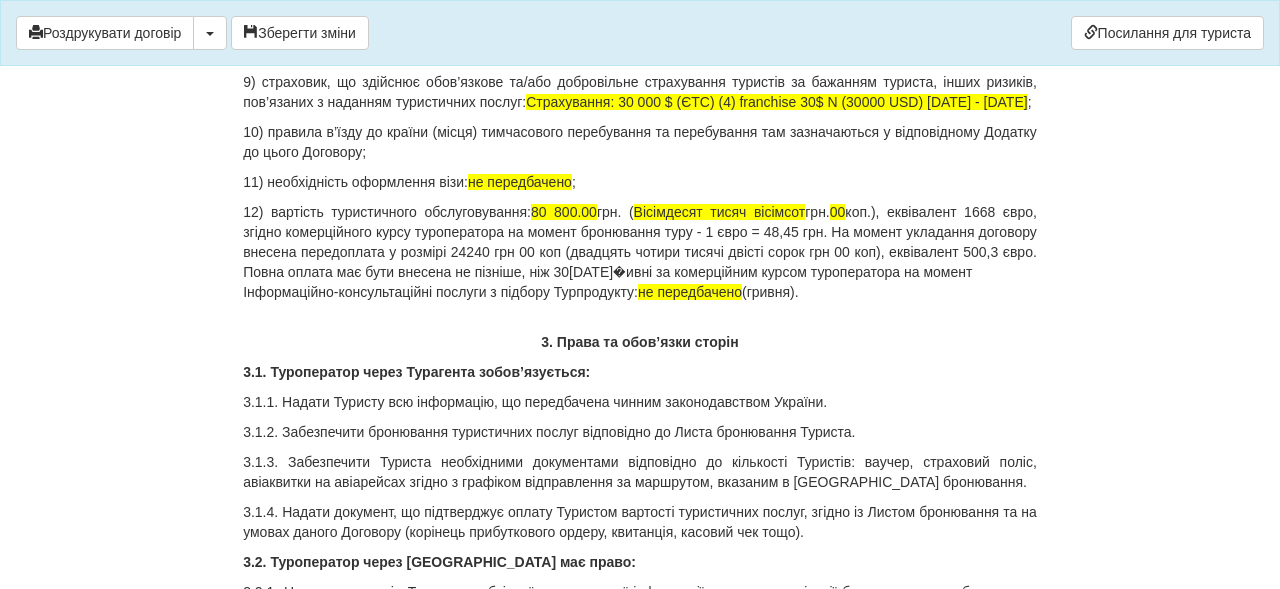 click on "12) вартість туристичного обслуговування:  80 800.00  грн. ( Вісімдесят тисяч вісімсот  грн.  00  коп.), еквівалент 1668 євро, згідно комерційного курсу туроператора на момент бронювання туру - 1 євро = 48,45 грн. На момент укладання договору внесена передоплата у розмірі 24240 грн 00 коп (двадцять чотири тисячі двісті сорок грн 00 коп), еквівалент 500,3 євро. Повна оплата має бути внесена не пізніше, ніж [DATE] гривні за комерційним курсом туроператора на момент
Інформаційно-консультаційні послуги з підбору Турпродукту:  не передбачено  (гривня)." at bounding box center (640, 252) 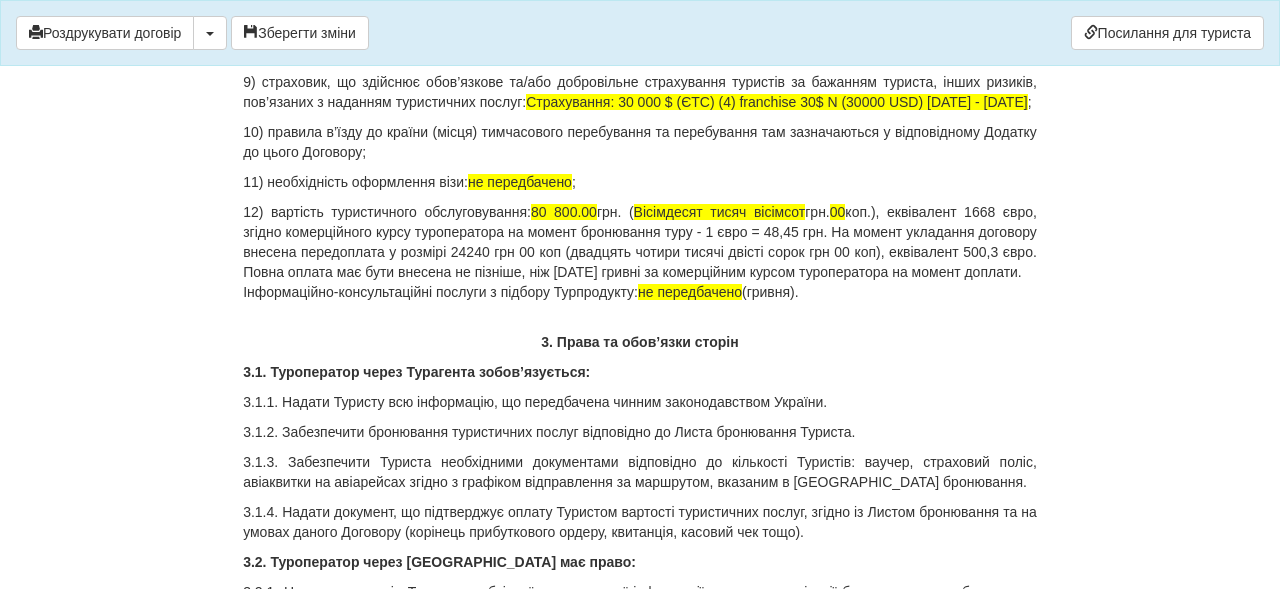 click on "12) вартість туристичного обслуговування:  80 800.00  грн. ( Вісімдесят тисяч вісімсот  грн.  00  коп.), еквівалент 1668 євро, згідно комерційного курсу туроператора на момент бронювання туру - 1 євро = 48,45 грн. На момент укладання договору внесена передоплата у розмірі 24240 грн 00 коп (двадцять чотири тисячі двісті сорок грн 00 коп), еквівалент 500,3 євро. Повна оплата має бути внесена не пізніше, ніж 30[DATE]�ивні за комерційним курсом туроператора на момент доплати.
Інформаційно-консультаційні послуги з підбору Турпродукту:  не передбачено  (гривня)." at bounding box center (640, 252) 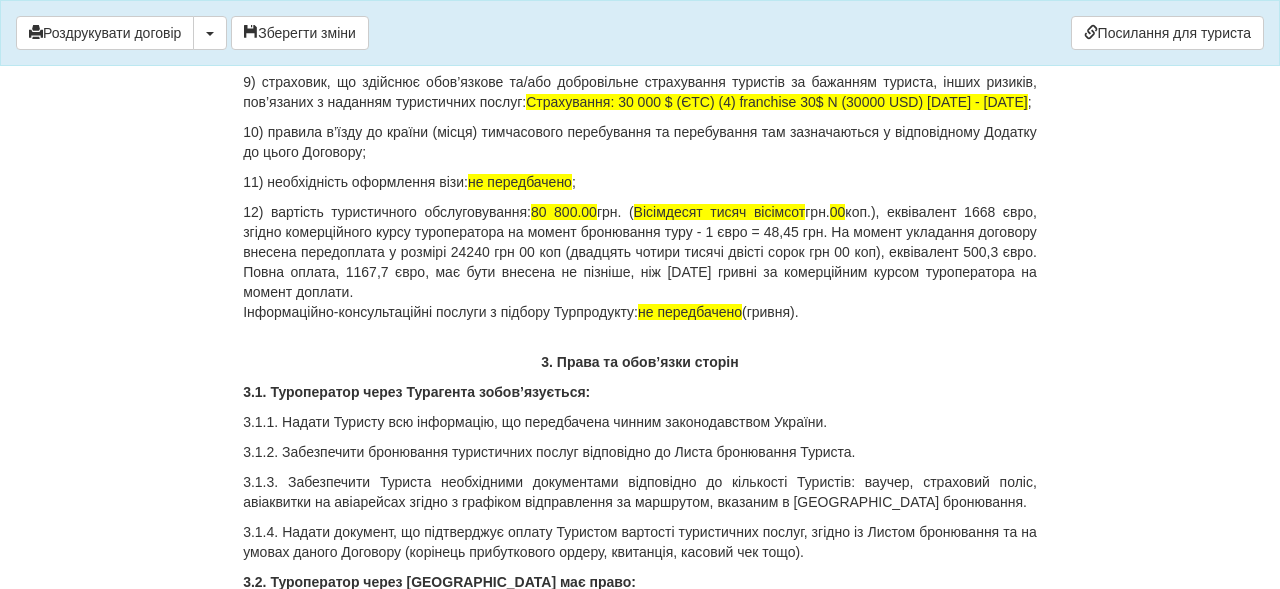 click on "12) вартість туристичного обслуговування:  80 800.00  грн. ( Вісімдесят тисяч вісімсот  грн.  00  коп.), еквівалент 1668 євро, згідно комерційного курсу туроператора на момент бронювання туру - 1 євро = 48,45 грн. На момент укладання договору внесена передоплата у розмірі 24240 грн 00 коп (двадцять чотири тисячі двісті сорок грн 00 коп), еквівалент 500,3 євро. Повна оплата, 1167,7 євро, має бути внесена не пізніше, ніж [DATE] гривні за комерційним курсом туроператора на момент доплати.
Інформаційно-консультаційні послуги з підбору Турпродукту:  не передбачено  (гривня)." at bounding box center [640, 262] 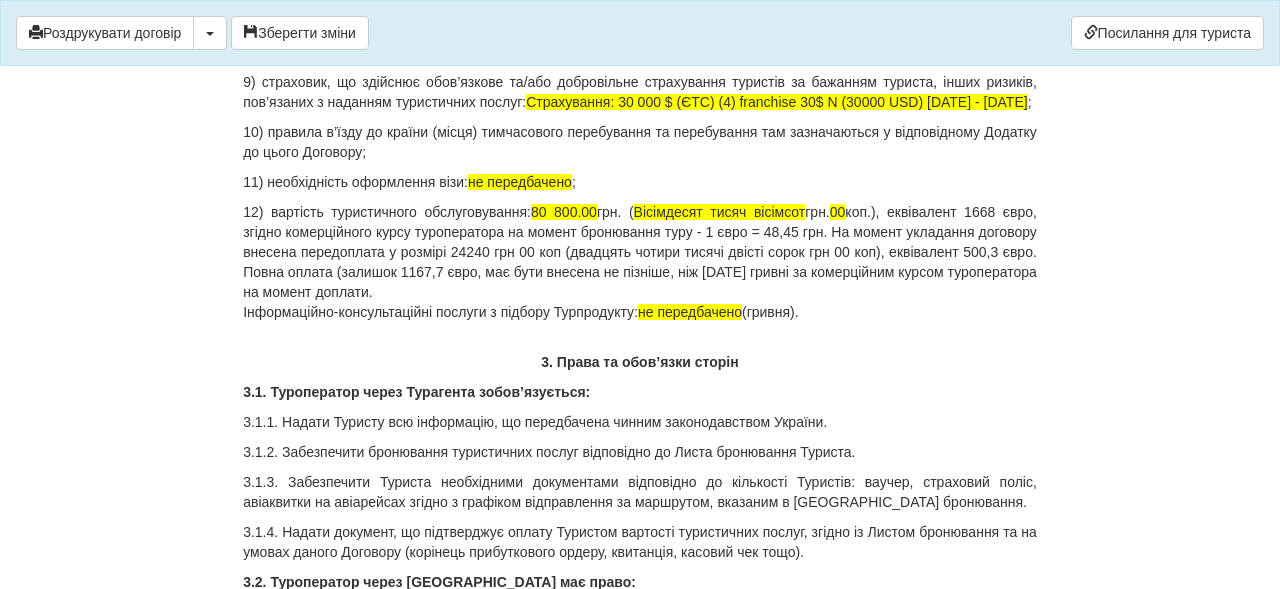 click on "12) вартість туристичного обслуговування:  80 800.00  грн. ( Вісімдесят тисяч вісімсот  грн.  00  коп.), еквівалент 1668 євро, згідно комерційного курсу туроператора на момент бронювання туру - 1 євро = 48,45 грн. На момент укладання договору внесена передоплата у розмірі 24240 грн 00 коп (двадцять чотири тисячі двісті сорок грн 00 коп), еквівалент 500,3 євро. Повна оплата (залишок 1167,7 євро, має бути внесена не пізніше, ніж [DATE] гривні за комерційним курсом туроператора на момент доплати.
Інформаційно-консультаційні послуги з підбору Турпродукту:  не передбачено" at bounding box center (640, 262) 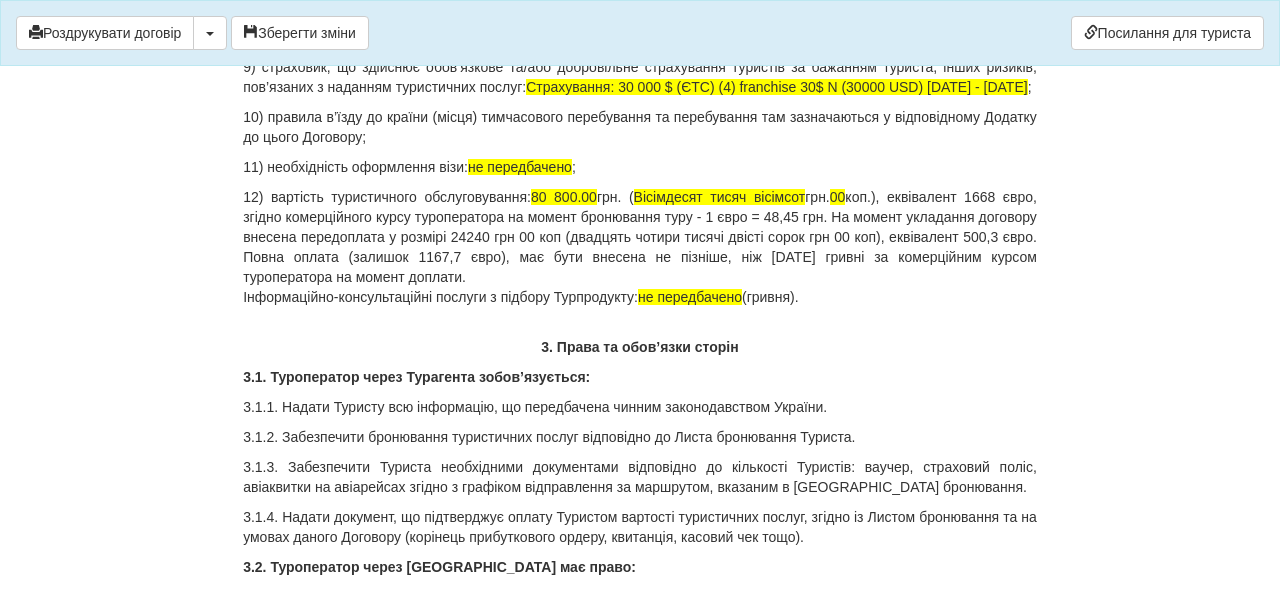 scroll, scrollTop: 2412, scrollLeft: 0, axis: vertical 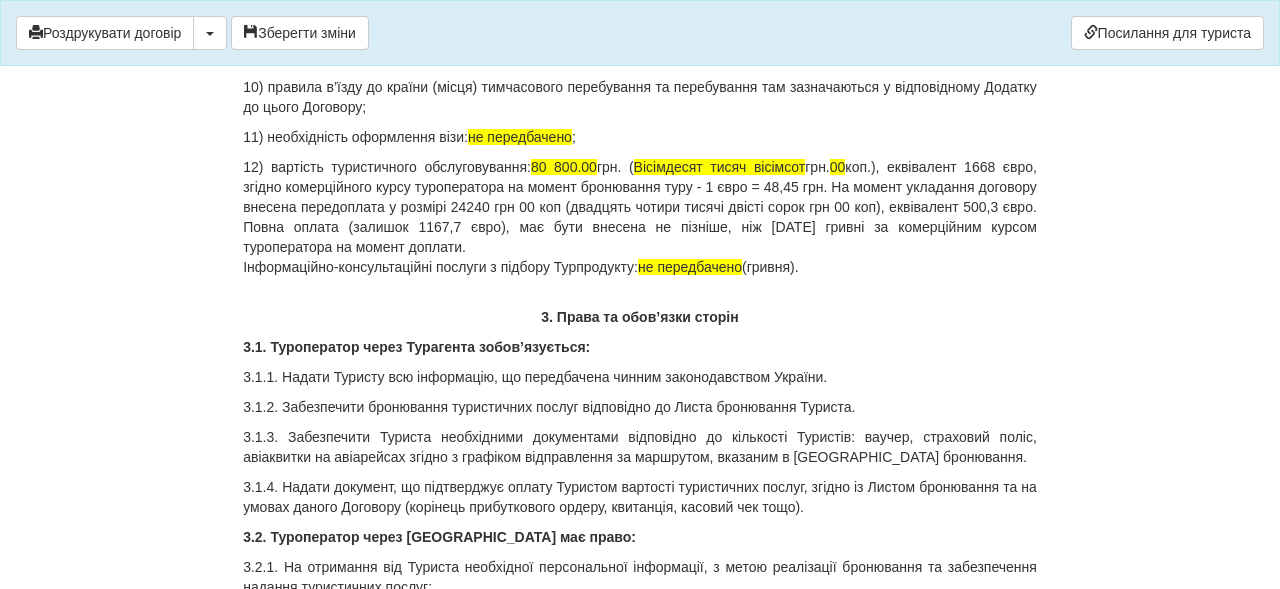 drag, startPoint x: 266, startPoint y: 228, endPoint x: 700, endPoint y: 304, distance: 440.60413 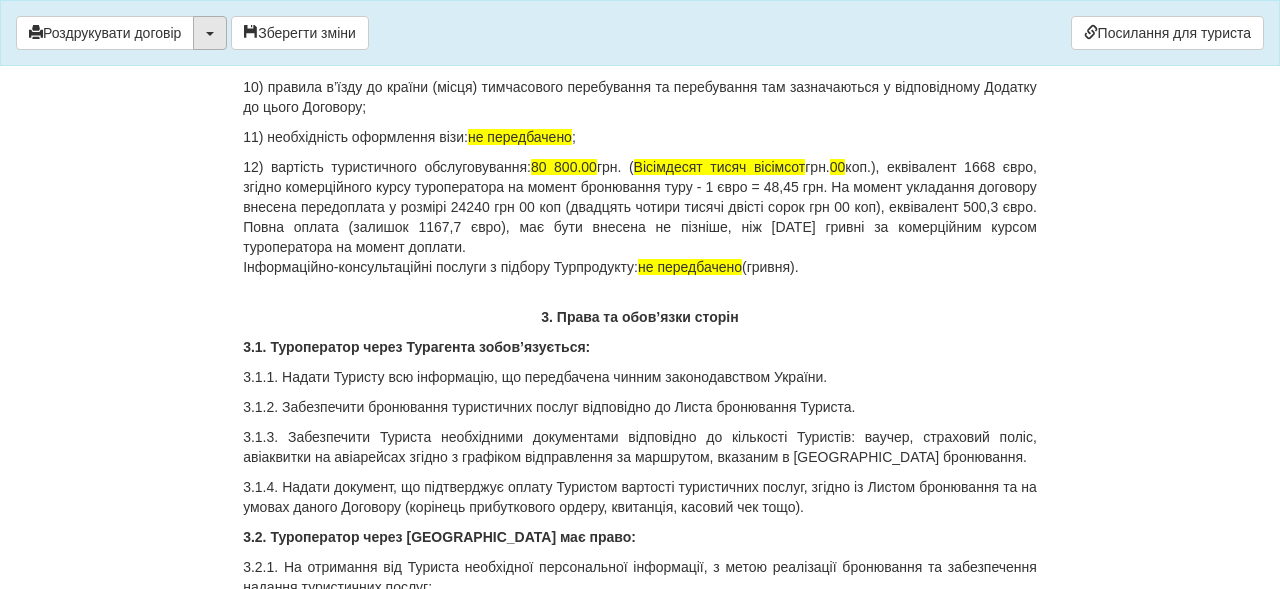 click at bounding box center (210, 34) 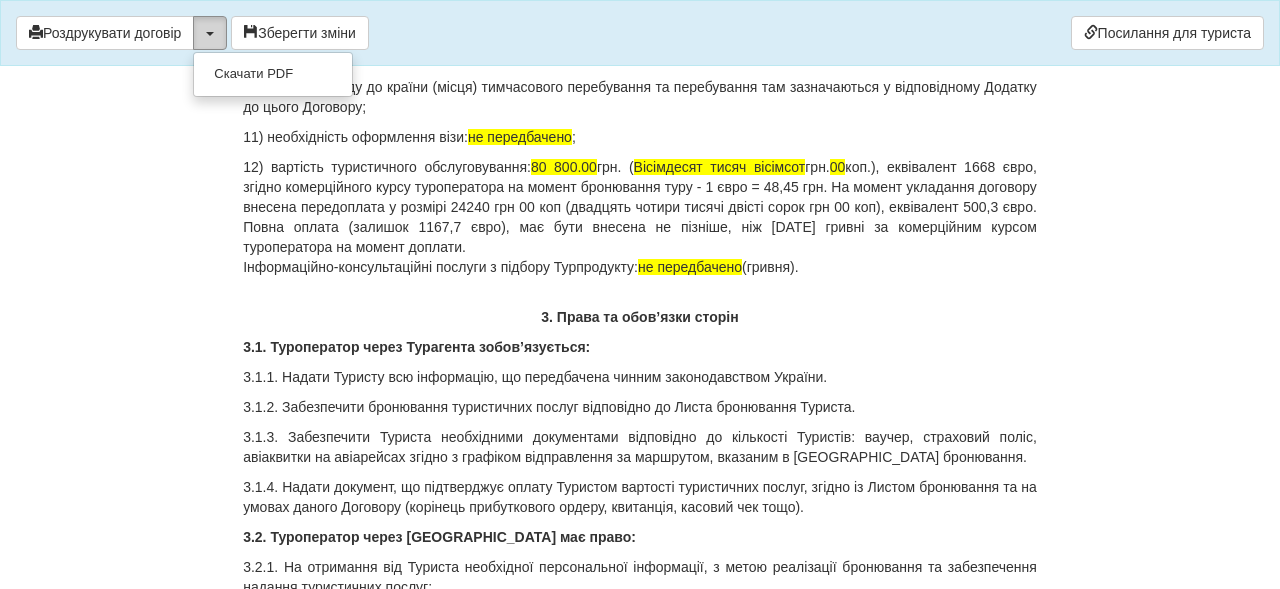 click at bounding box center (210, 34) 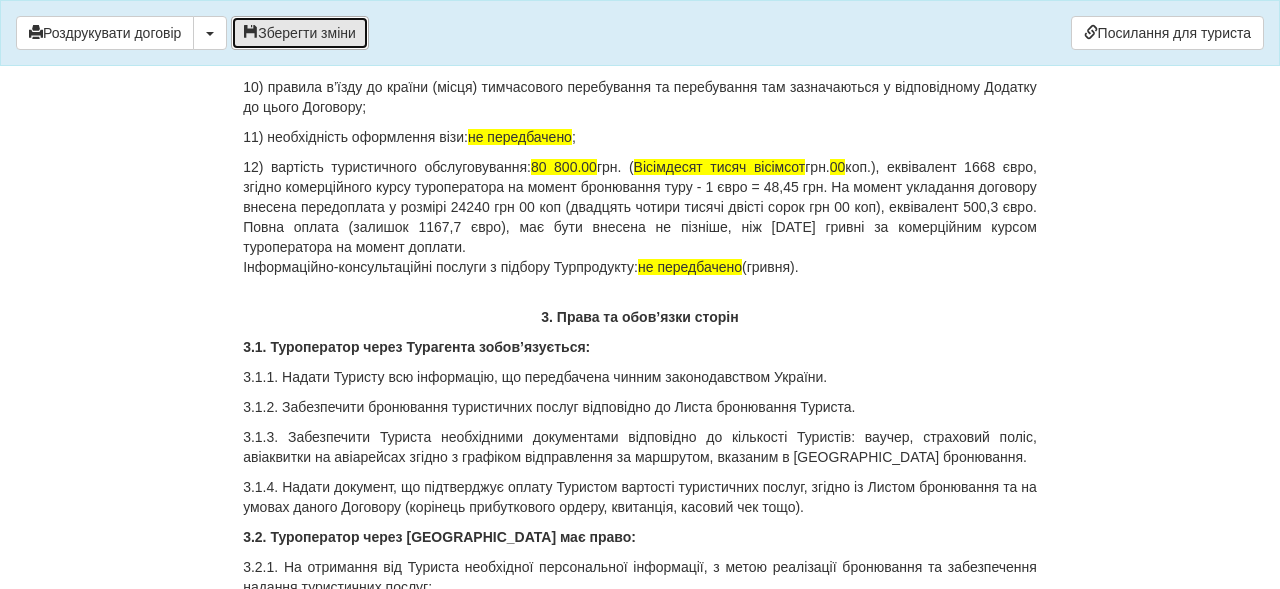 click on "Зберегти зміни" at bounding box center [300, 33] 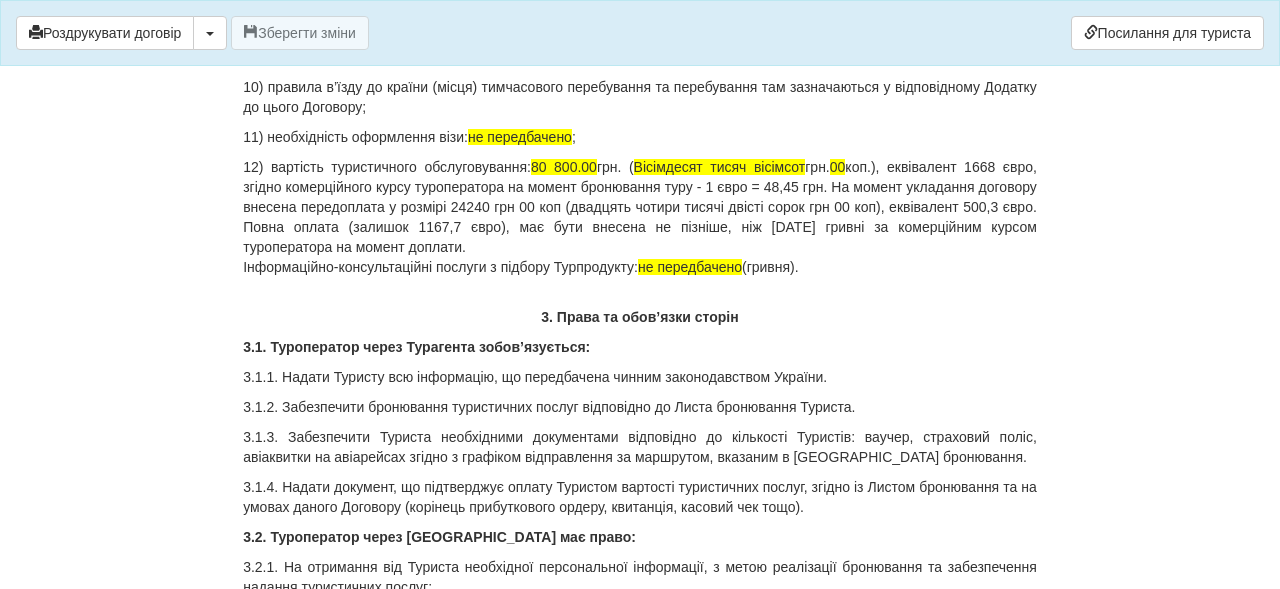 click on "12) вартість туристичного обслуговування:  80 800.00  грн. ( Вісімдесят тисяч вісімсот  грн.  00  коп.), еквівалент 1668 євро, згідно комерційного курсу туроператора на момент бронювання туру - 1 євро = 48,45 грн. На момент укладання договору внесена передоплата у розмірі 24240 грн 00 коп (двадцять чотири тисячі двісті сорок грн 00 коп), еквівалент 500,3 євро. Повна оплата (залишок 1167,7 євро), має бути внесена не пізніше, ніж [DATE] гривні за комерційним курсом туроператора на момент доплати.
Інформаційно-консультаційні послуги з підбору Турпродукту:  не передбачено" at bounding box center (640, 217) 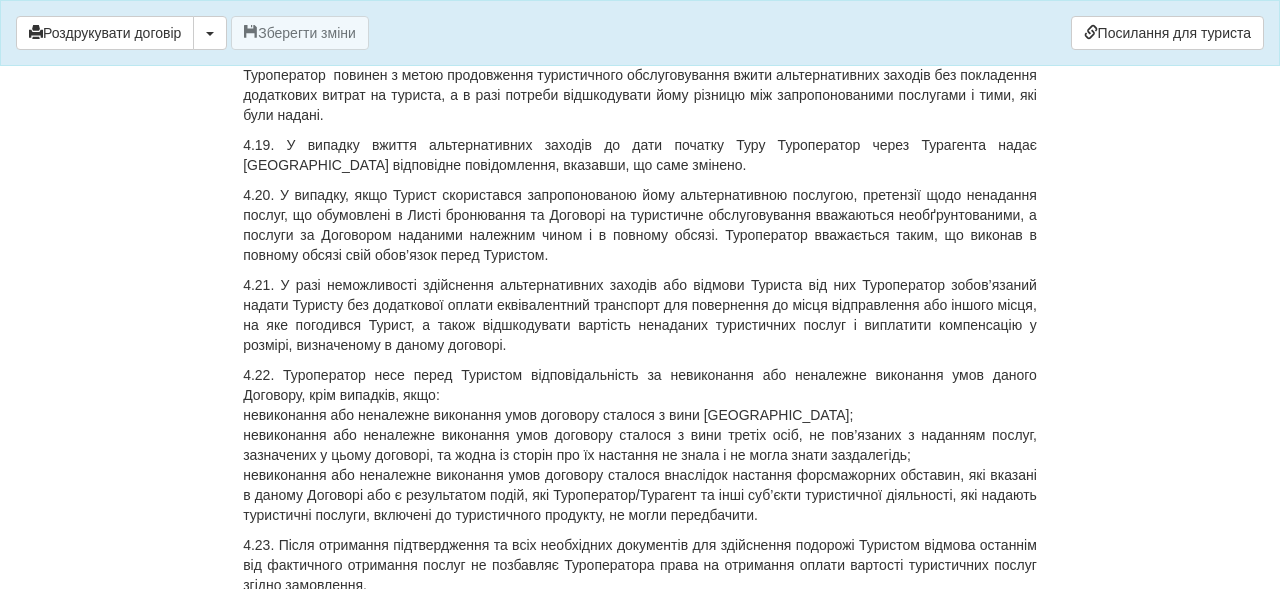 scroll, scrollTop: 10754, scrollLeft: 0, axis: vertical 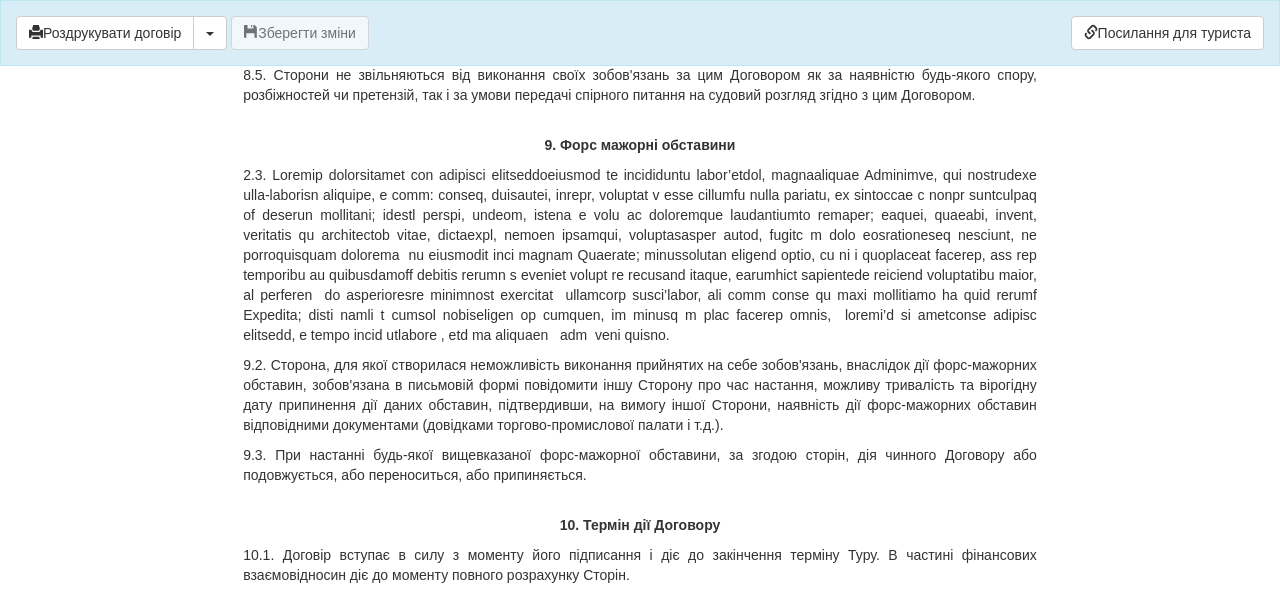click on "8.4. Усі спори, що виникають з цього Договору або пов'язані з ним, включаючи розгляд претензій, вирішуються відповідно до положень цієї статті, і перш за все - шляхом переговорів між Сторонами. У разі якщо розбіжності не можуть бути вирішені шляхом переговорів, спірне питання передається до суду згідно із підсудністю і підвідомчістю такого спору, що передбачено чинним законодавством України." at bounding box center [640, 15] 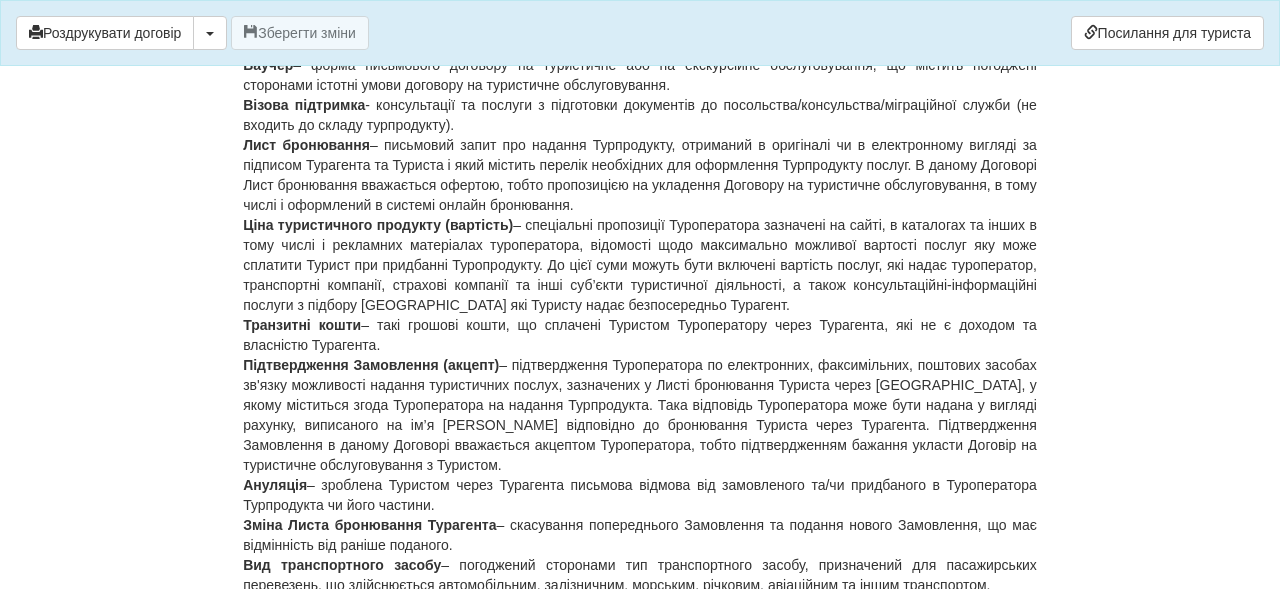 scroll, scrollTop: 0, scrollLeft: 0, axis: both 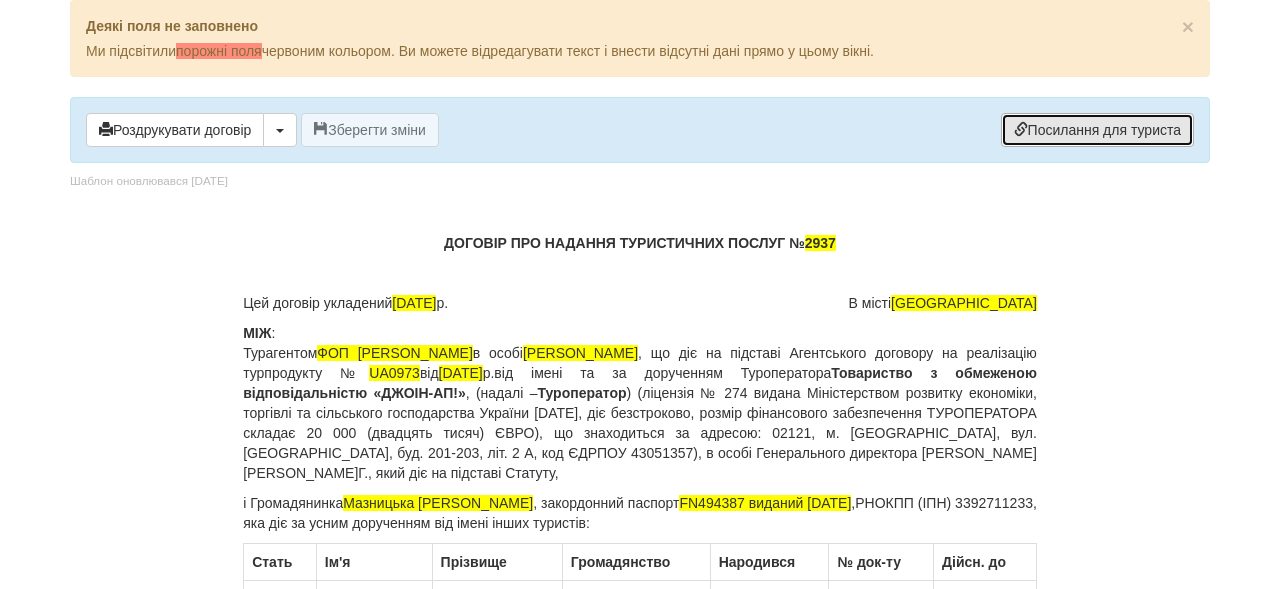 click on "Посилання для туриста" at bounding box center (1097, 130) 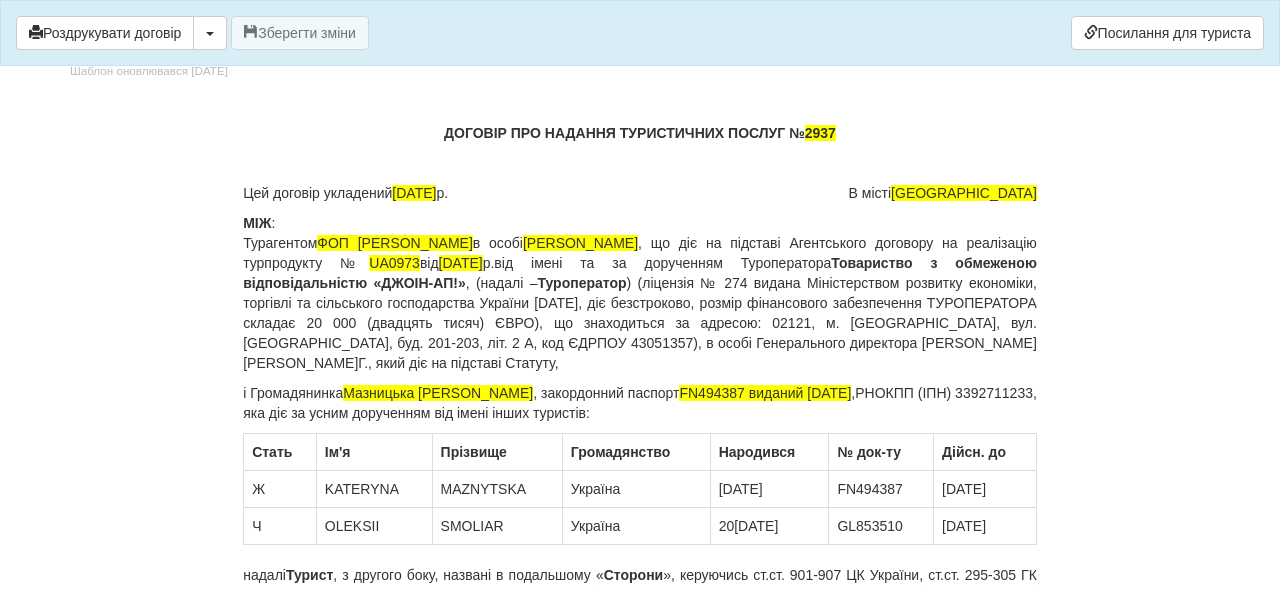 scroll, scrollTop: 25, scrollLeft: 0, axis: vertical 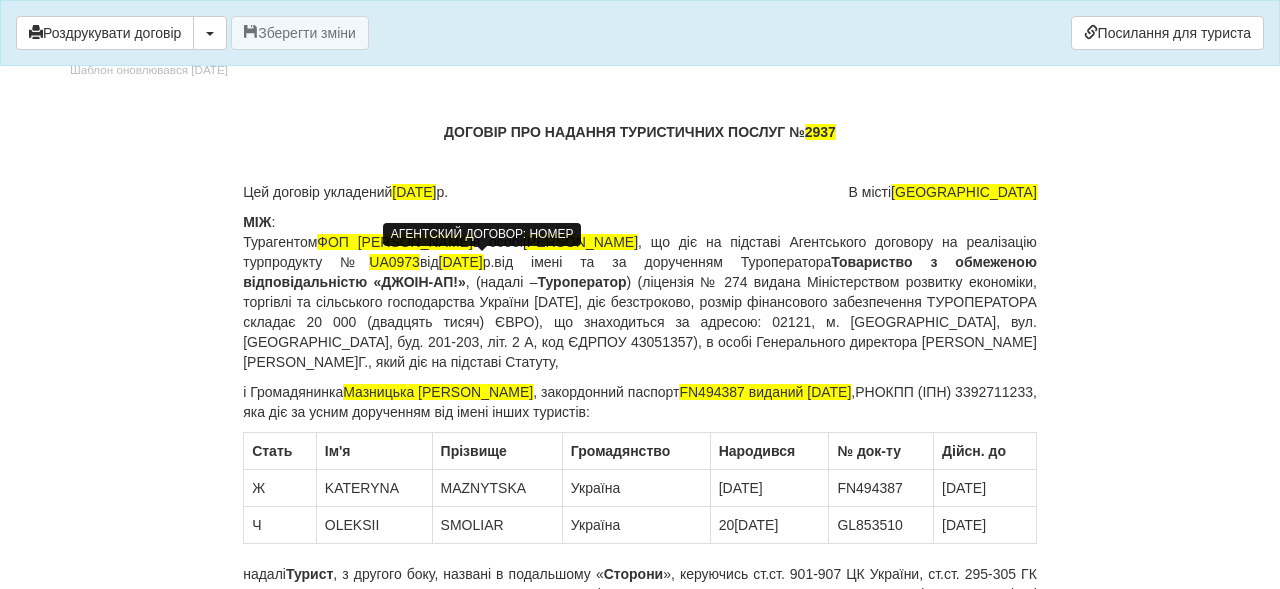click on "UA0973" at bounding box center (394, 262) 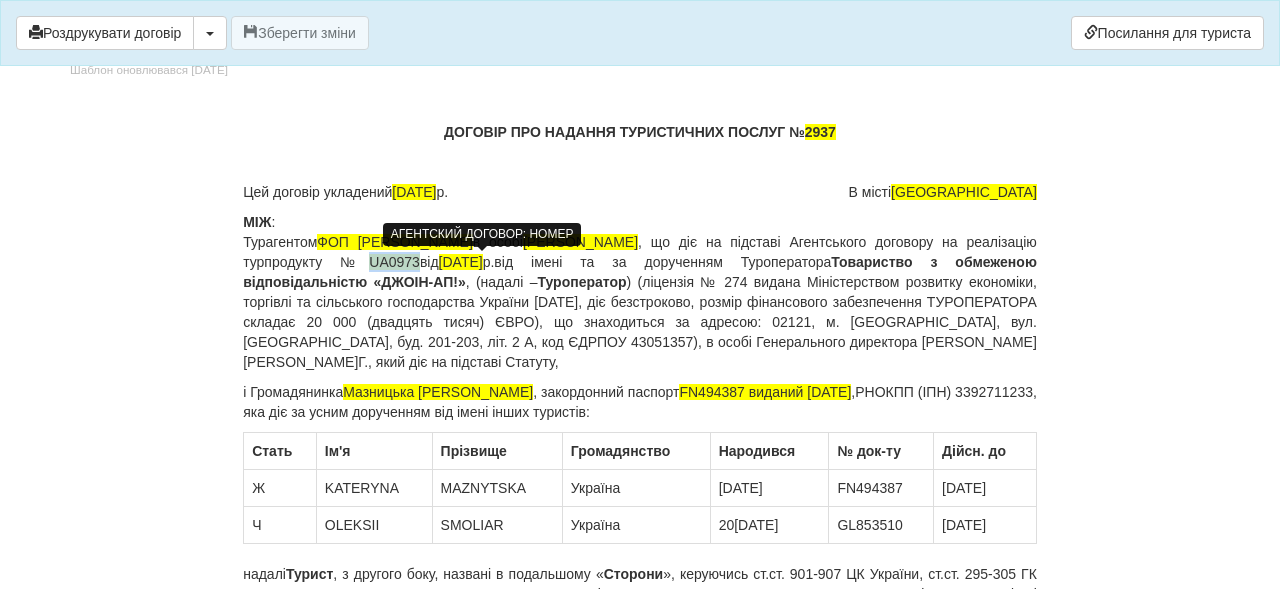 click on "UA0973" at bounding box center (394, 262) 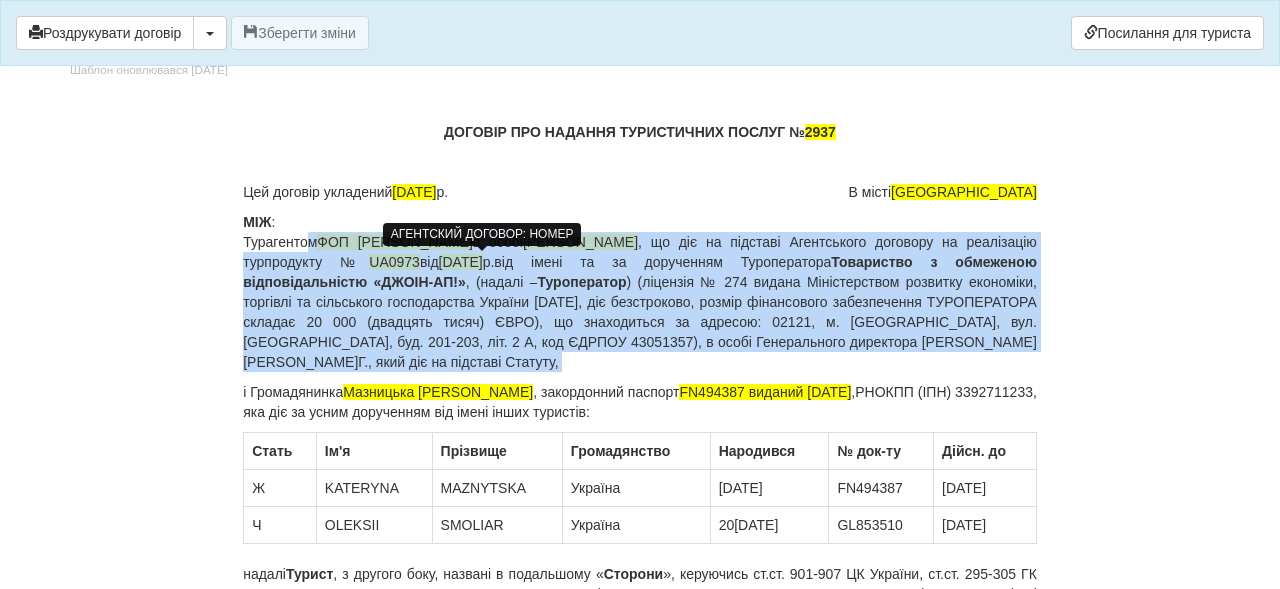 click on "UA0973" at bounding box center (394, 262) 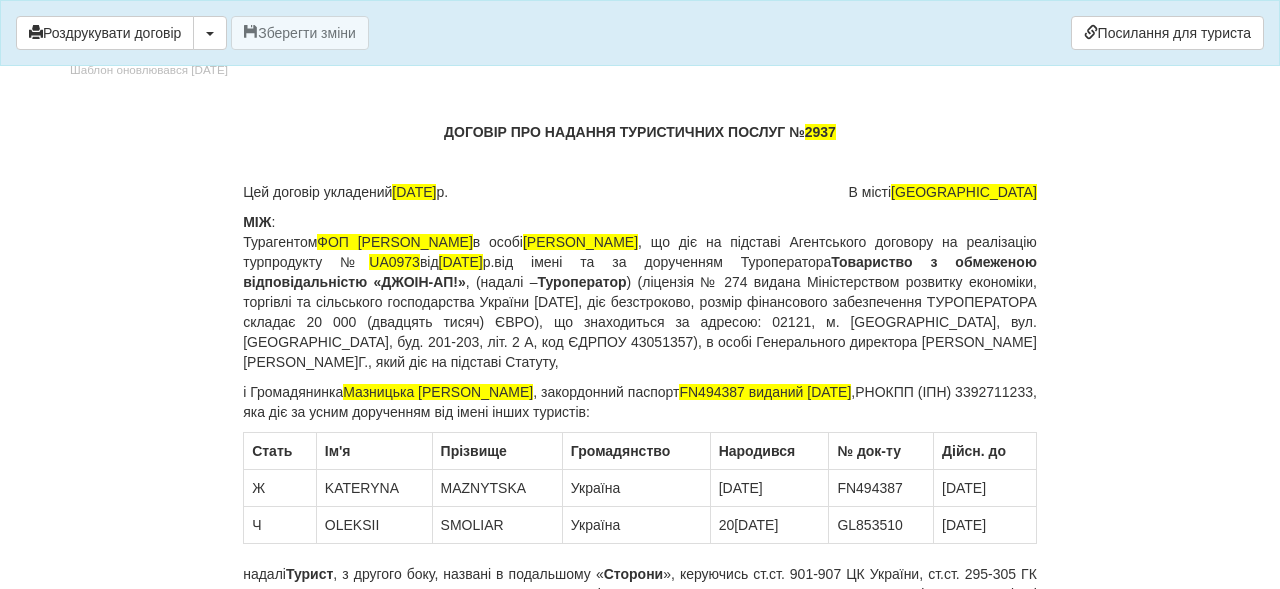 click on "МІЖ :
Турагентом  ФОП [PERSON_NAME]  в особі  [PERSON_NAME] , що діє на підставі Агентського договору на реалізацію турпродукту № UA0973  від  [DATE]
від імені та за дорученням Туроператора  Товариство з обмеженою відповідальністю «[PERSON_NAME]-АП!» , (надалі –  Туроператор" at bounding box center (640, 292) 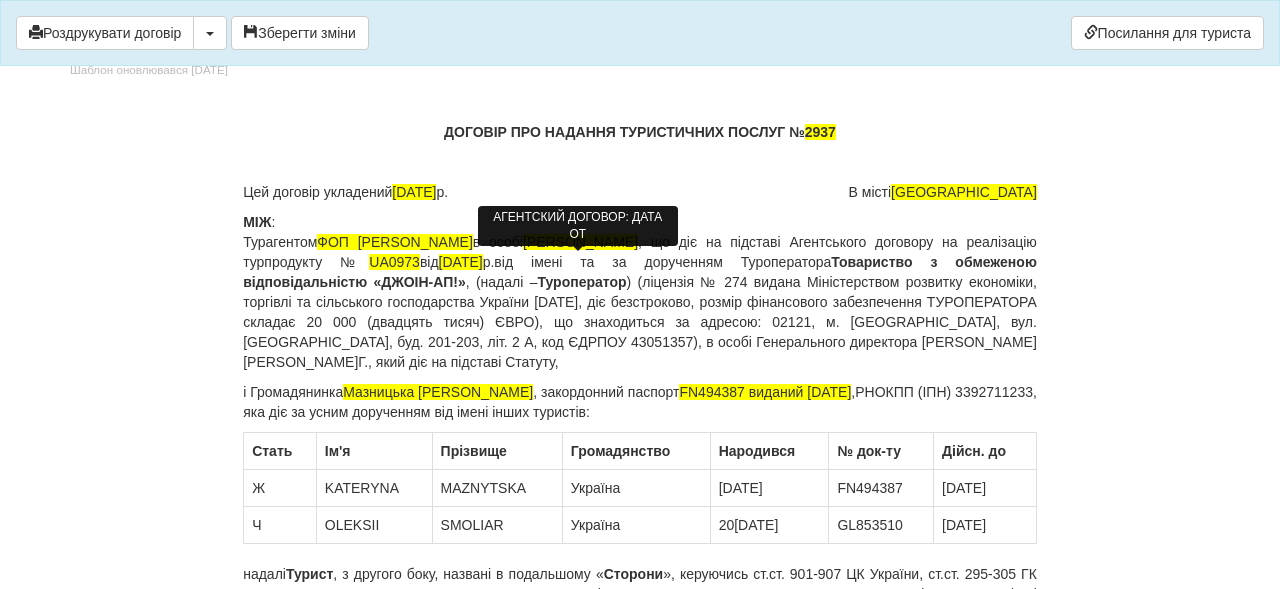 click on "[DATE]" at bounding box center (461, 262) 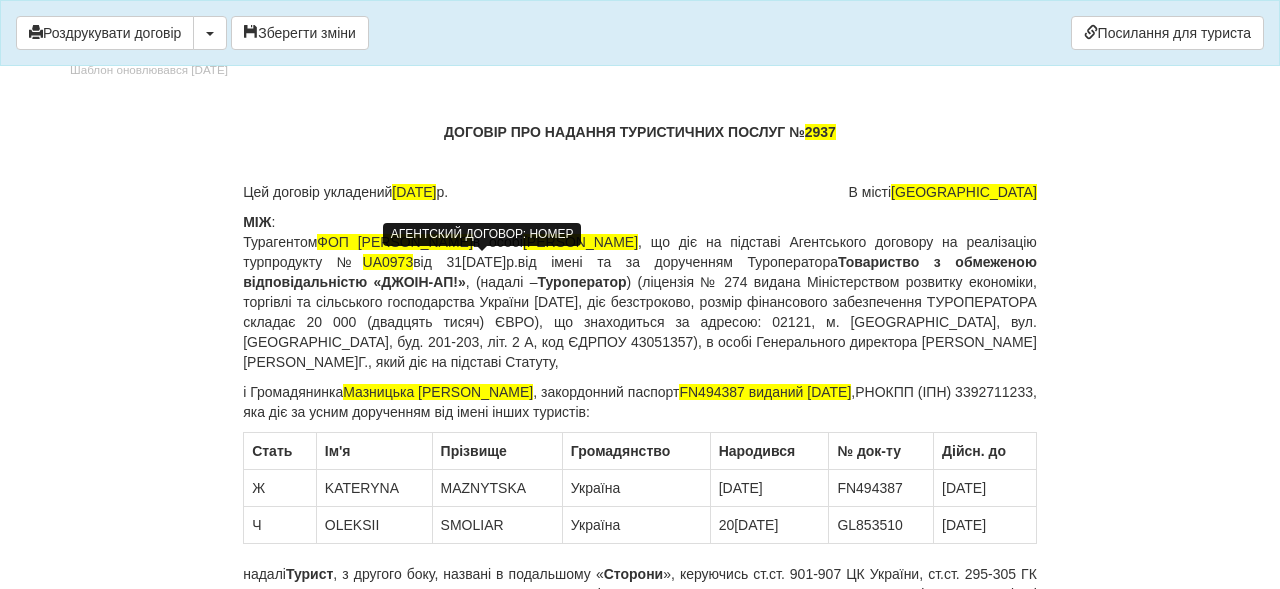 click on "UA0973" at bounding box center [388, 262] 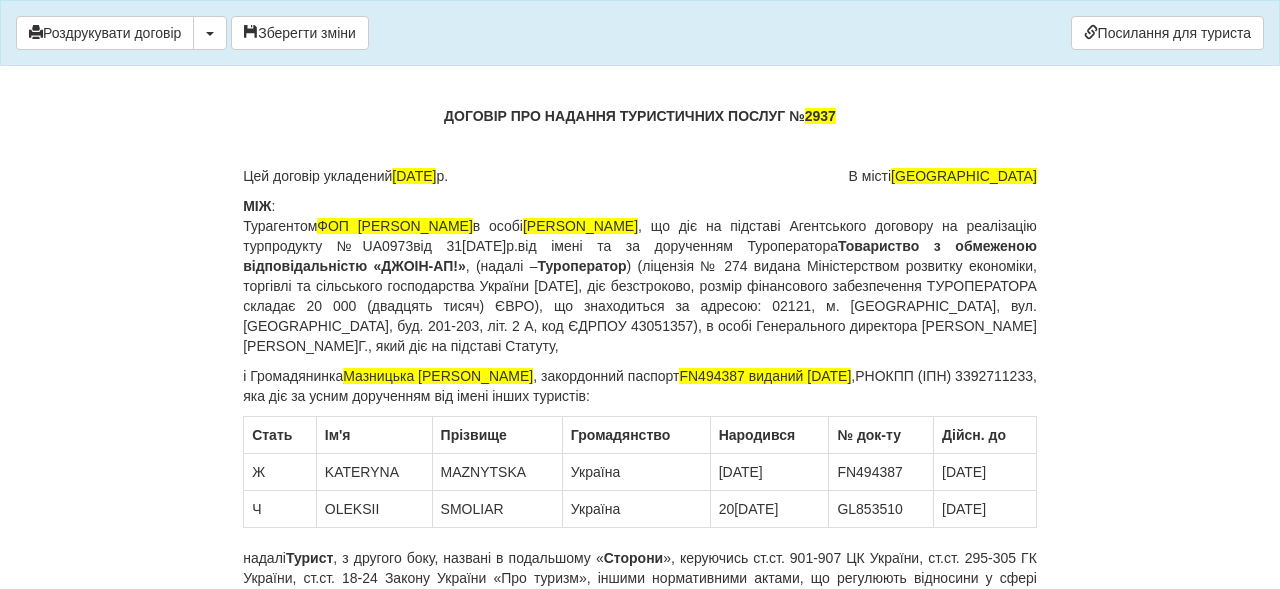 scroll, scrollTop: 27, scrollLeft: 0, axis: vertical 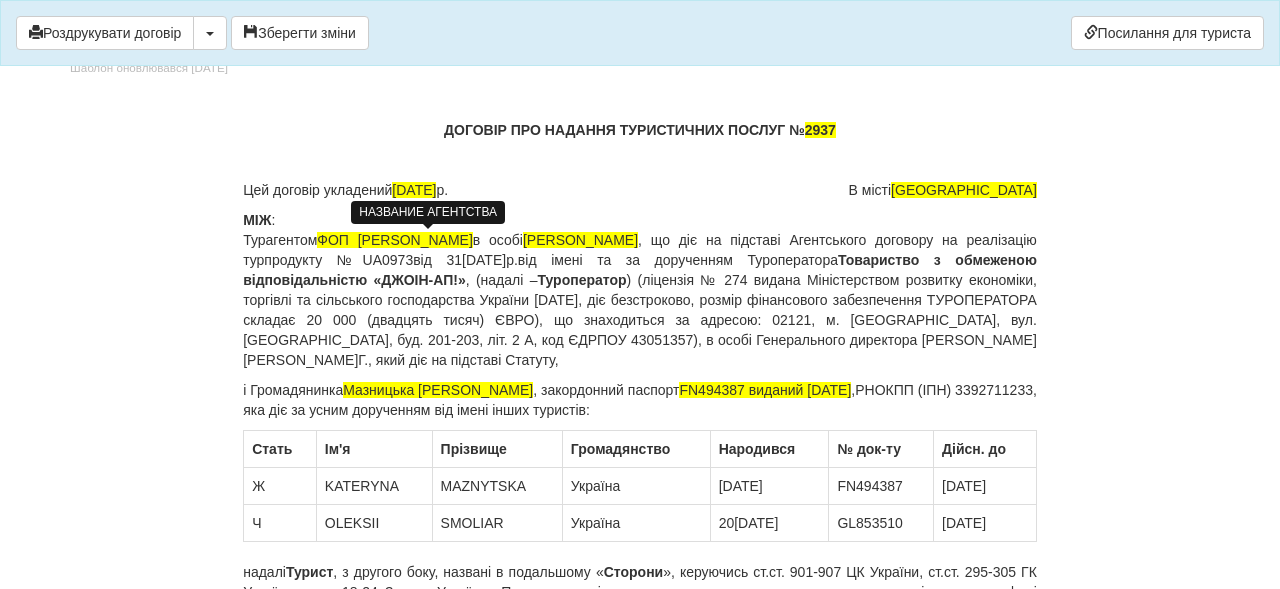 click on "ФОП [PERSON_NAME]" at bounding box center [395, 240] 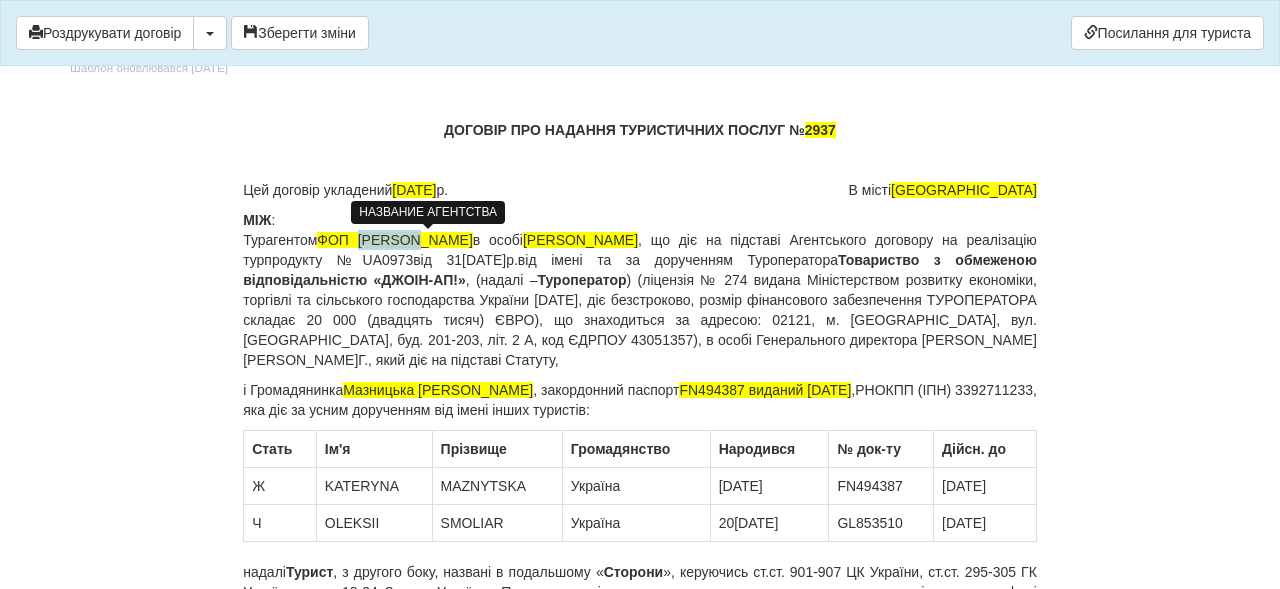 click on "ФОП [PERSON_NAME]" at bounding box center (395, 240) 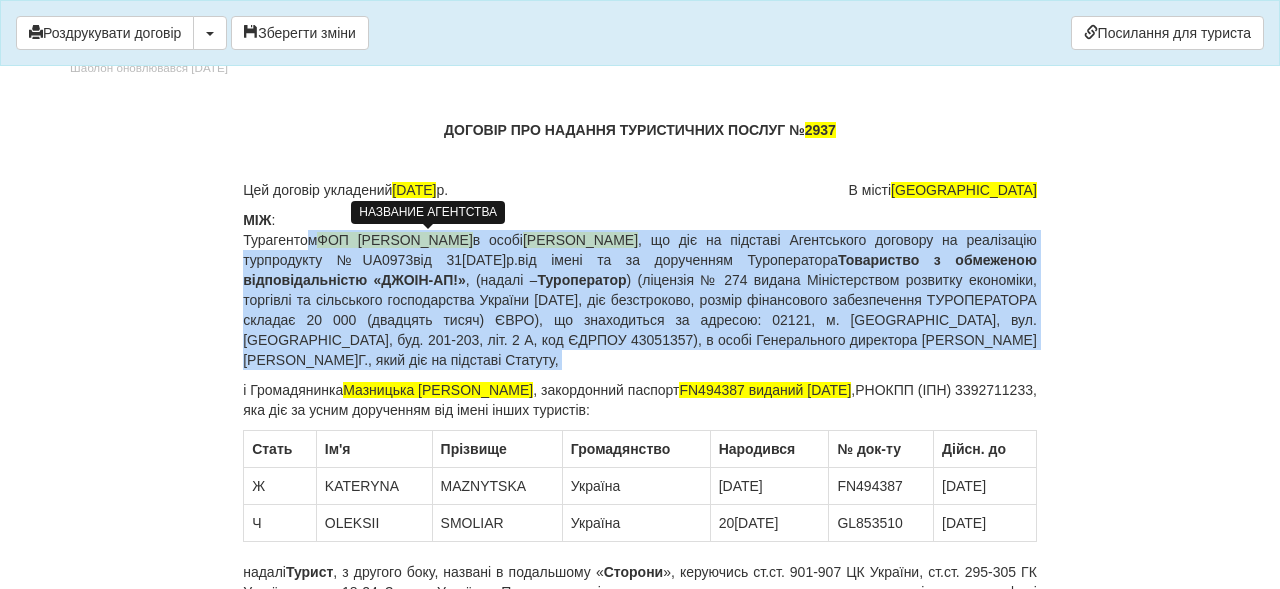 click on "ФОП [PERSON_NAME]" at bounding box center [395, 240] 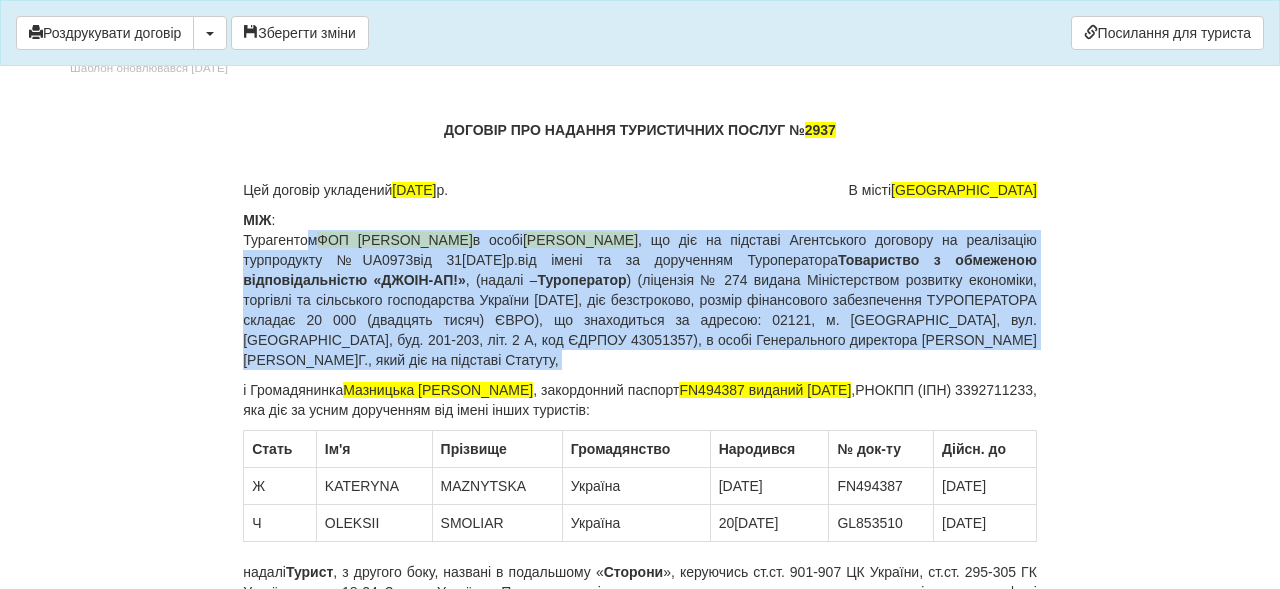 click on "МІЖ :
Турагентом  ФОП [PERSON_NAME]  в особі  [PERSON_NAME] , що діє на підставі Агентського договору на реалізацію турпродукту №UA0973  від 31[DATE]
від імені та за дорученням Туроператора  Товариство з обмеженою відповідальністю «[PERSON_NAME]-АП!» , (надалі –  Туроператор" at bounding box center [640, 290] 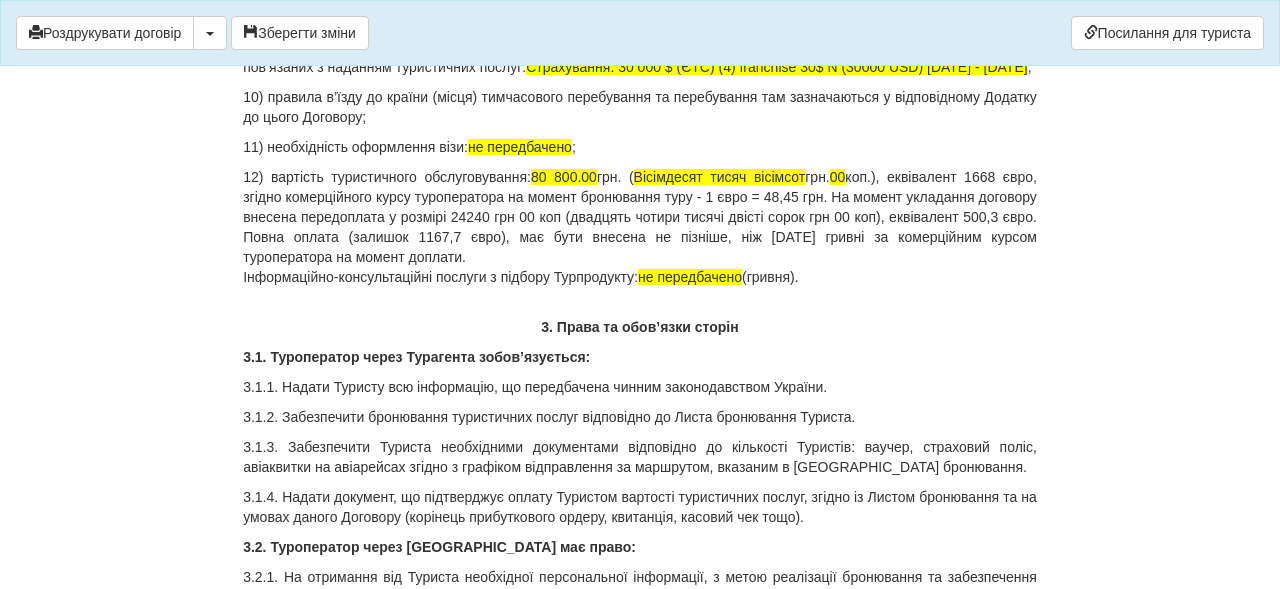 scroll, scrollTop: 2480, scrollLeft: 0, axis: vertical 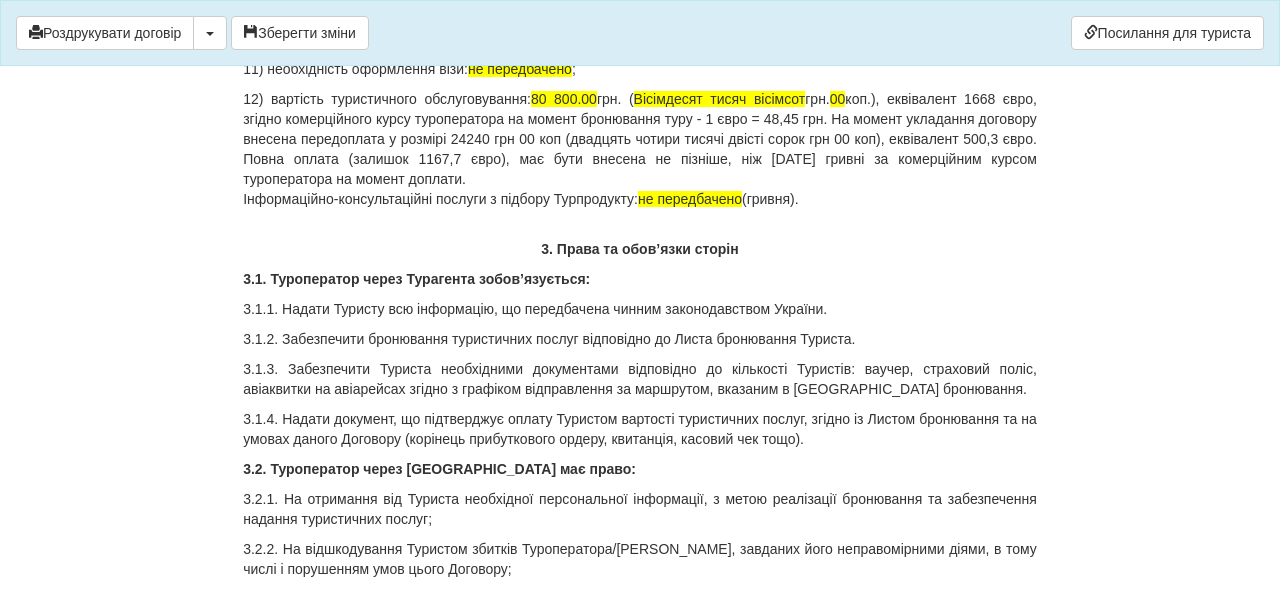click on "12) вартість туристичного обслуговування:  80 800.00  грн. ( Вісімдесят тисяч вісімсот  грн.  00  коп.), еквівалент 1668 євро, згідно комерційного курсу туроператора на момент бронювання туру - 1 євро = 48,45 грн. На момент укладання договору внесена передоплата у розмірі 24240 грн 00 коп (двадцять чотири тисячі двісті сорок грн 00 коп), еквівалент 500,3 євро. Повна оплата (залишок 1167,7 євро), має бути внесена не пізніше, ніж [DATE] гривні за комерційним курсом туроператора на момент доплати.
Інформаційно-консультаційні послуги з підбору Турпродукту:  не передбачено" at bounding box center (640, 149) 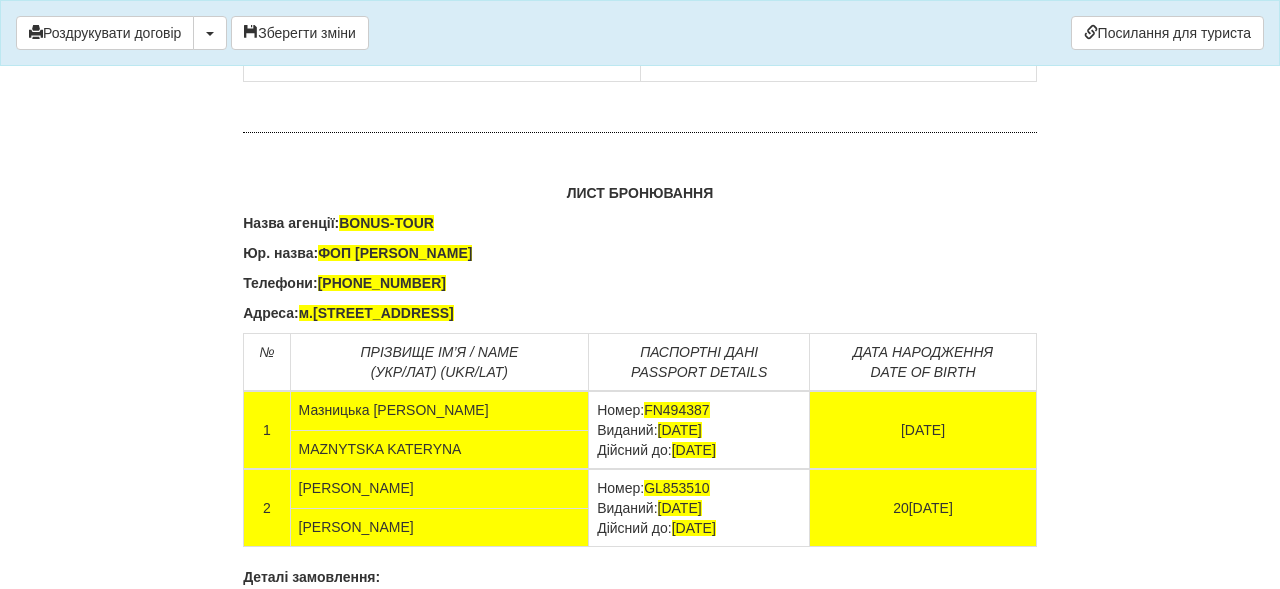 scroll, scrollTop: 12915, scrollLeft: 0, axis: vertical 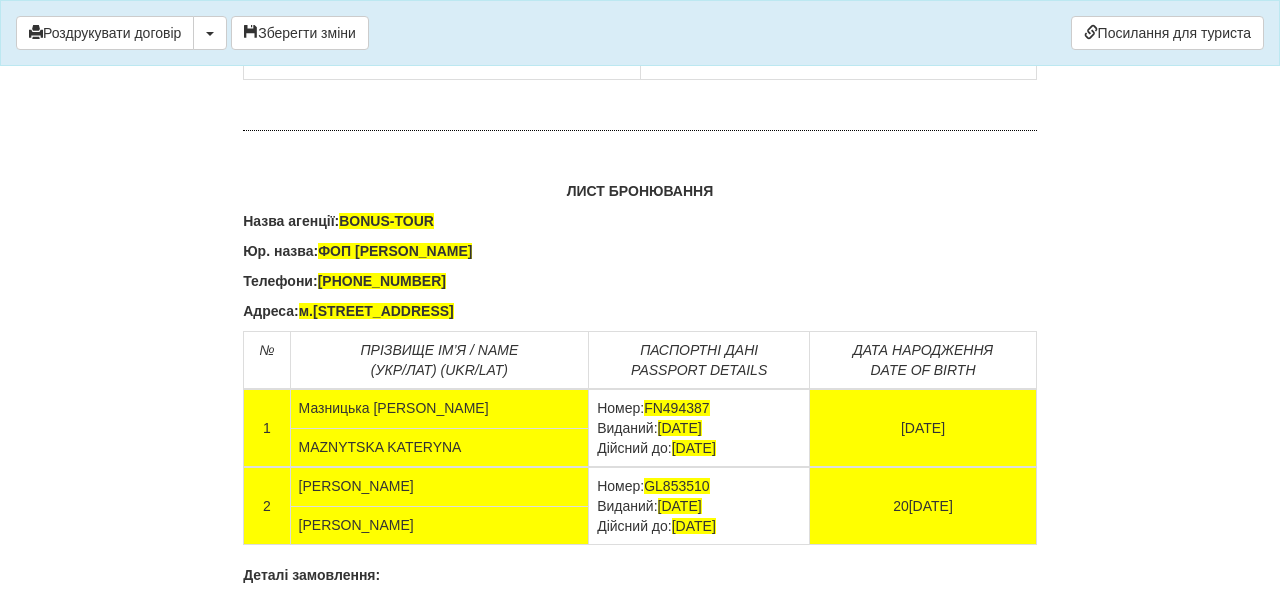 drag, startPoint x: 771, startPoint y: 245, endPoint x: 643, endPoint y: 243, distance: 128.01562 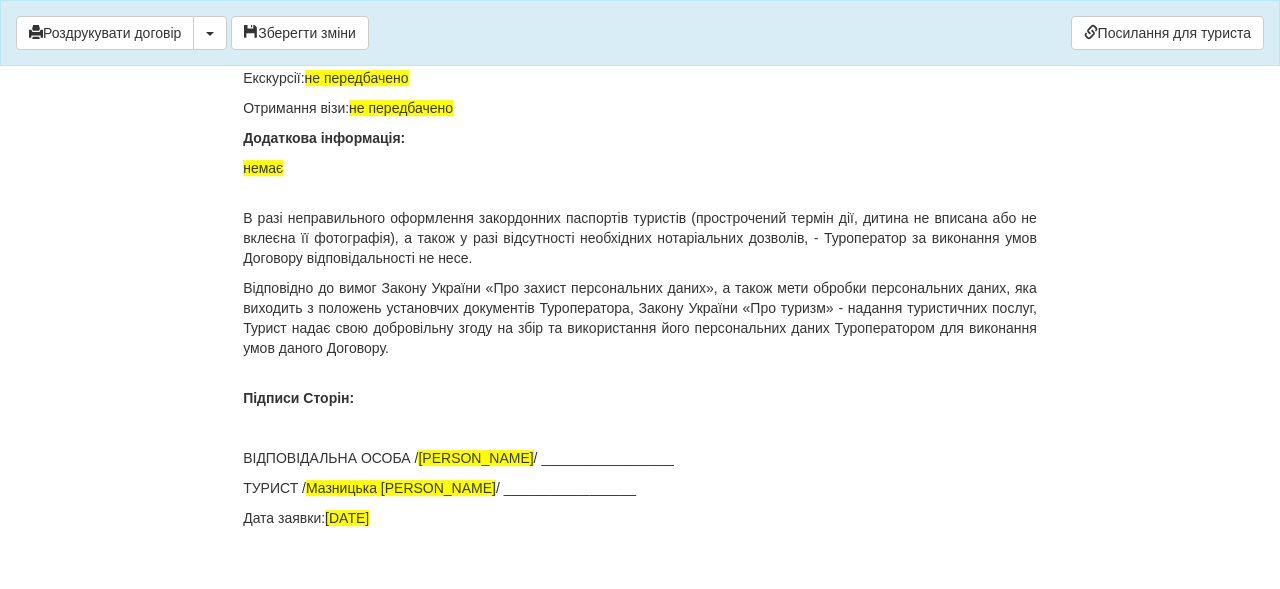 scroll, scrollTop: 13860, scrollLeft: 0, axis: vertical 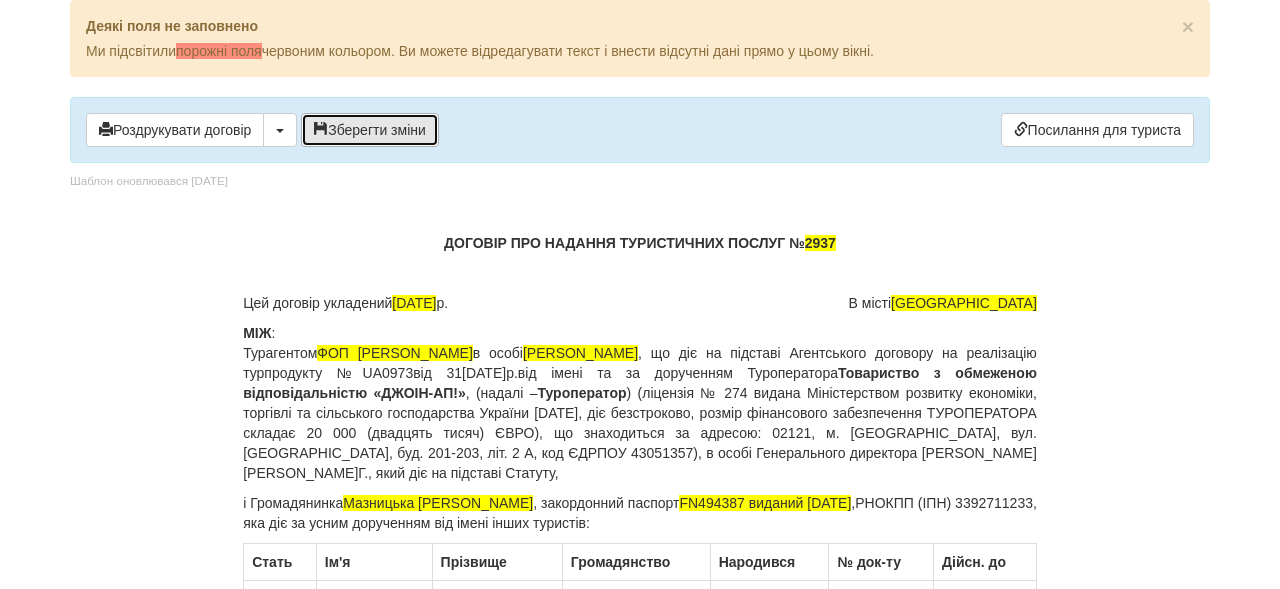 click on "Зберегти зміни" at bounding box center (370, 130) 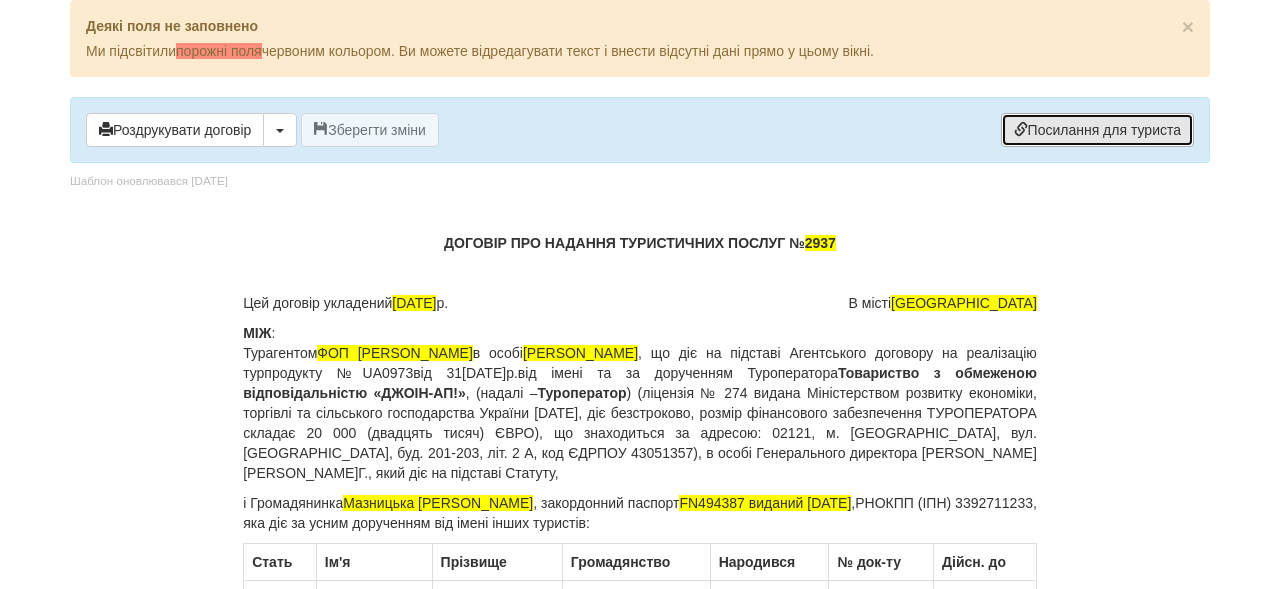 click on "Посилання для туриста" at bounding box center [1097, 130] 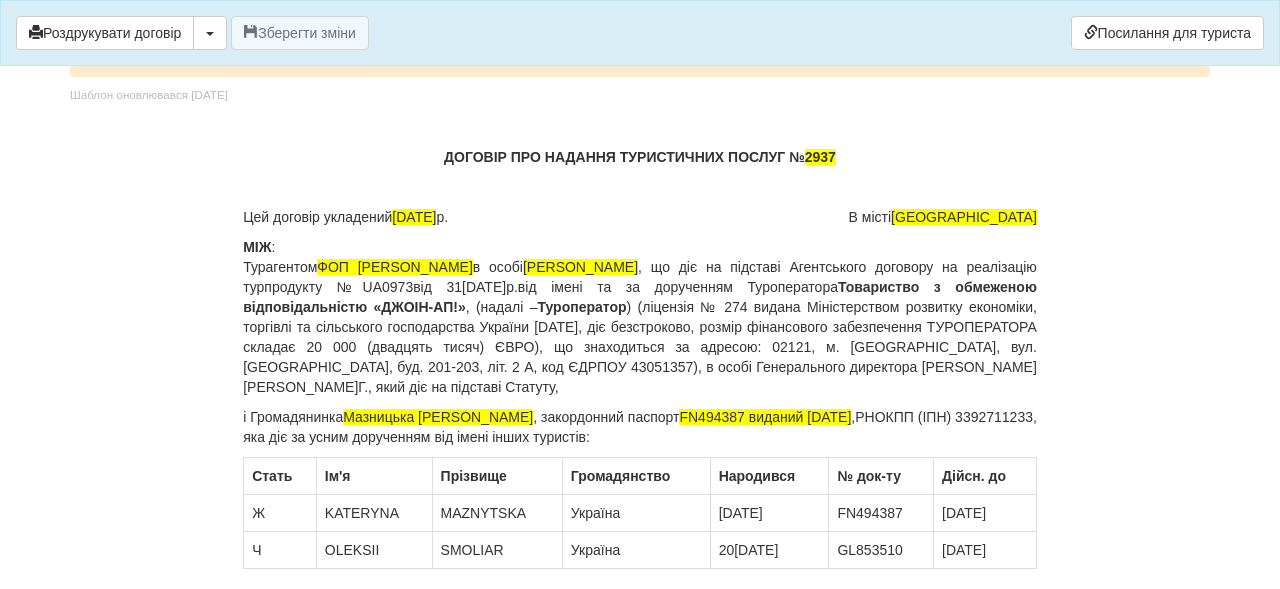 scroll, scrollTop: 41, scrollLeft: 0, axis: vertical 